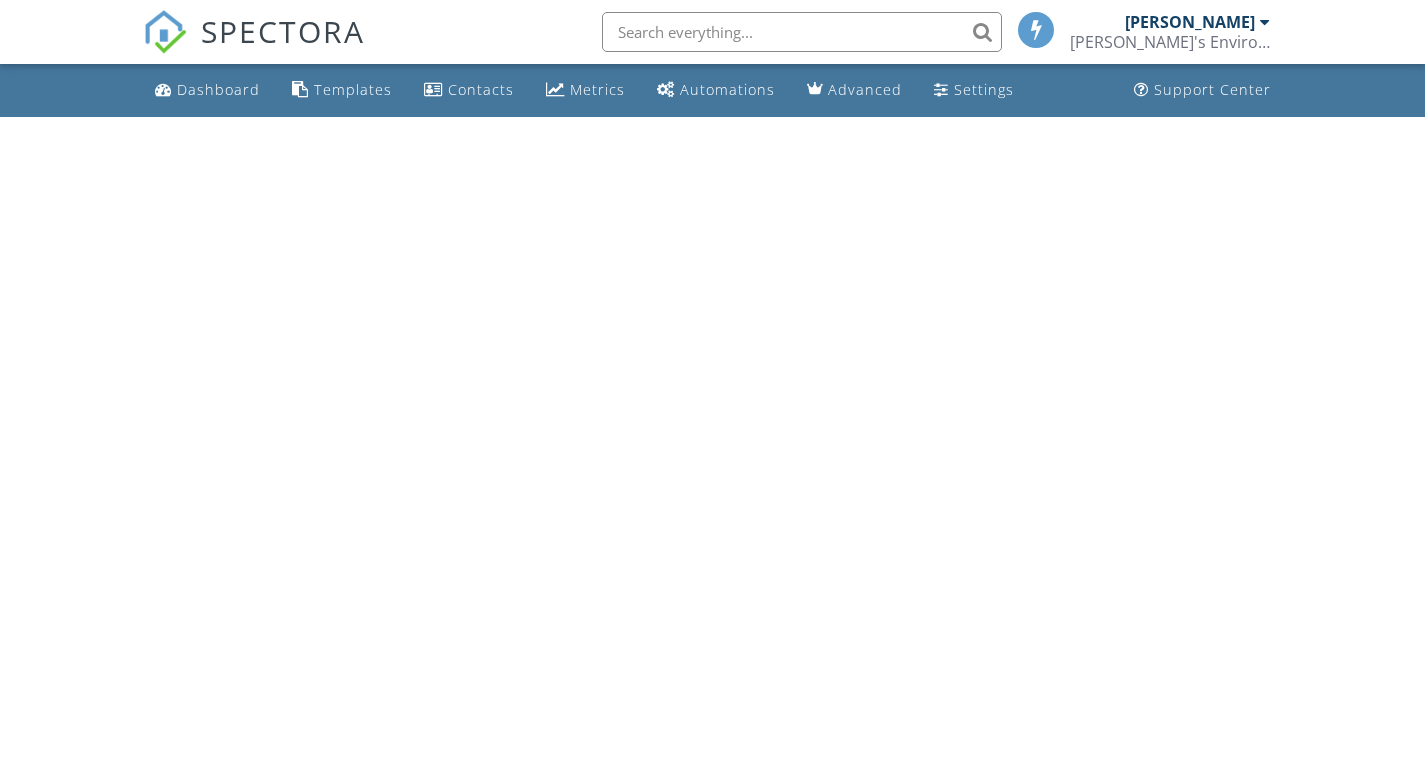 scroll, scrollTop: 0, scrollLeft: 0, axis: both 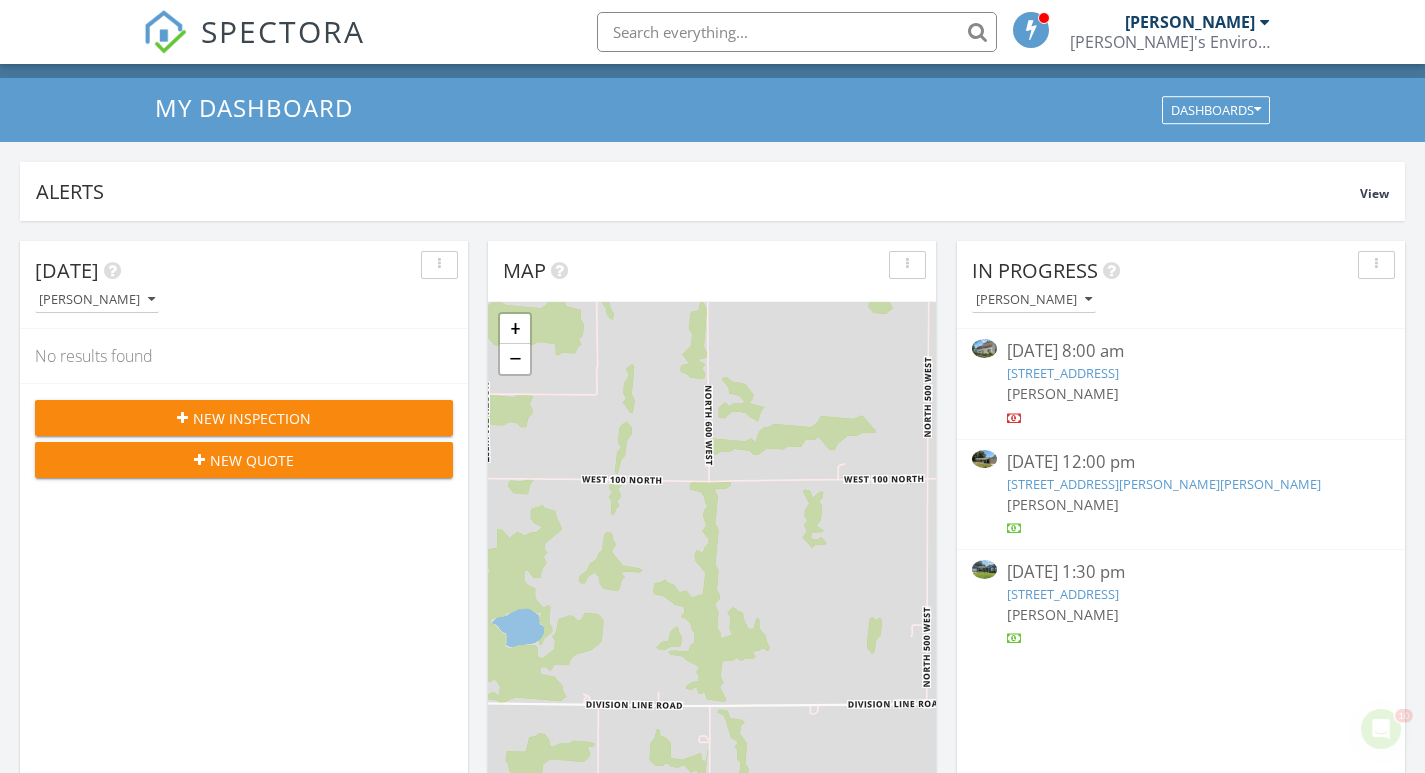 click at bounding box center (1265, 22) 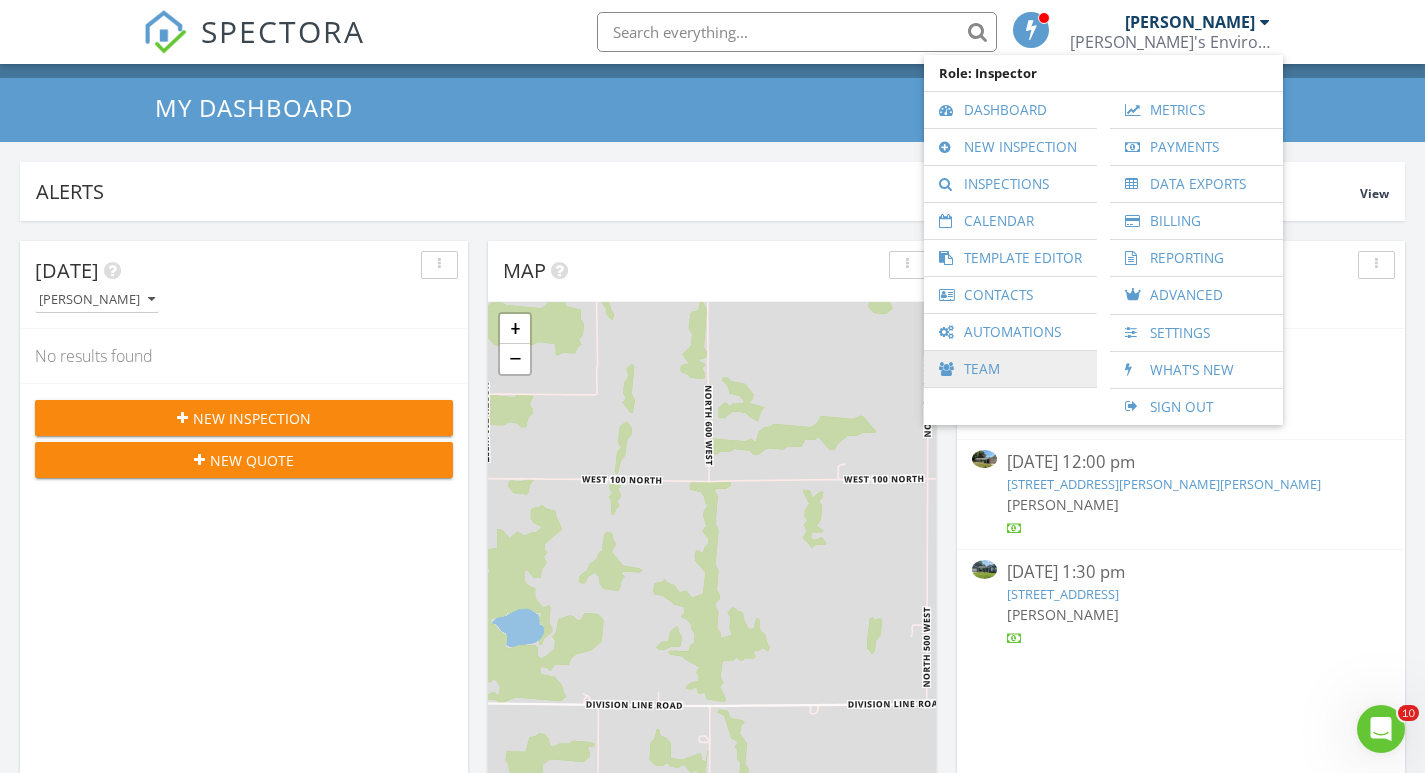 click on "Team" at bounding box center (1010, 369) 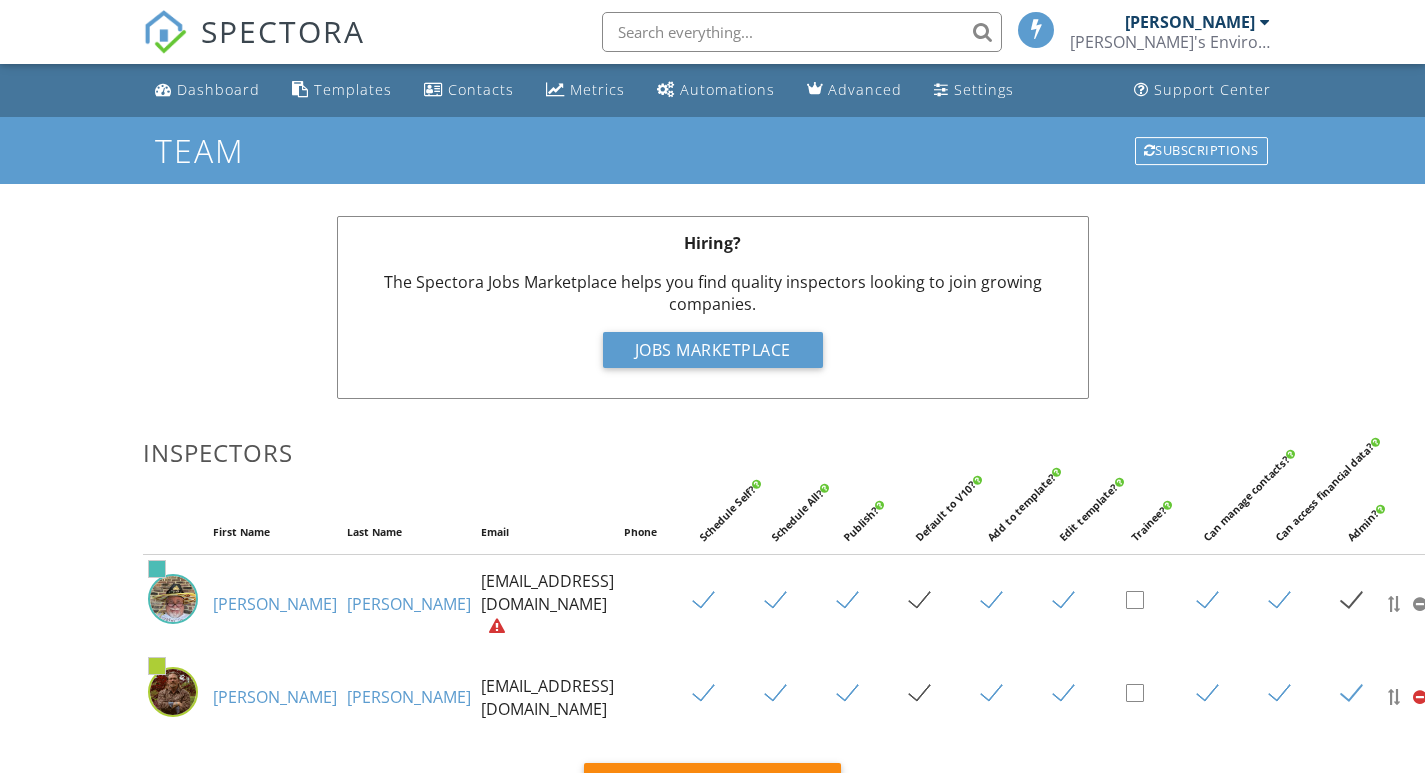 scroll, scrollTop: 0, scrollLeft: 0, axis: both 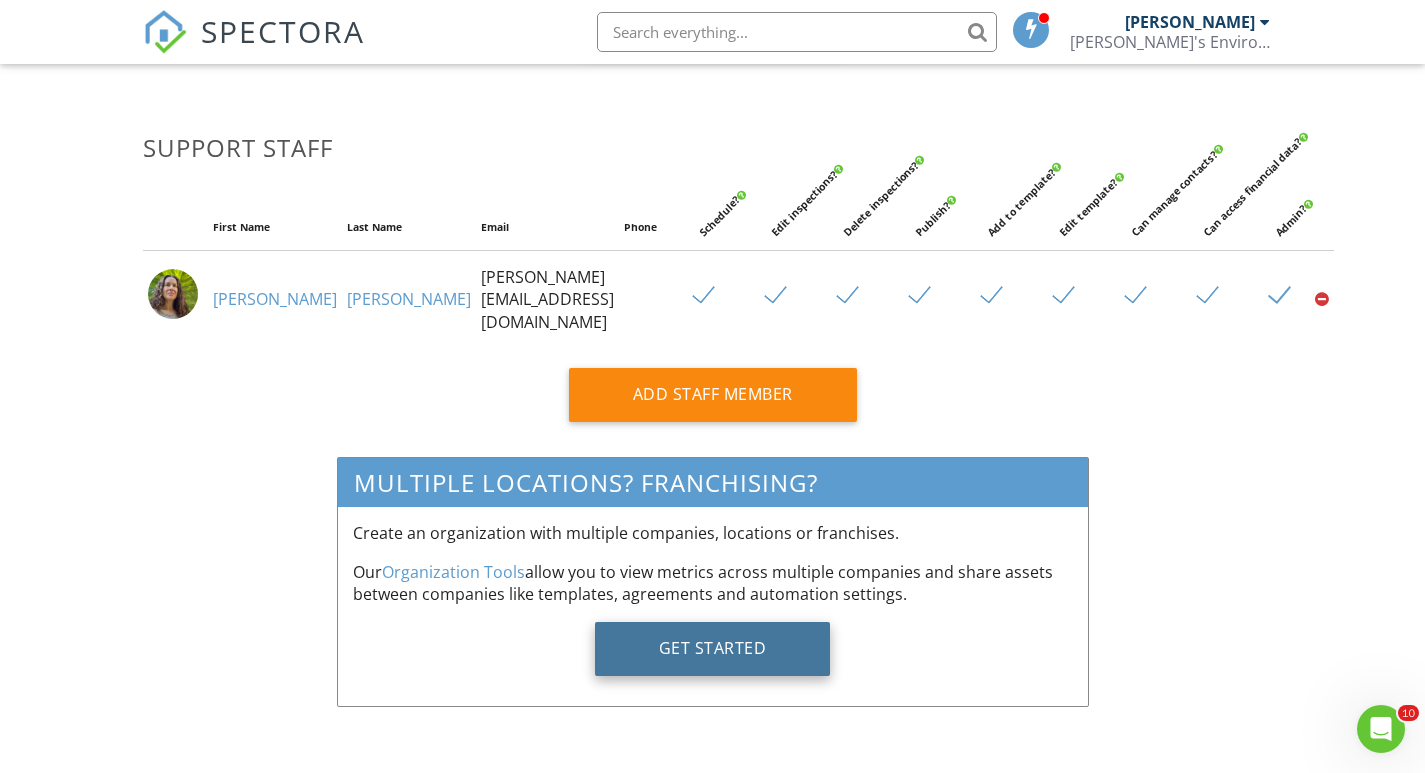 click on "Get Started" at bounding box center [713, 649] 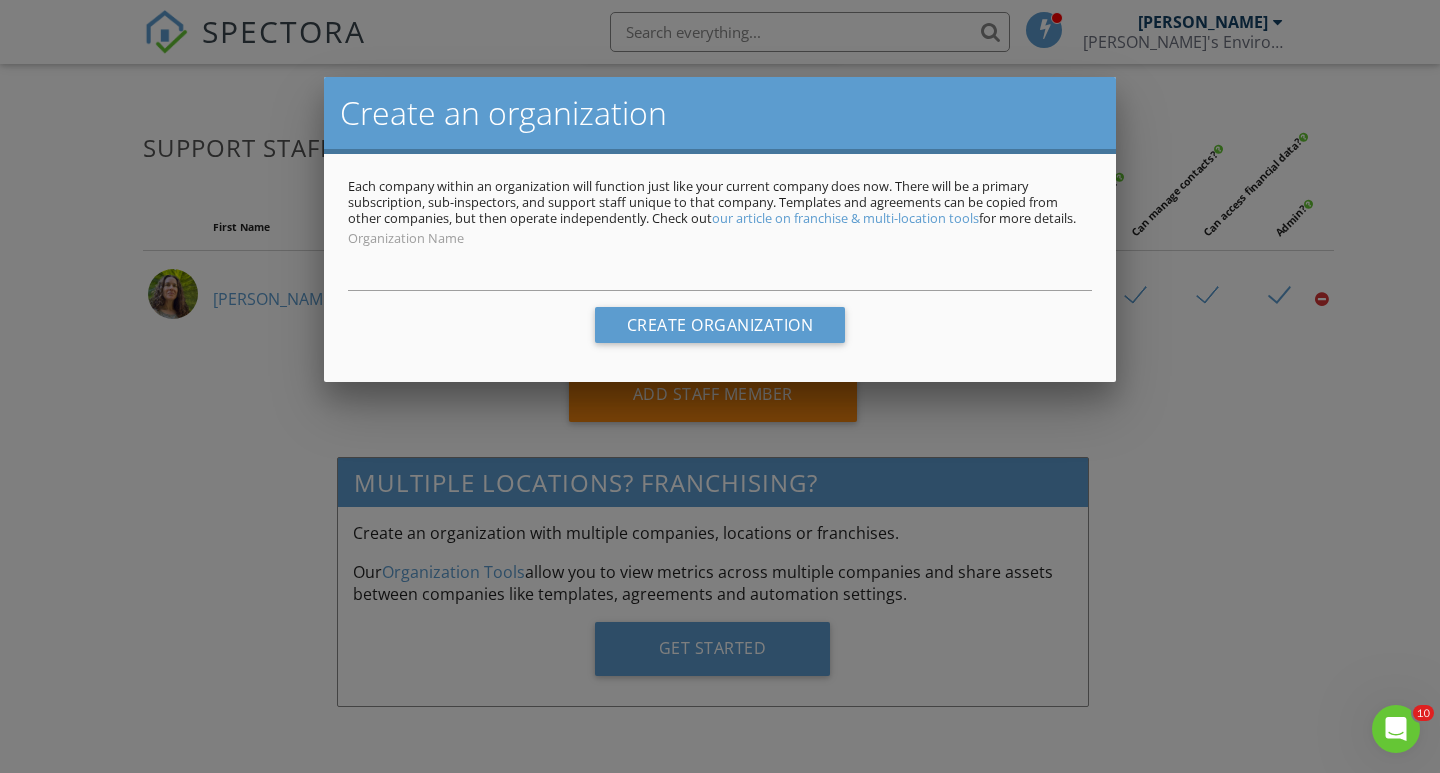 drag, startPoint x: 1163, startPoint y: 657, endPoint x: 1128, endPoint y: 603, distance: 64.3506 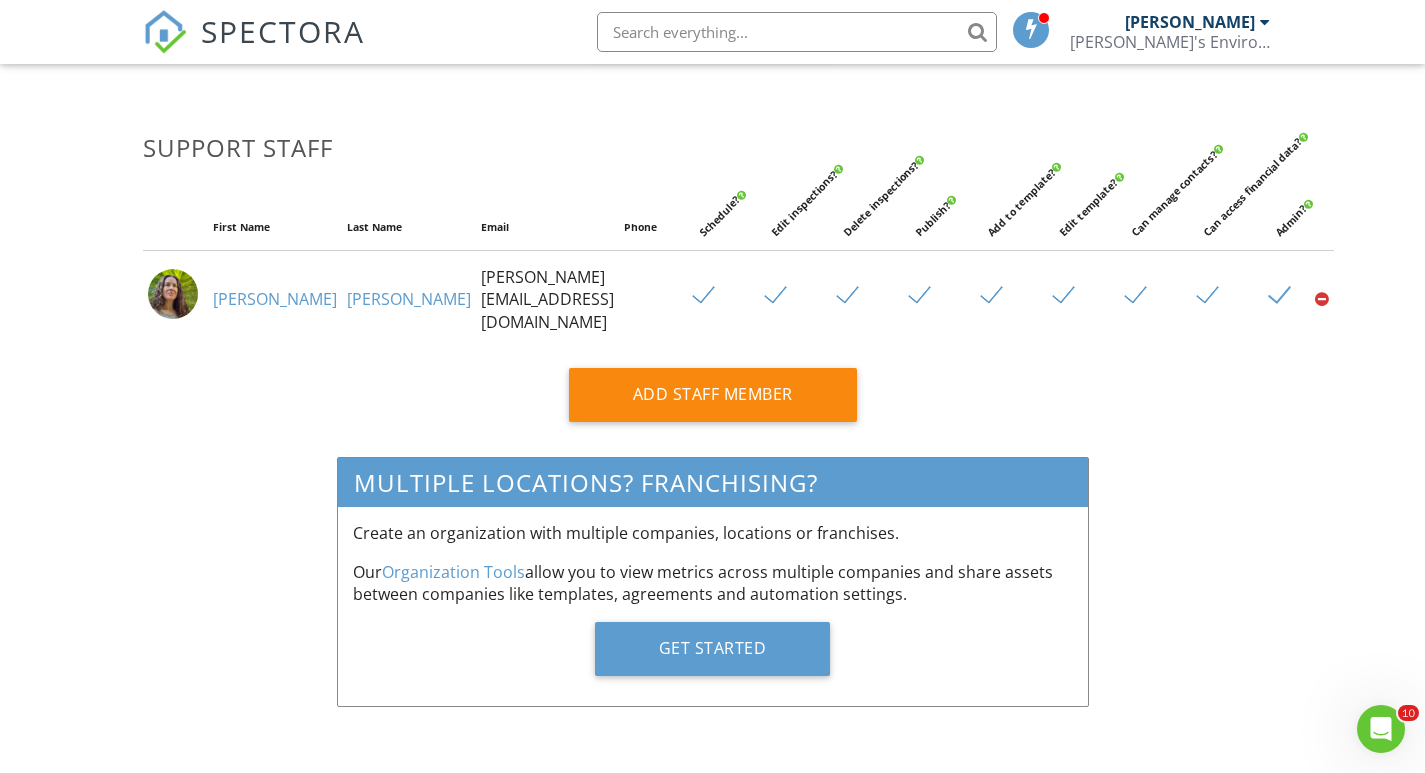 click at bounding box center [1322, 299] 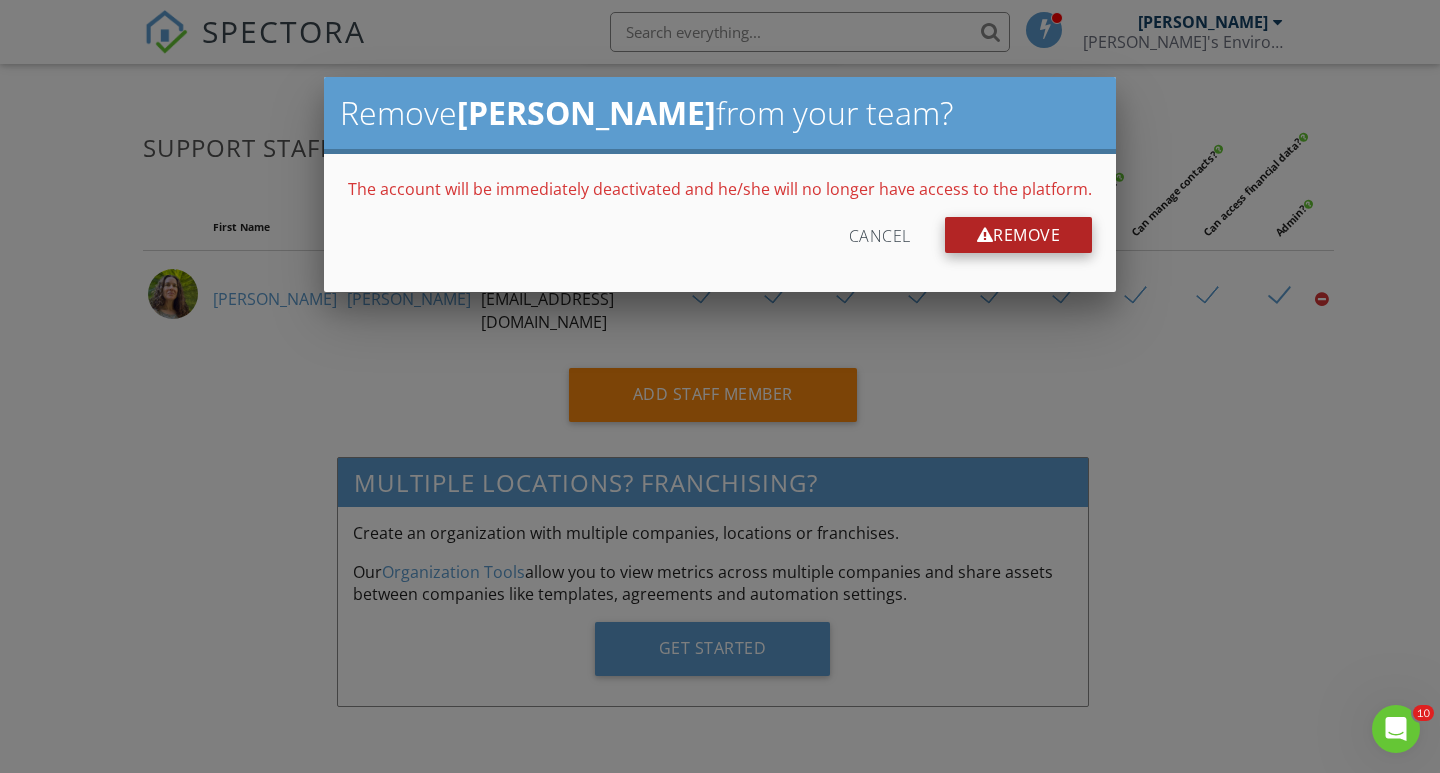 click at bounding box center [985, 235] 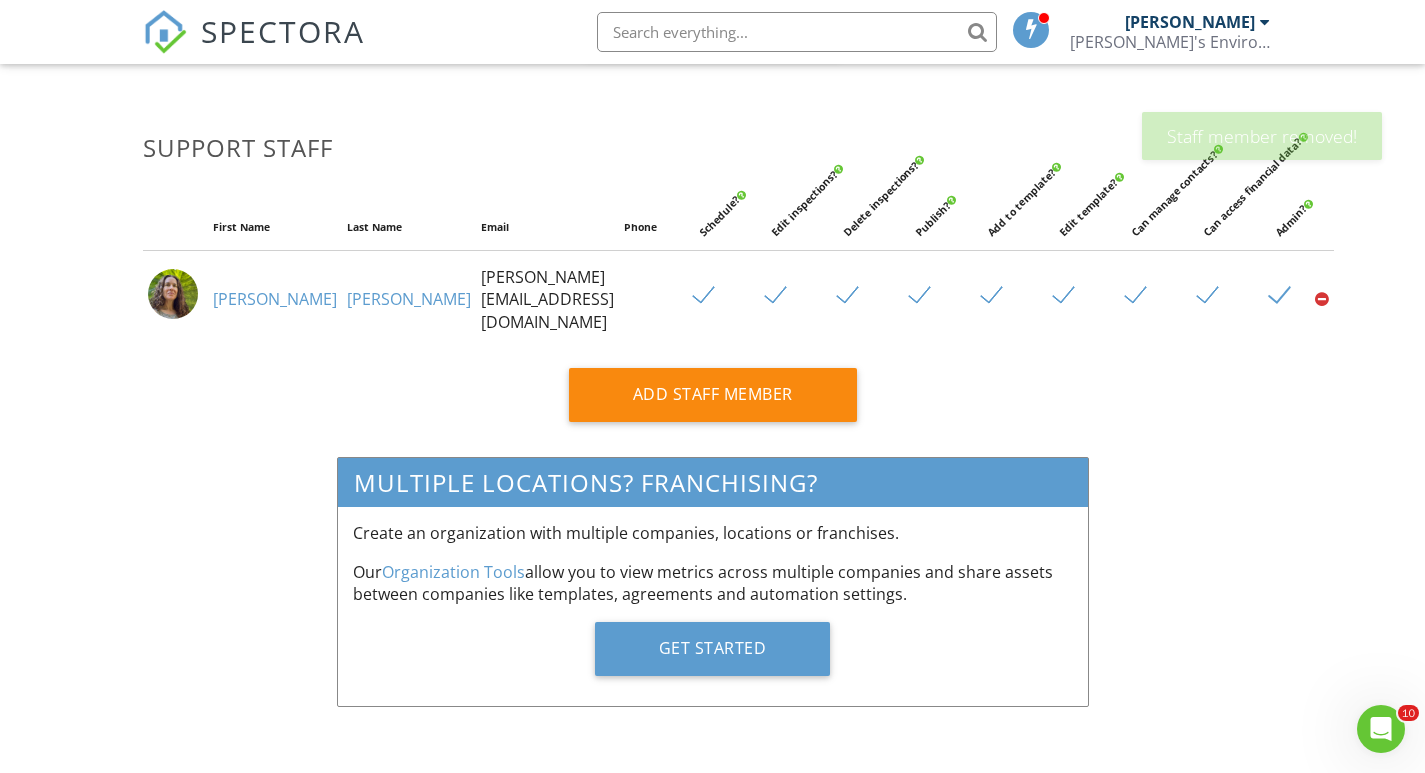 scroll, scrollTop: 670, scrollLeft: 0, axis: vertical 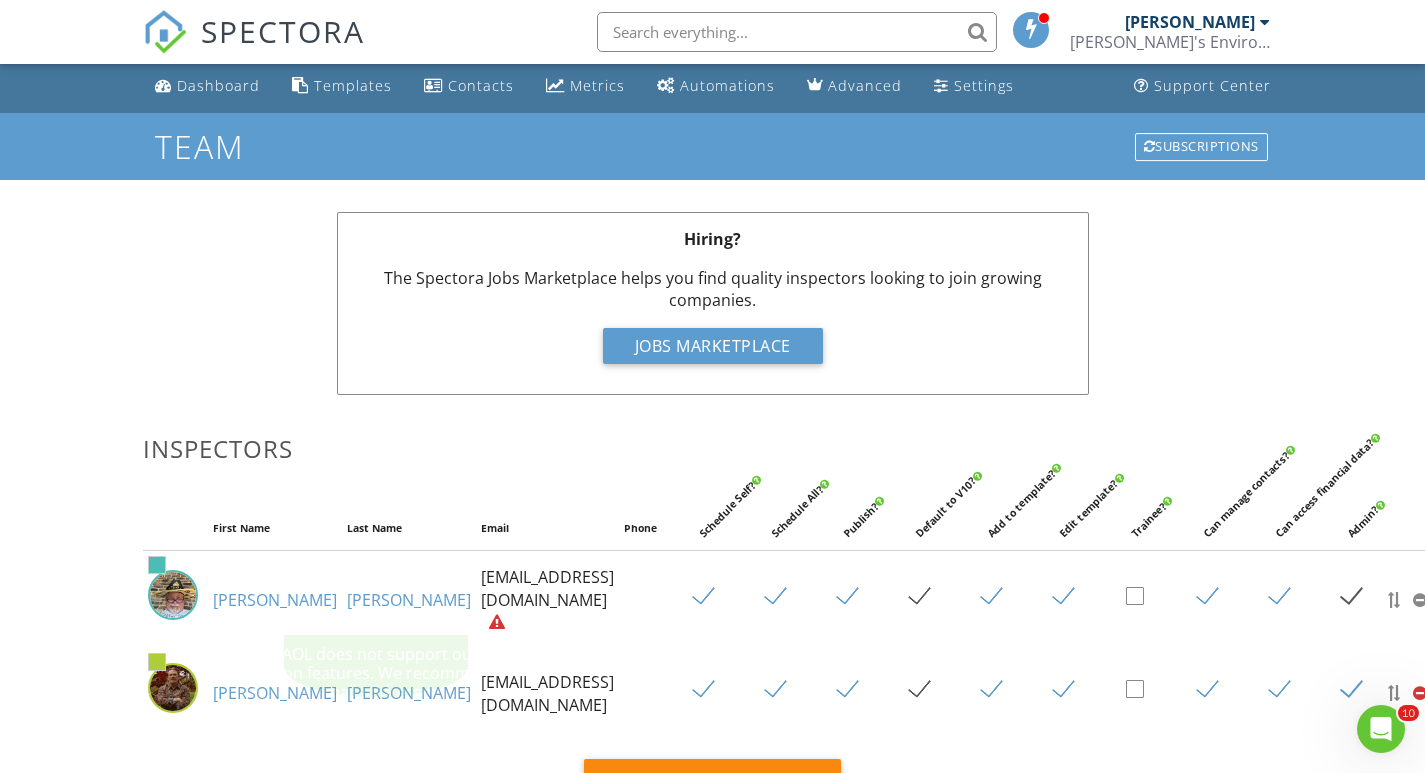 click at bounding box center (493, 622) 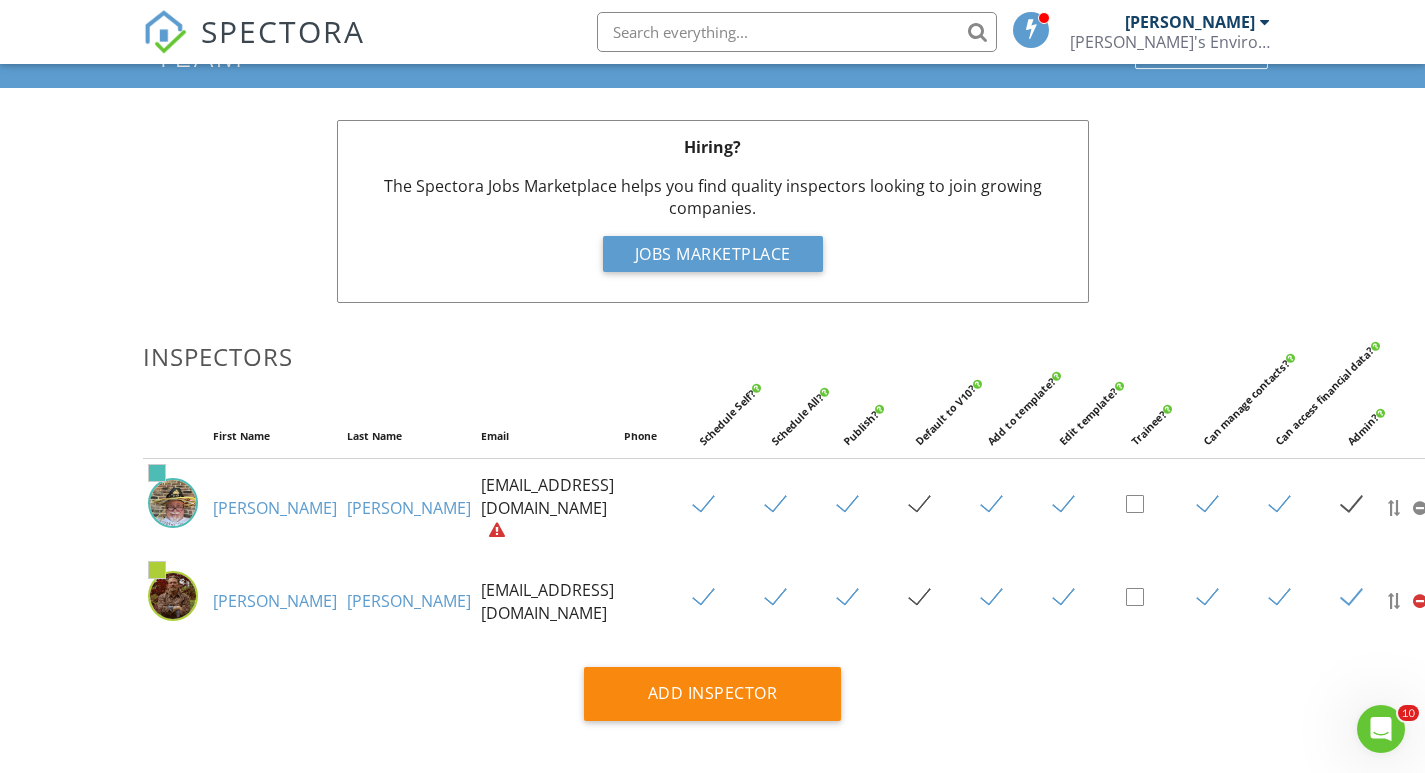 scroll, scrollTop: 96, scrollLeft: 0, axis: vertical 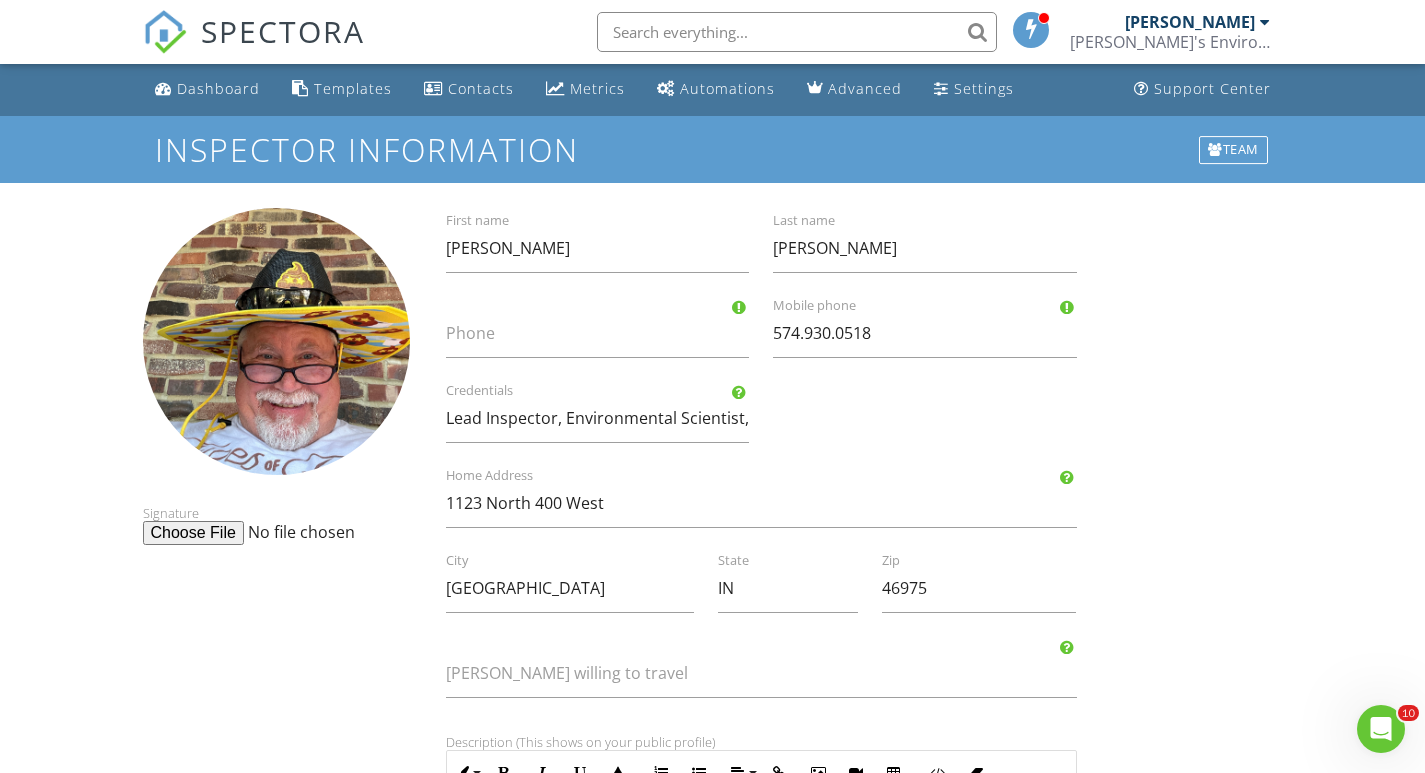 click at bounding box center [1265, 22] 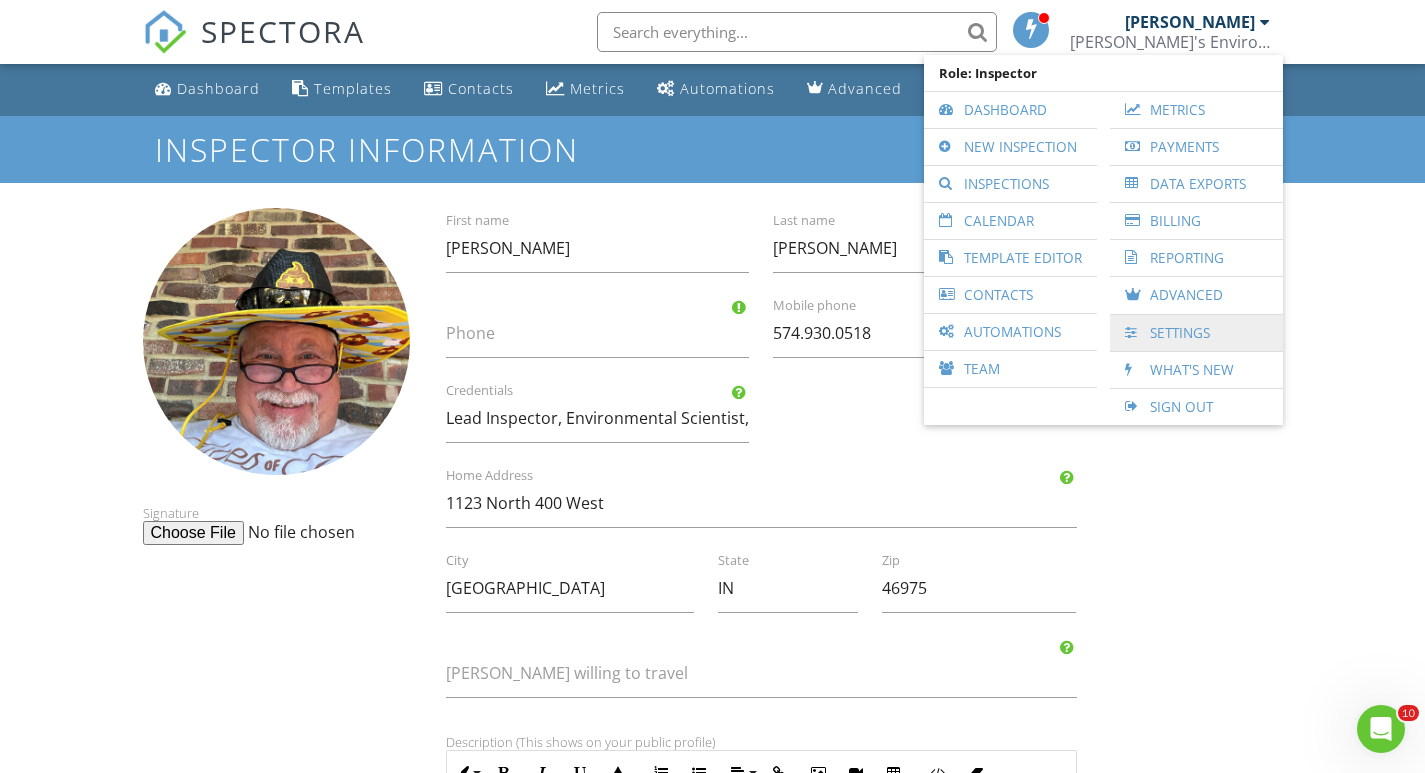 click on "Settings" at bounding box center (1196, 333) 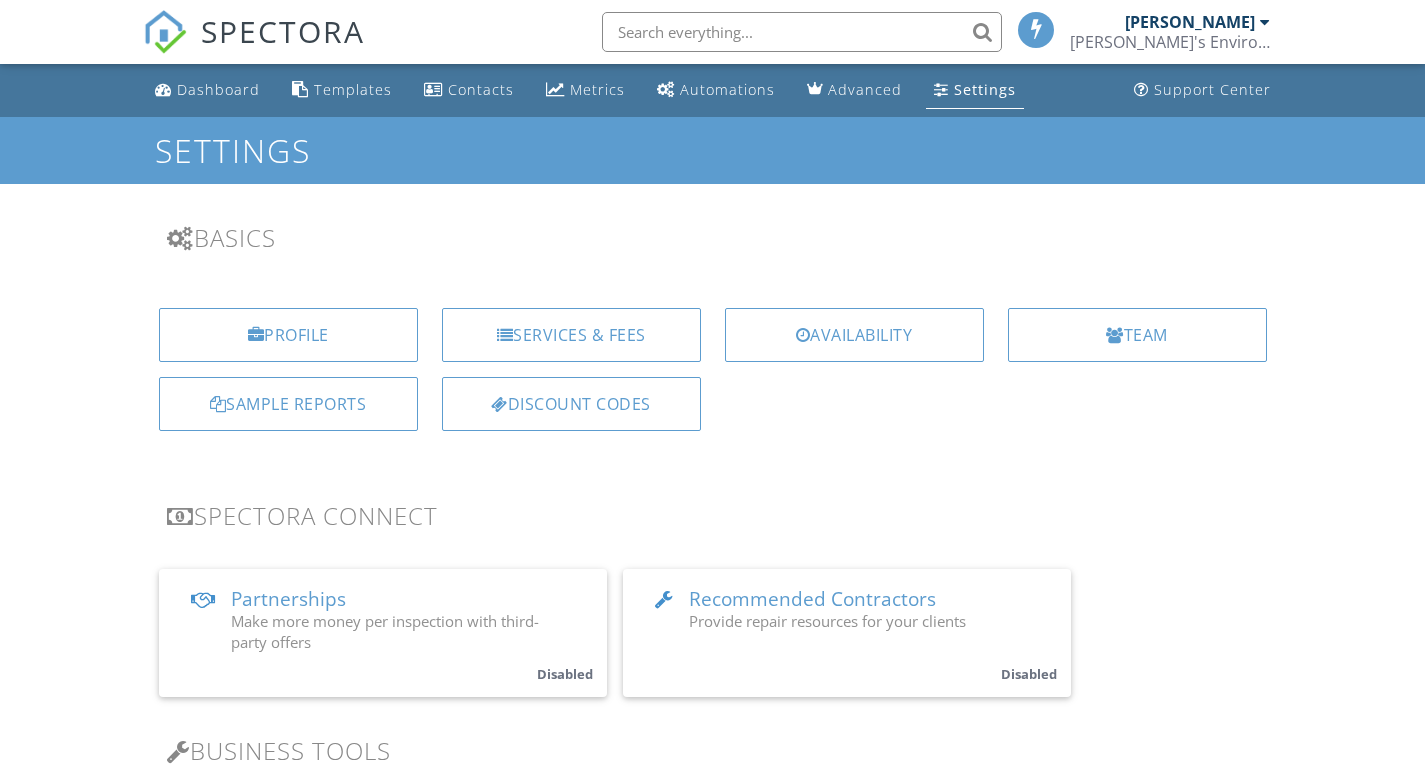 scroll, scrollTop: 0, scrollLeft: 0, axis: both 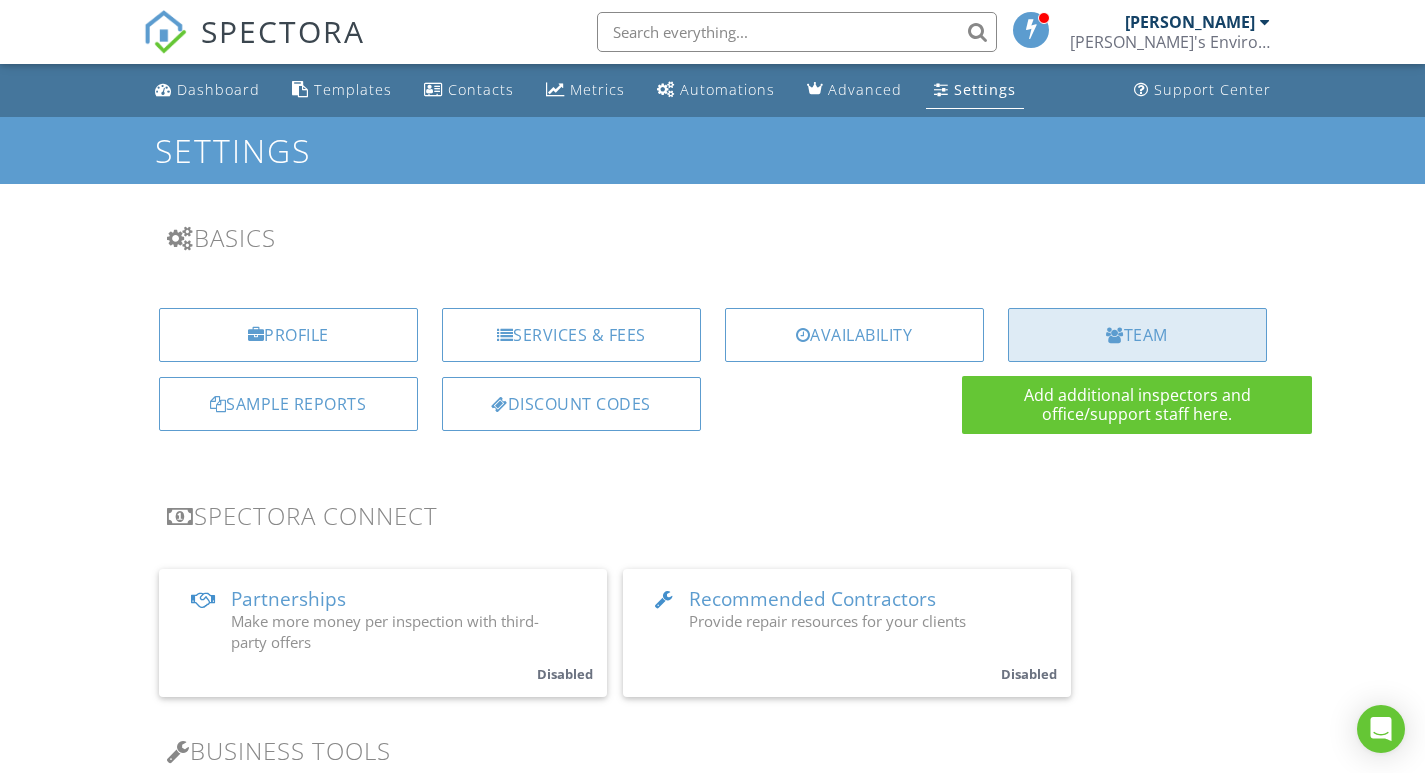 click on "Team" at bounding box center (1137, 335) 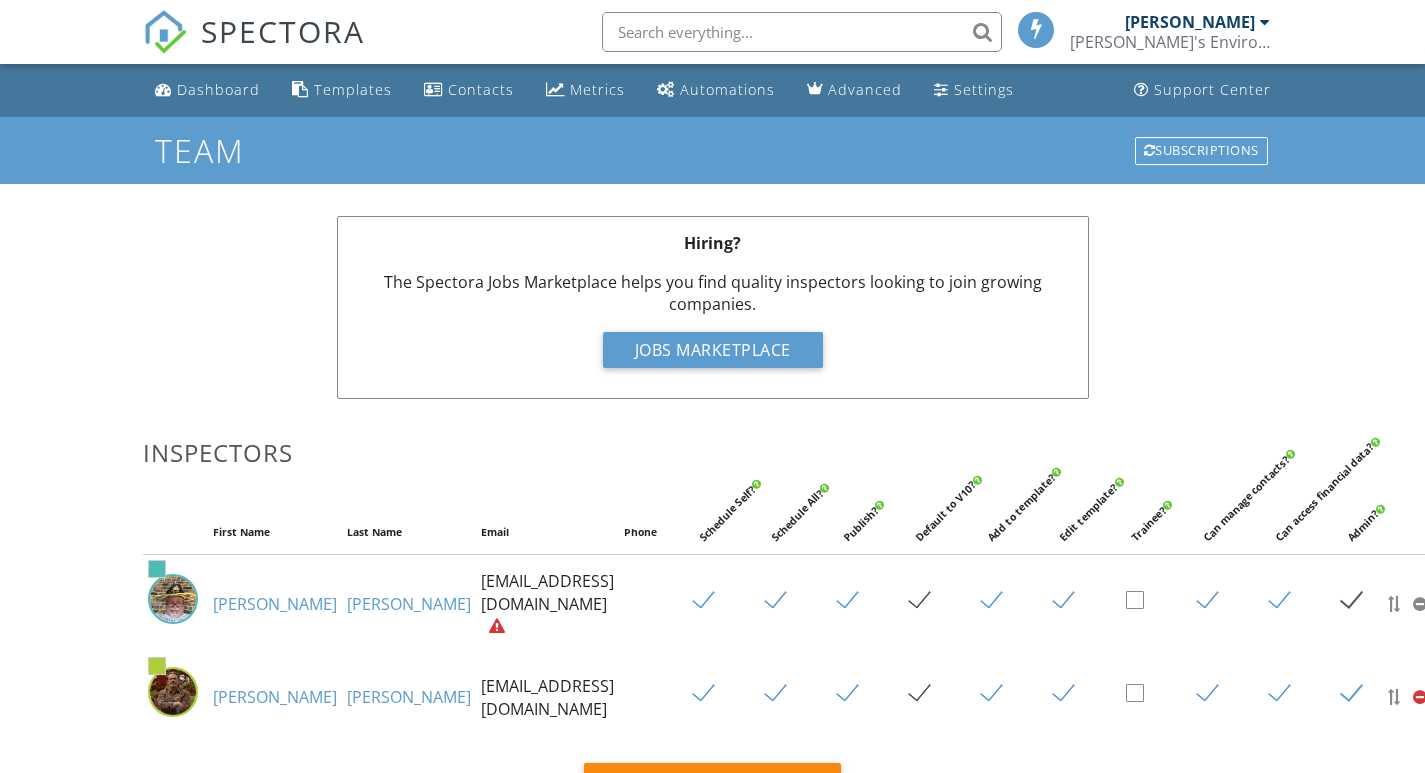 scroll, scrollTop: 0, scrollLeft: 0, axis: both 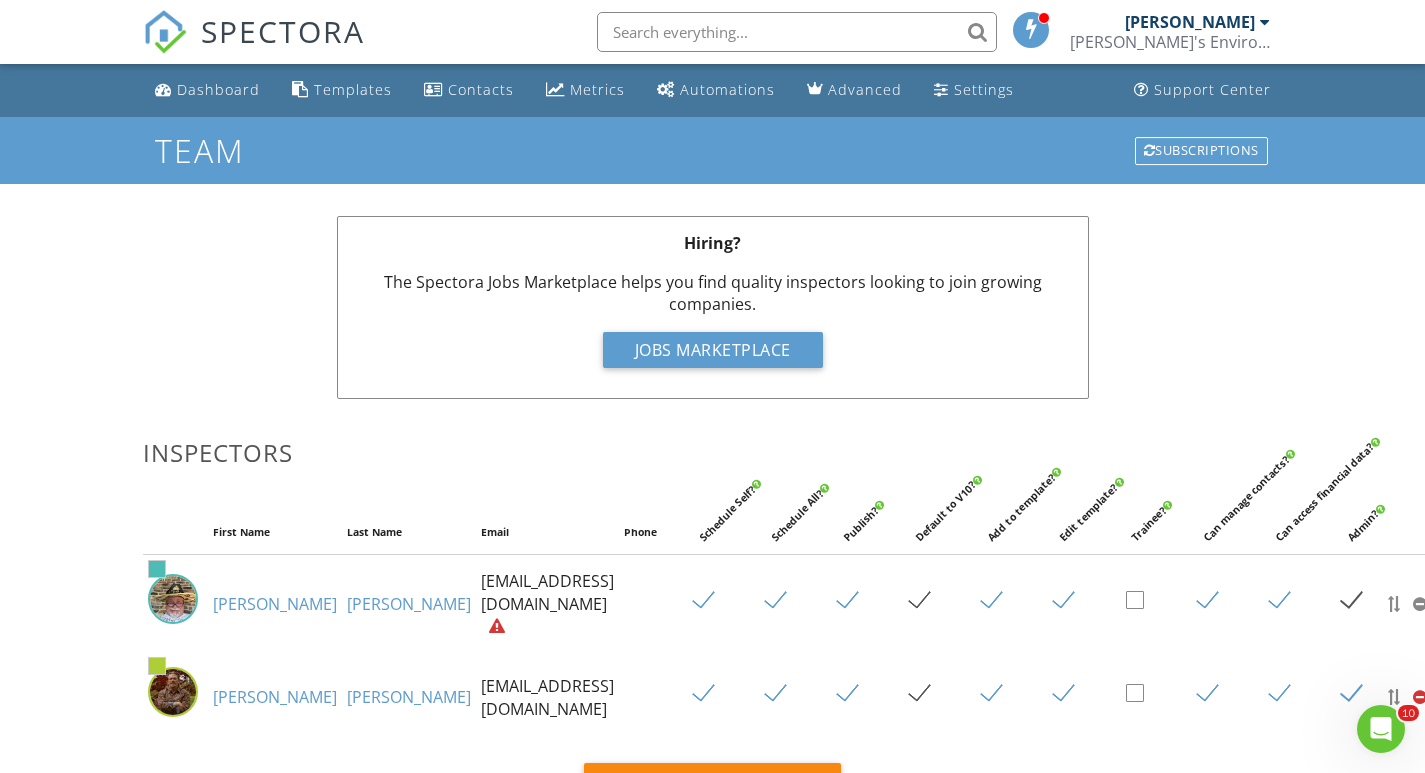 click at bounding box center [1265, 22] 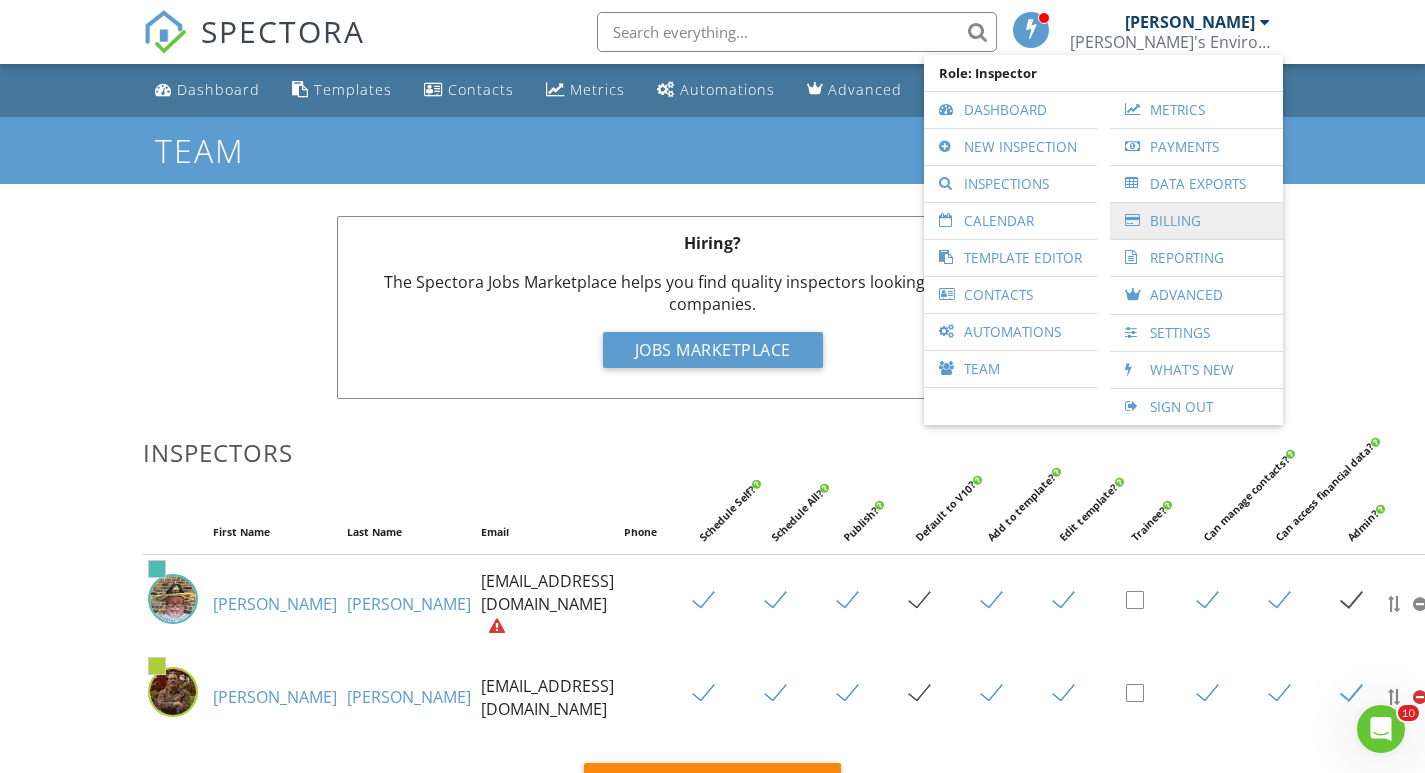 click on "Billing" at bounding box center [1196, 221] 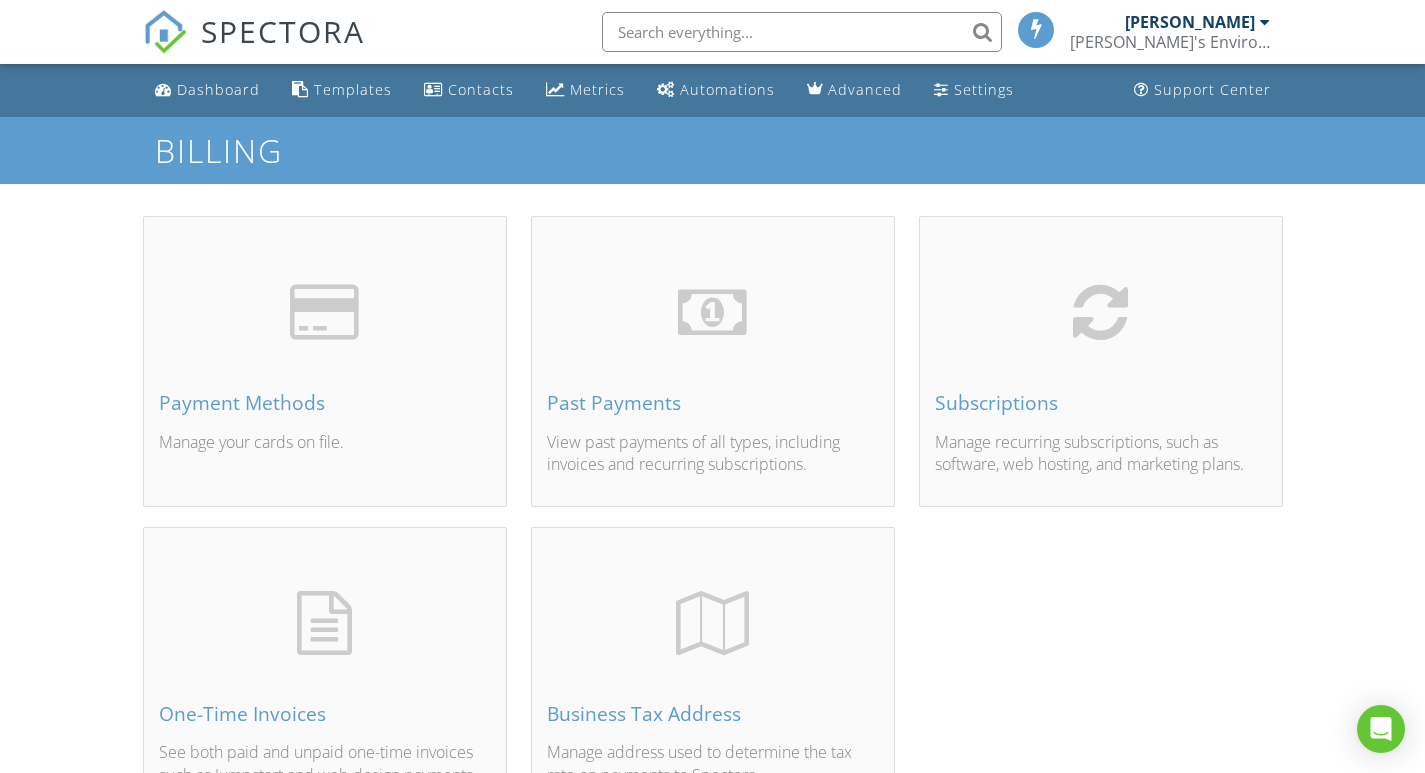 scroll, scrollTop: 0, scrollLeft: 0, axis: both 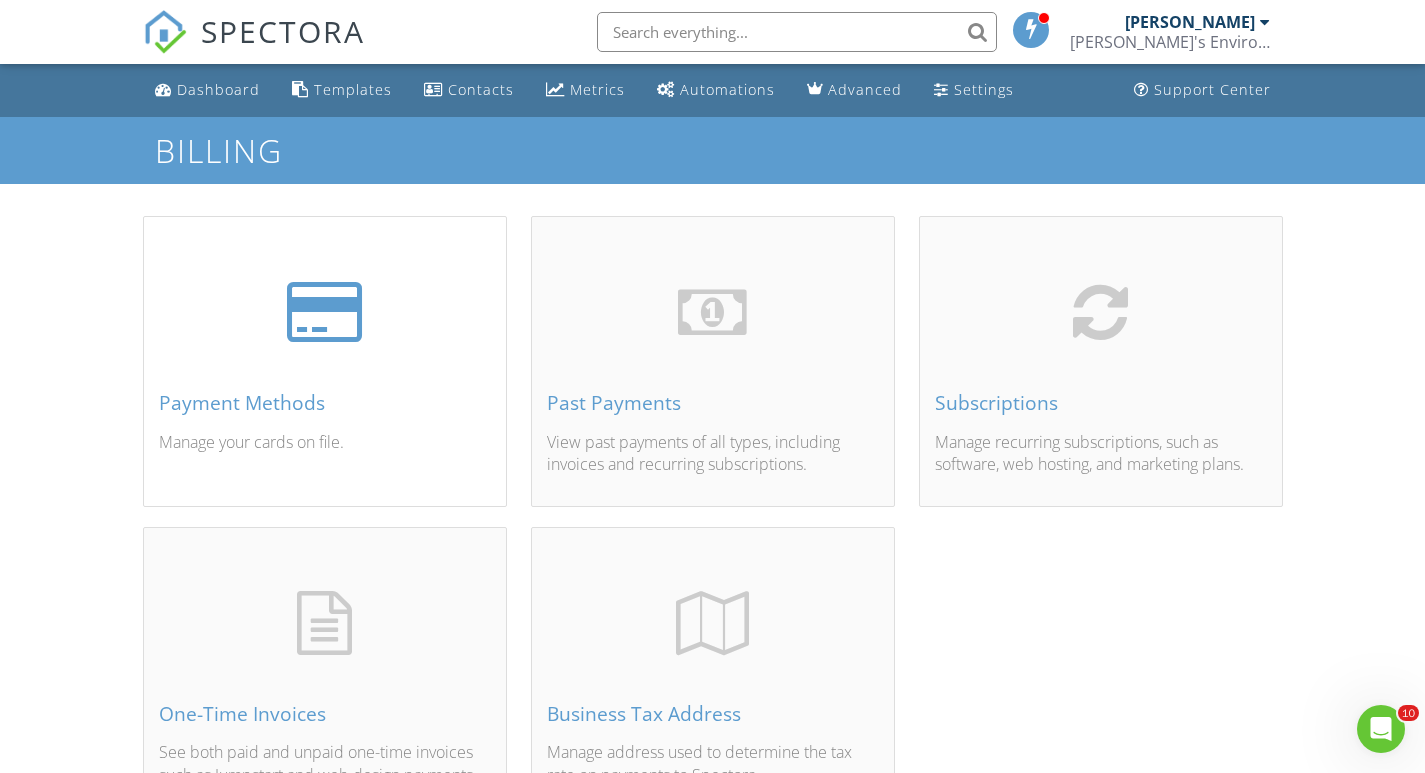 click at bounding box center (325, 312) 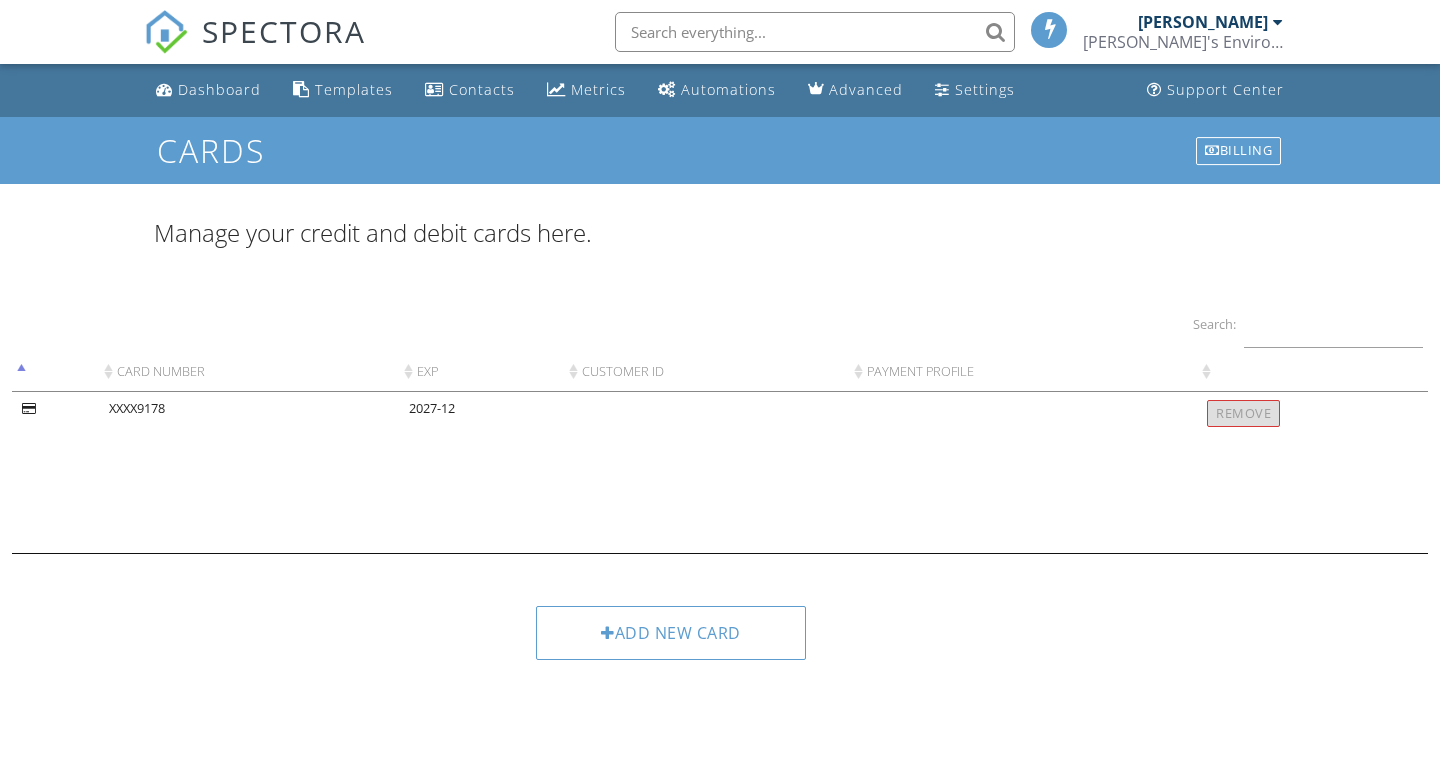 scroll, scrollTop: 0, scrollLeft: 0, axis: both 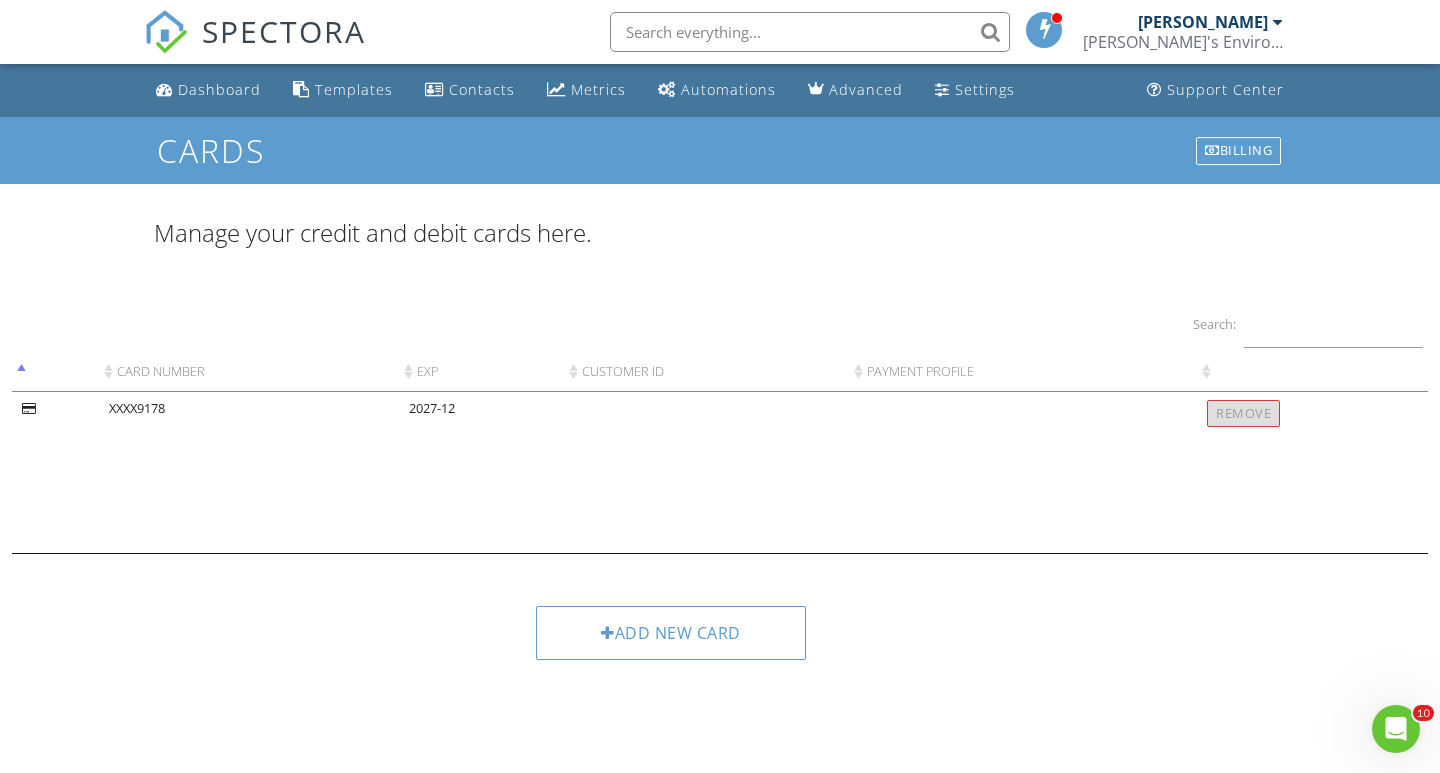 click at bounding box center [1278, 22] 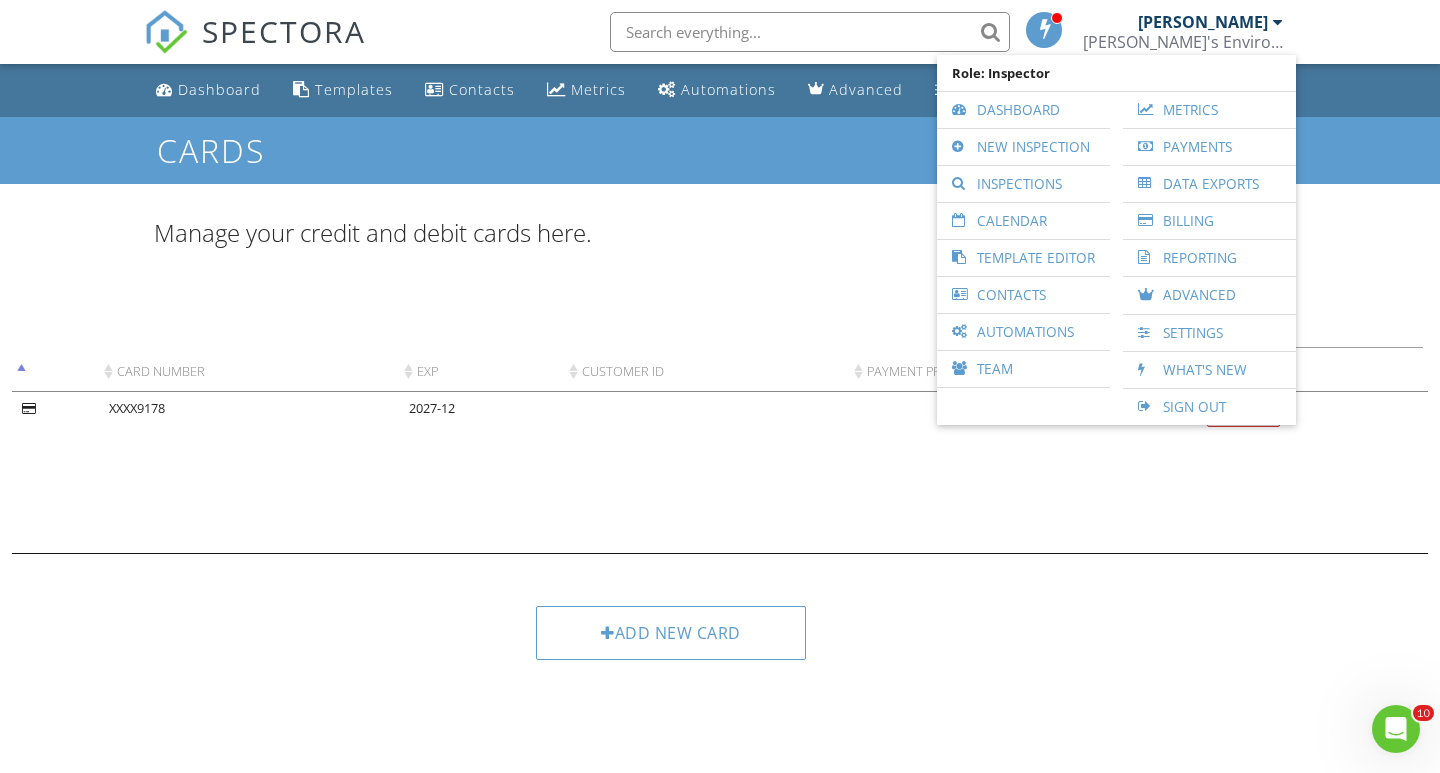 scroll, scrollTop: 0, scrollLeft: 0, axis: both 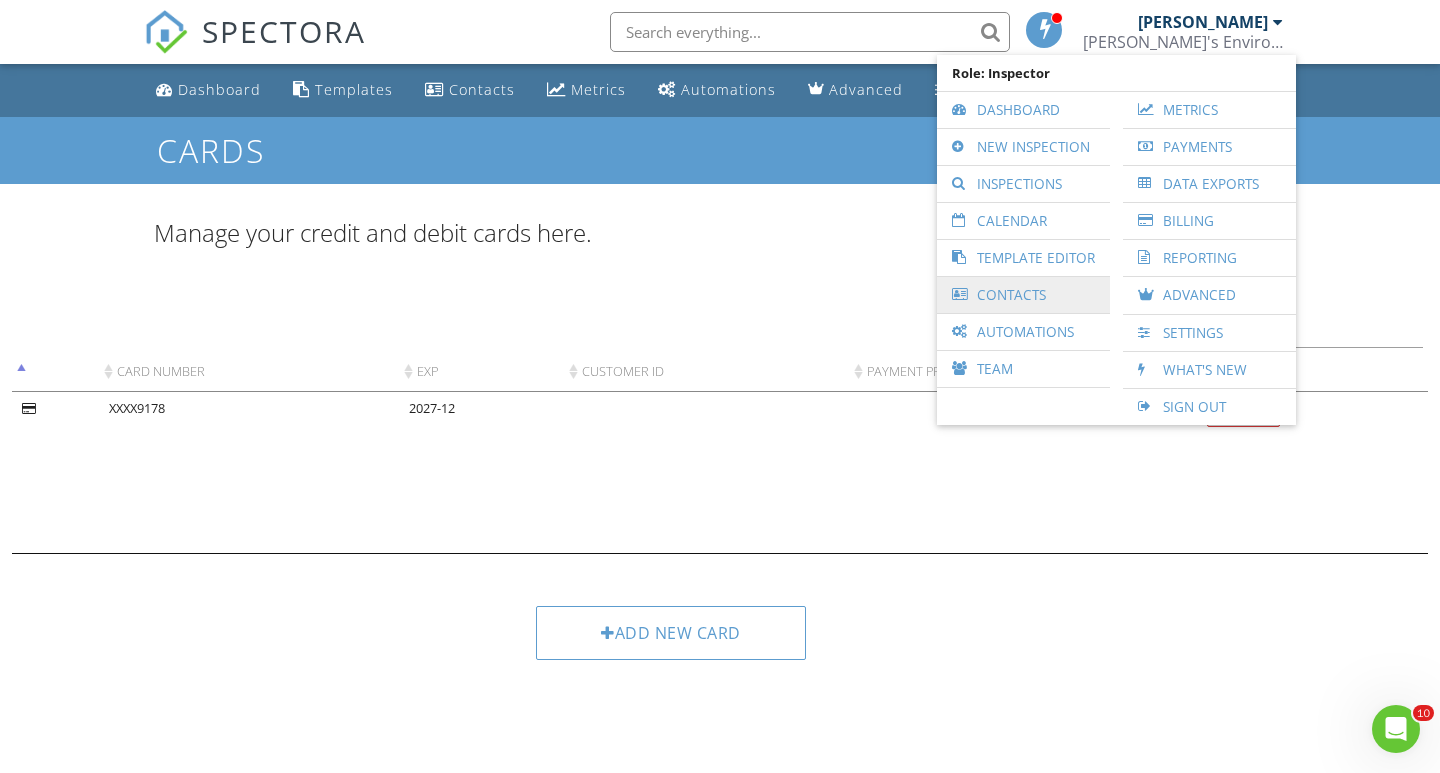 click on "Contacts" at bounding box center [1023, 295] 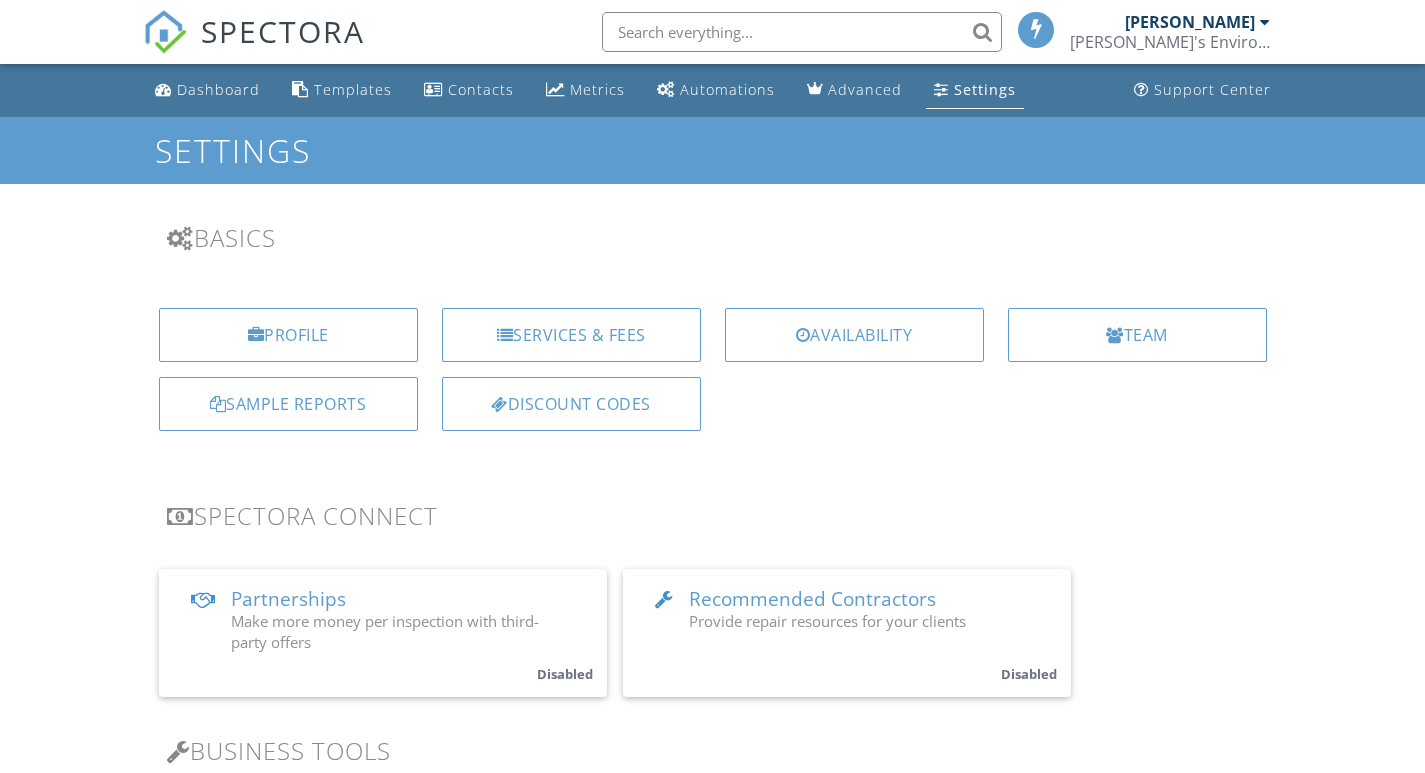 scroll, scrollTop: 0, scrollLeft: 0, axis: both 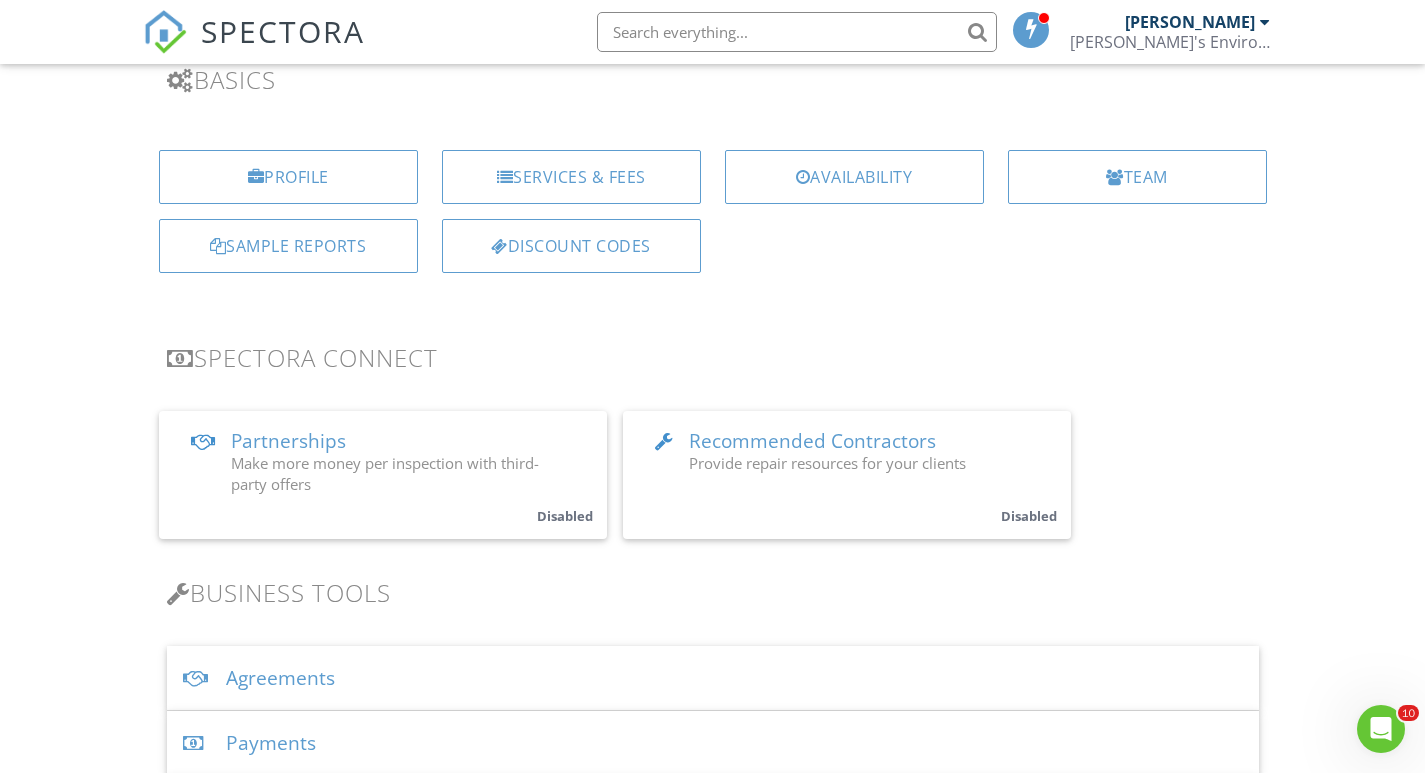 click at bounding box center (1265, 22) 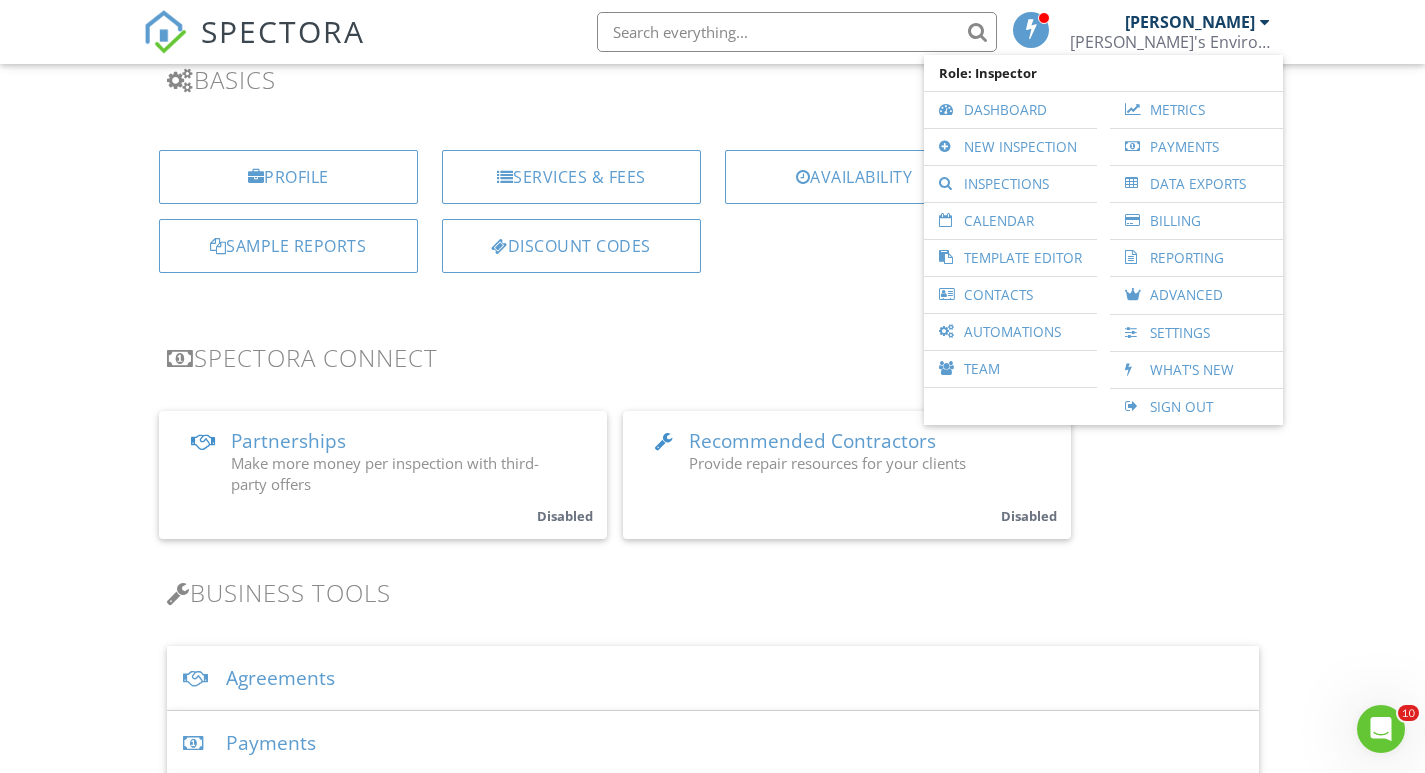 scroll, scrollTop: 166, scrollLeft: 0, axis: vertical 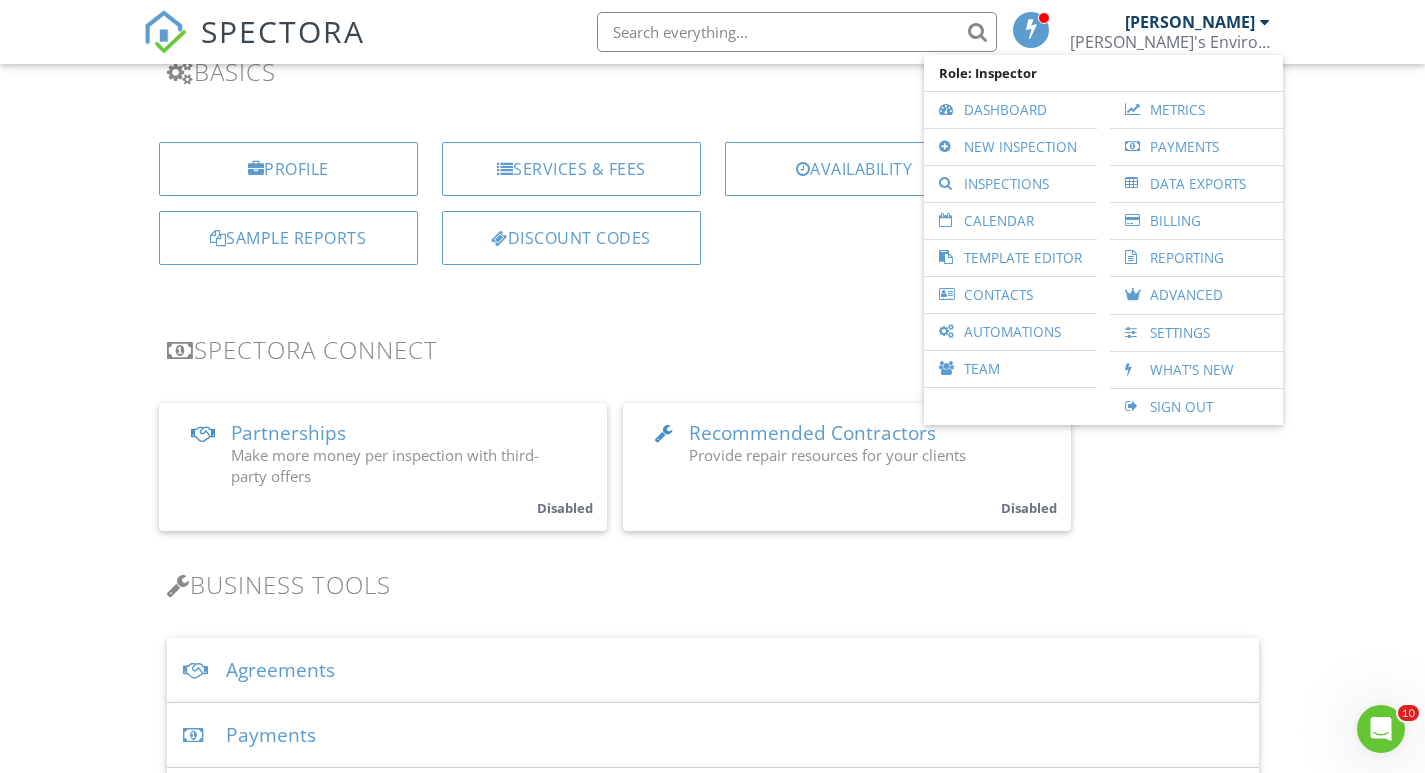 click on "Team" at bounding box center (1010, 369) 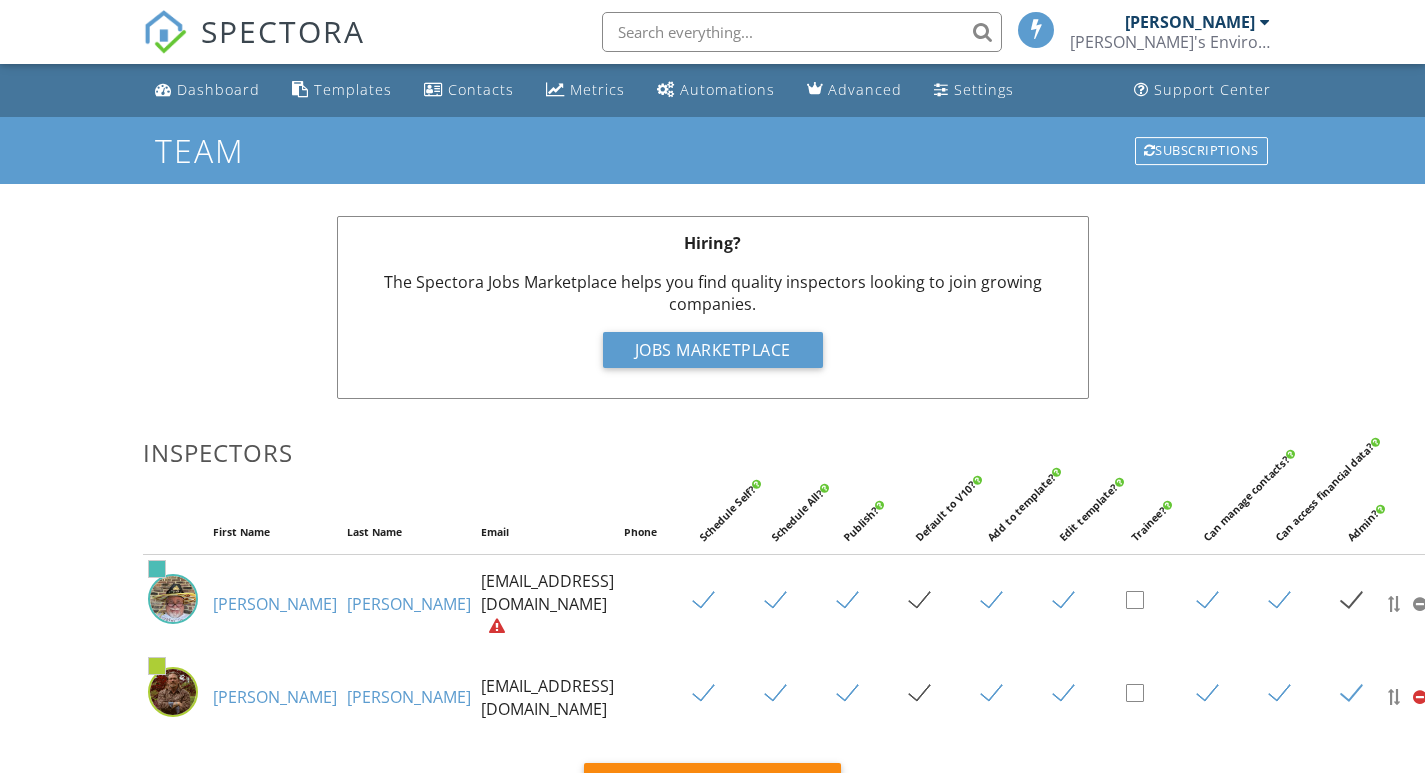 scroll, scrollTop: 0, scrollLeft: 0, axis: both 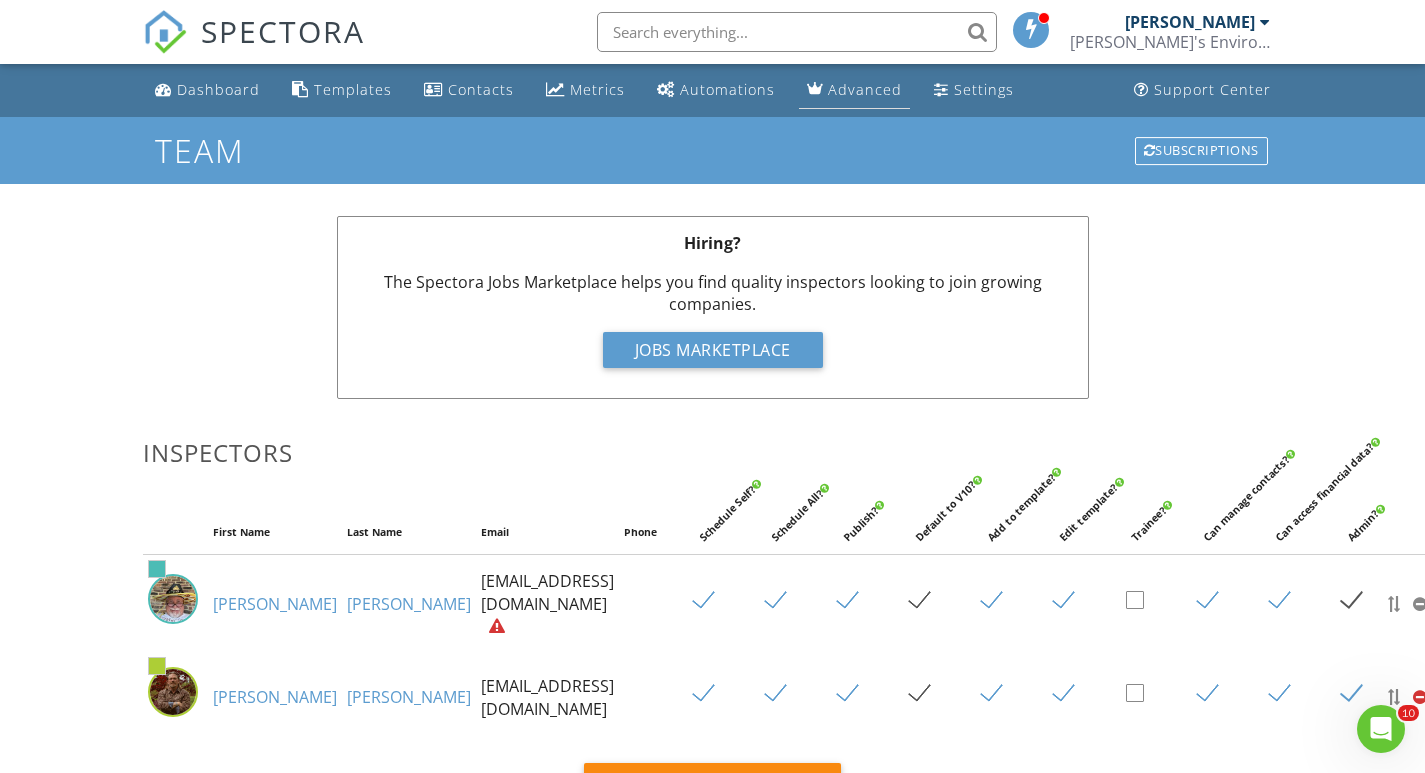 click 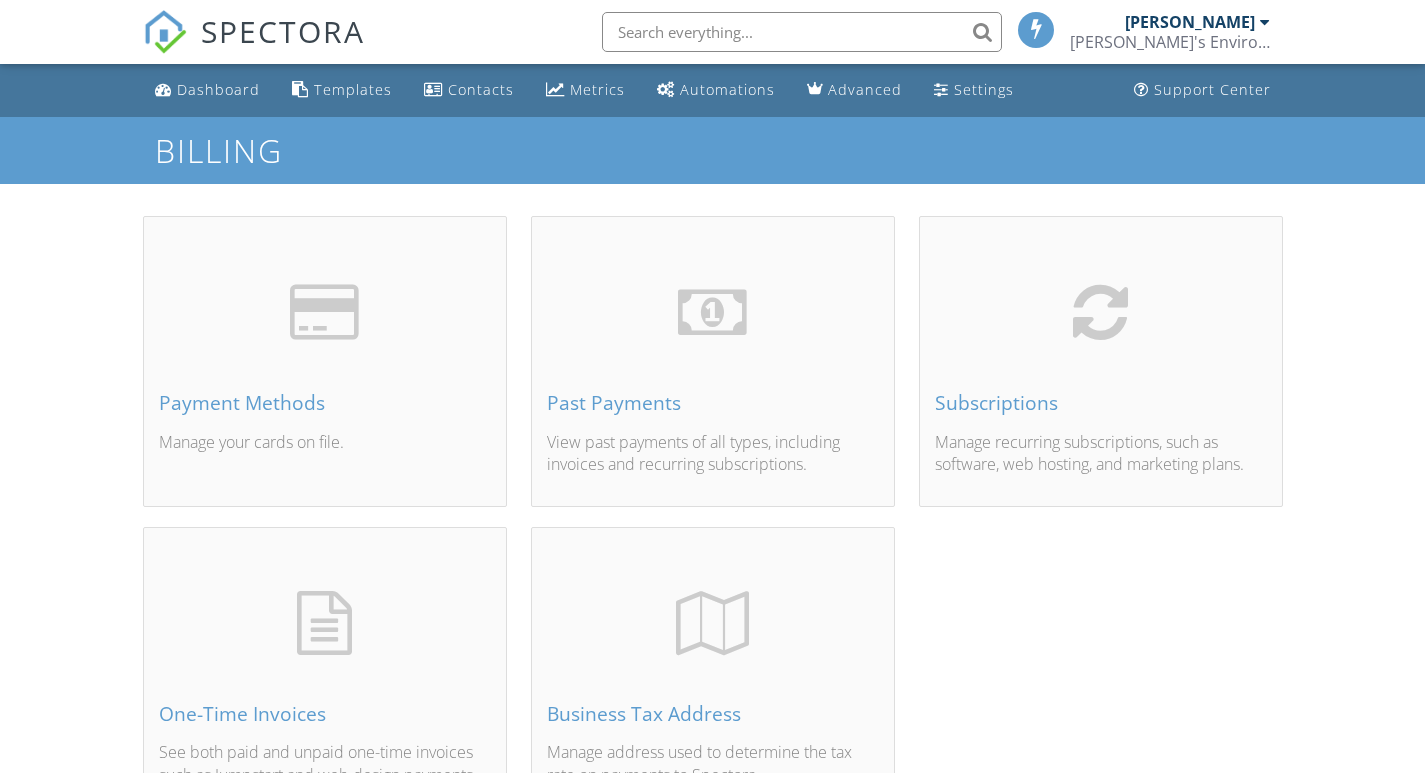scroll, scrollTop: 3, scrollLeft: 0, axis: vertical 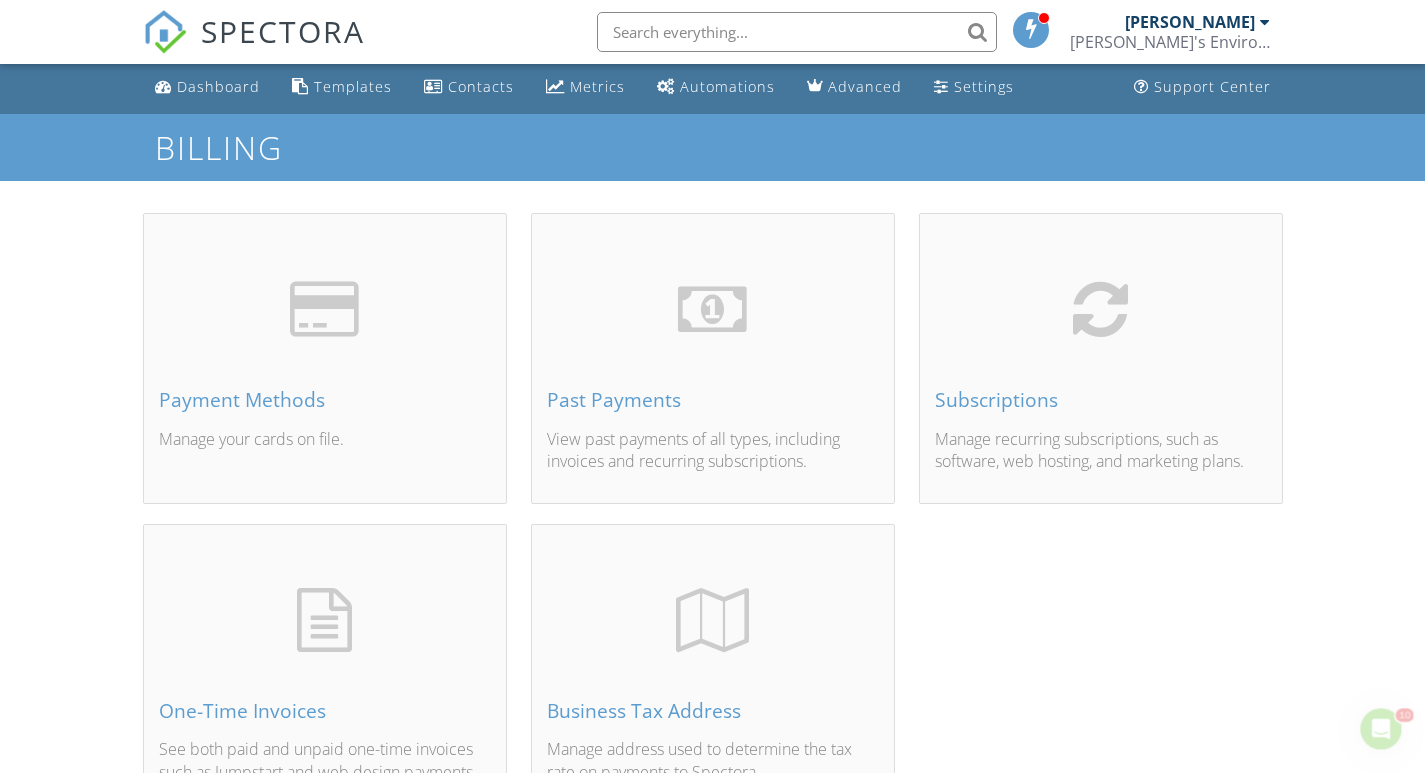 click at bounding box center (1265, 22) 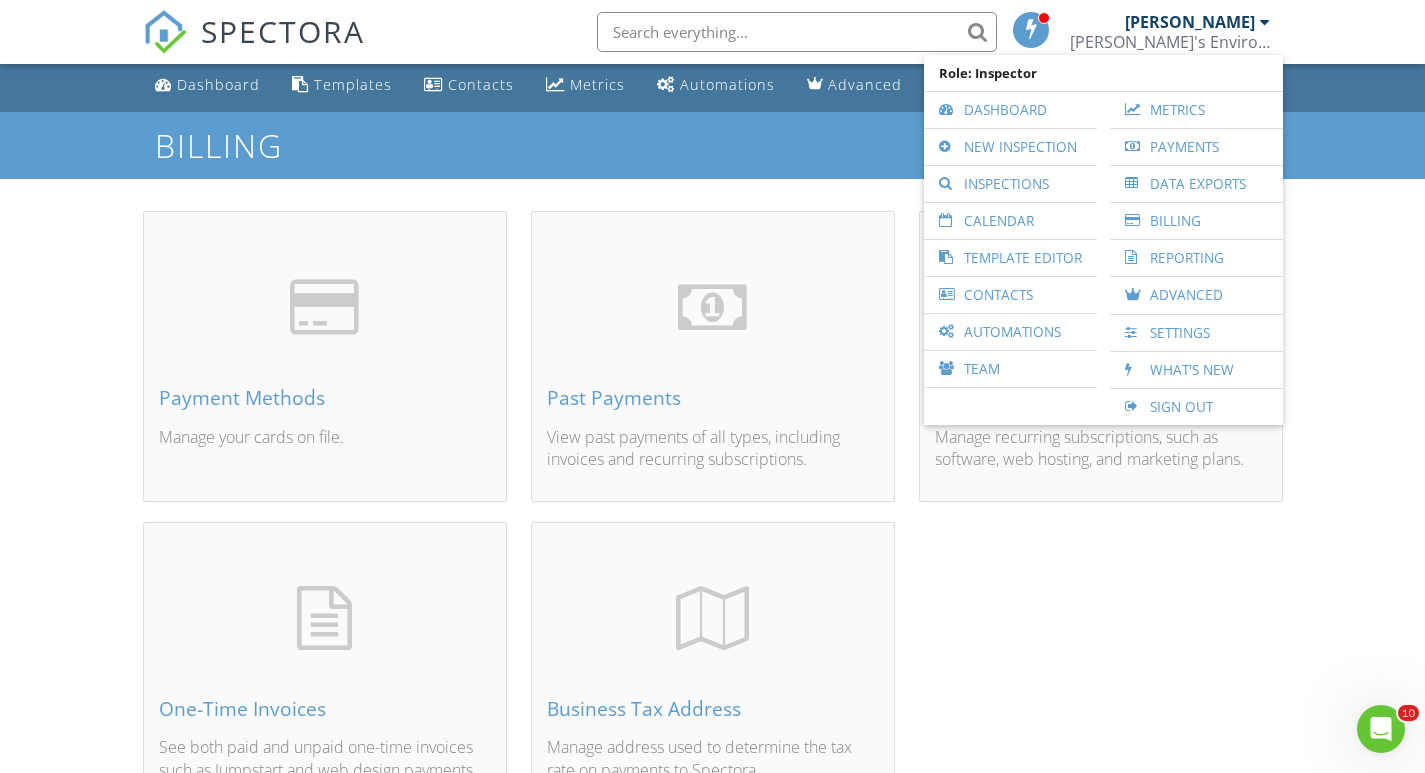 click on "Payments" at bounding box center [1196, 147] 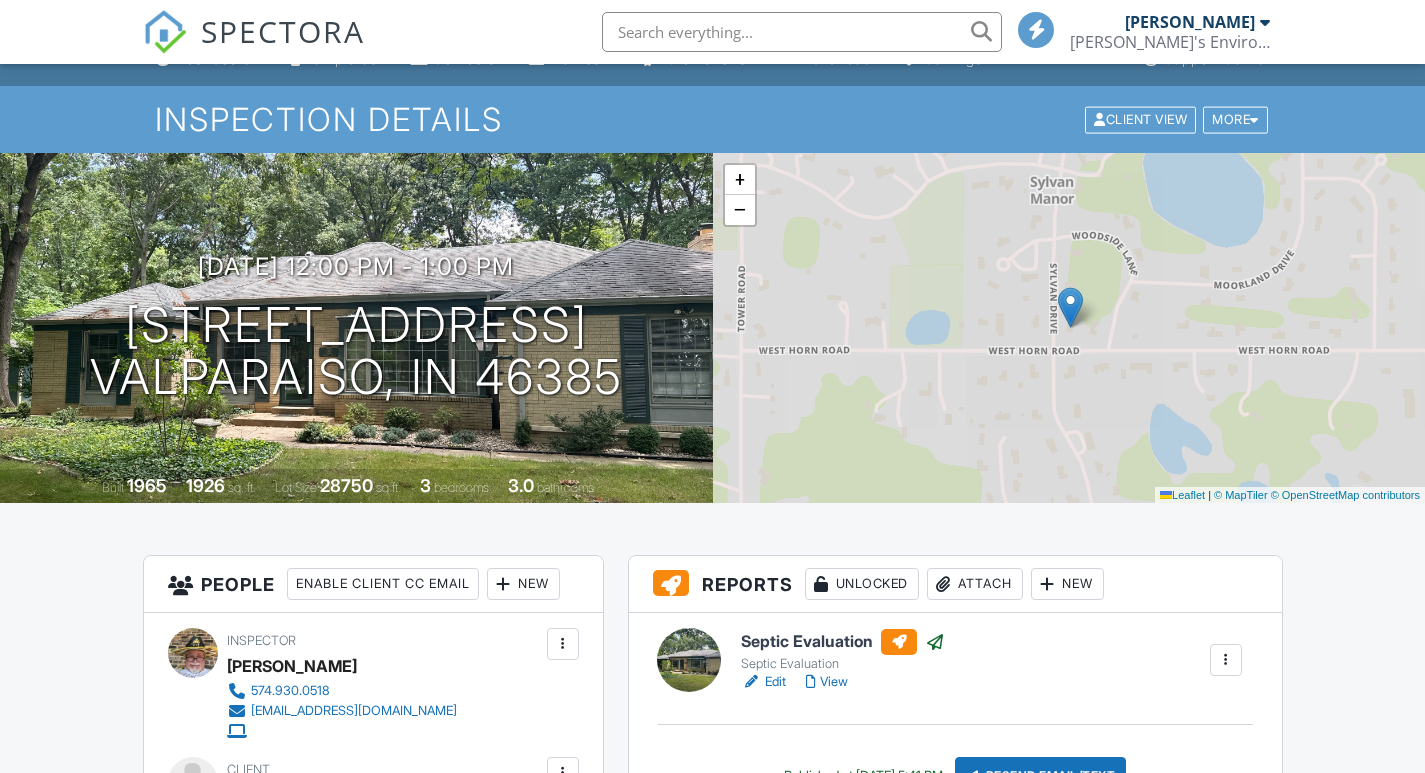 scroll, scrollTop: 128, scrollLeft: 0, axis: vertical 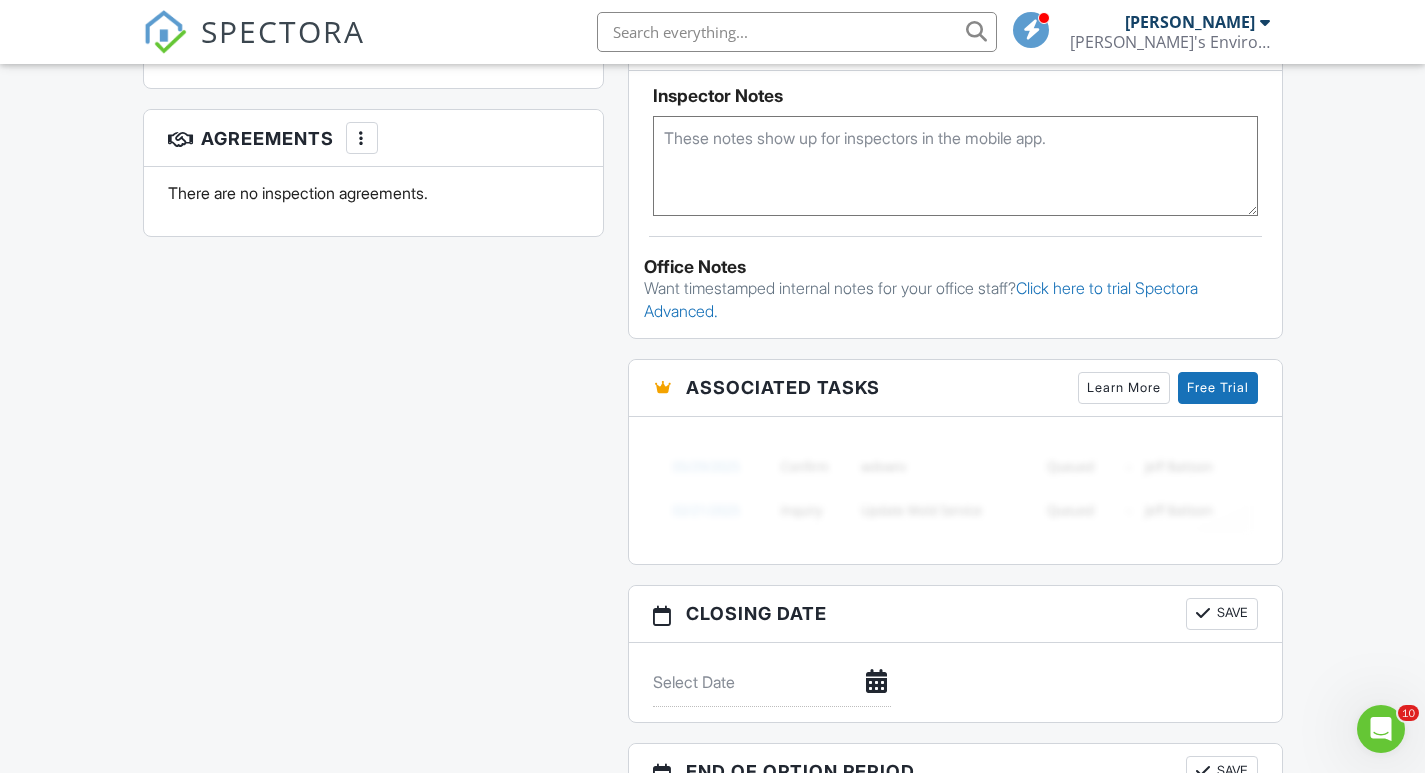 click at bounding box center (1265, 22) 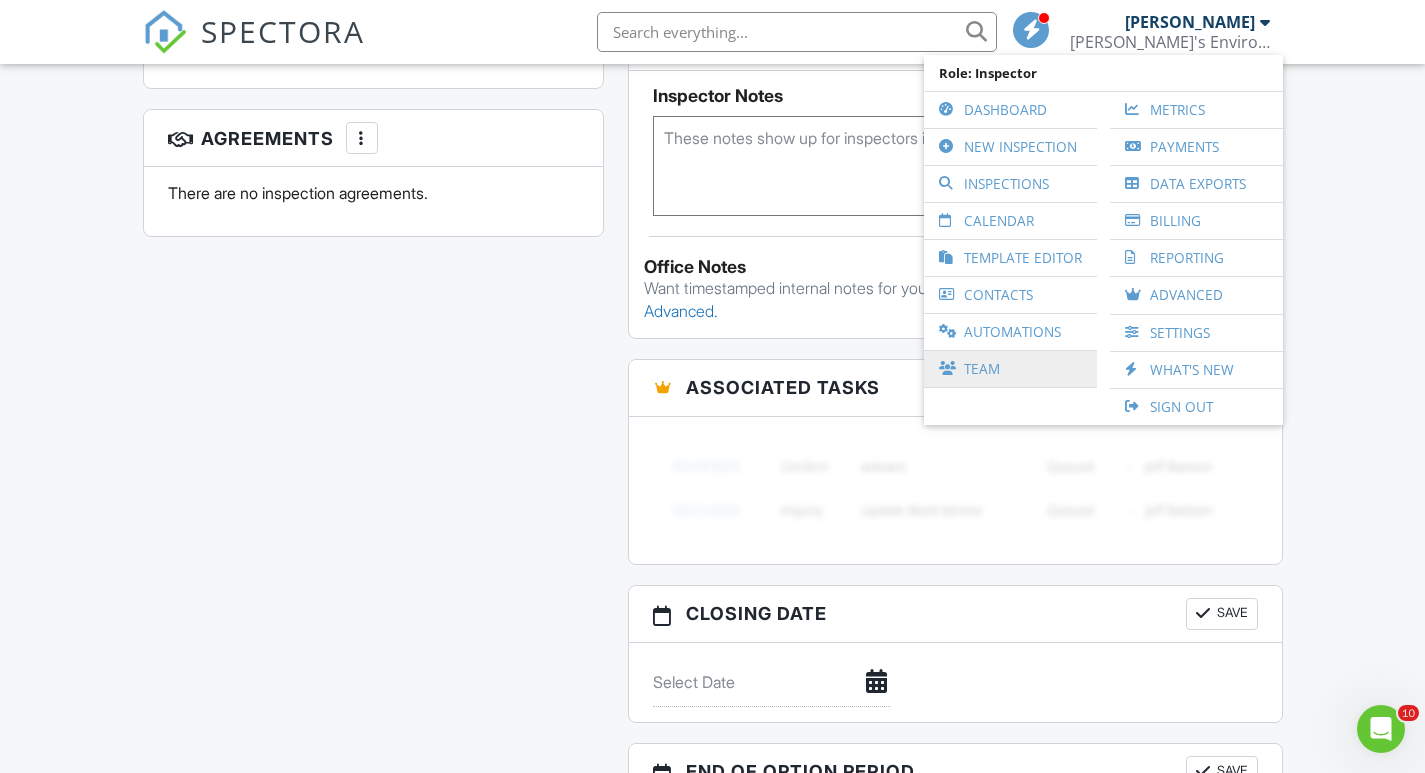click at bounding box center (949, 369) 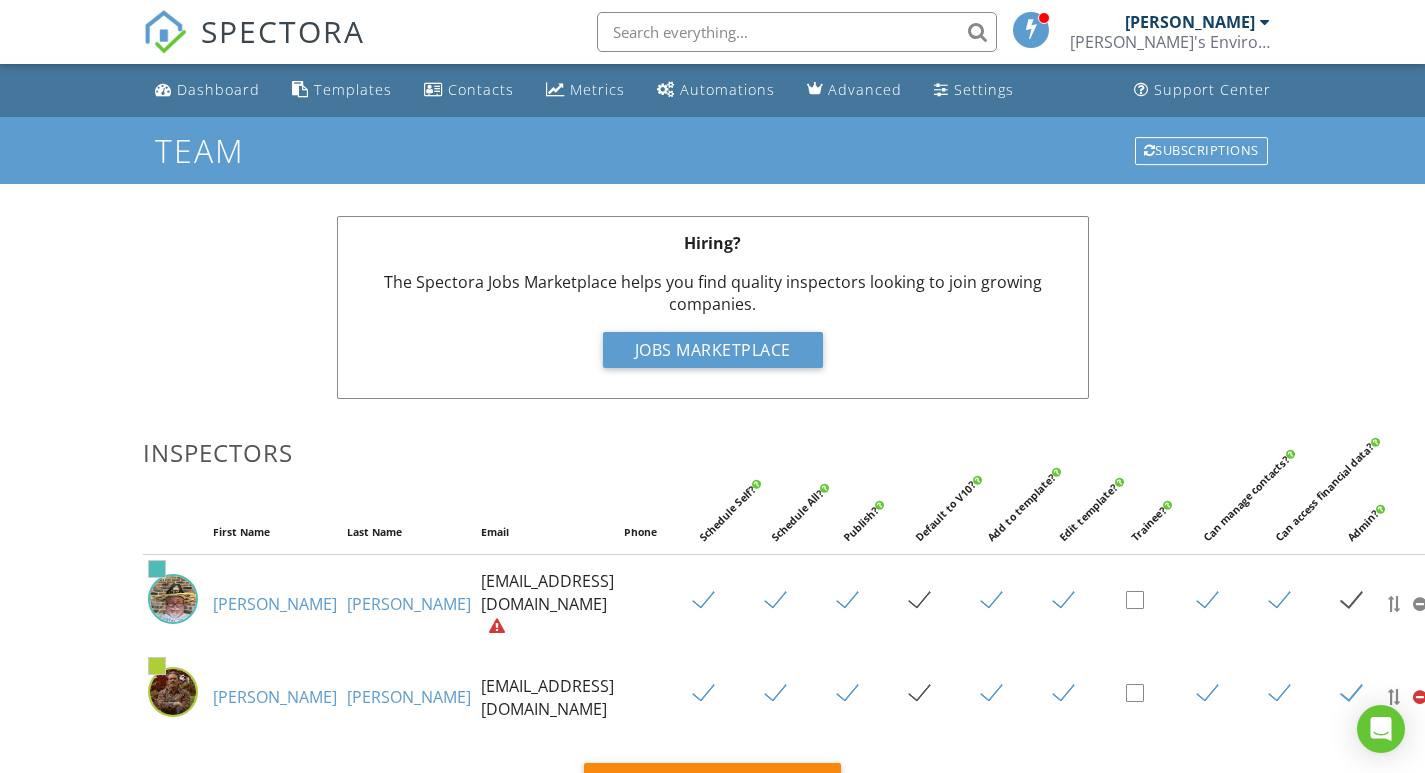 scroll, scrollTop: 0, scrollLeft: 0, axis: both 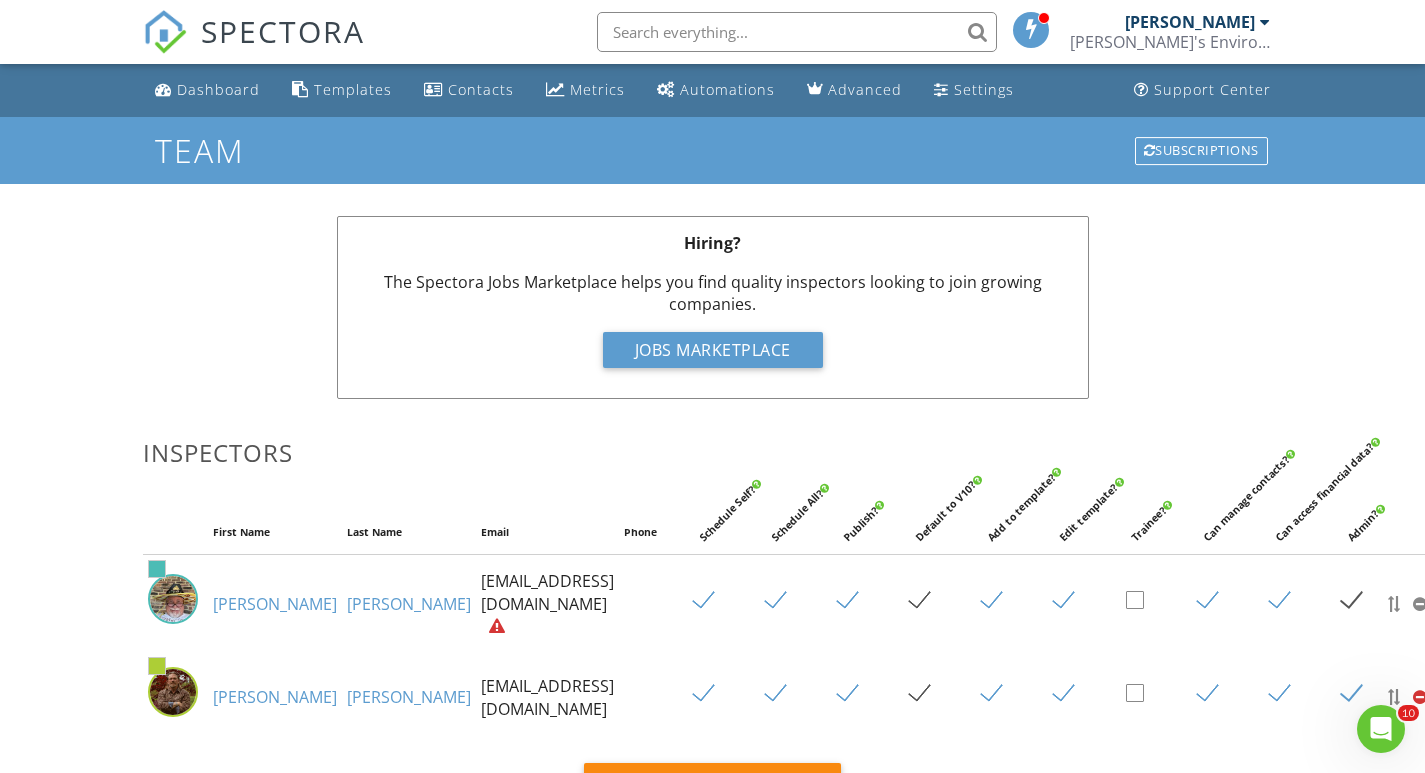 click on "[PERSON_NAME]" at bounding box center [409, 604] 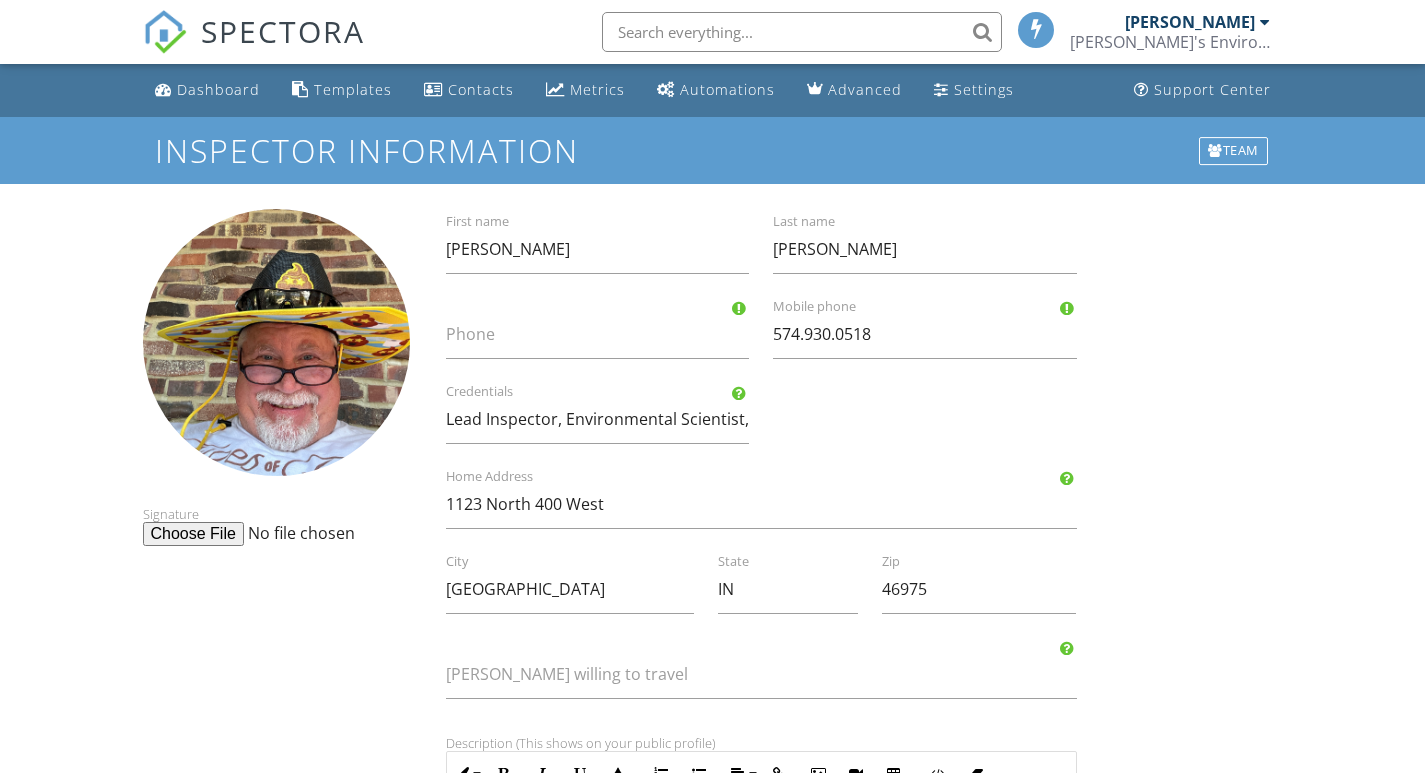 scroll, scrollTop: 0, scrollLeft: 0, axis: both 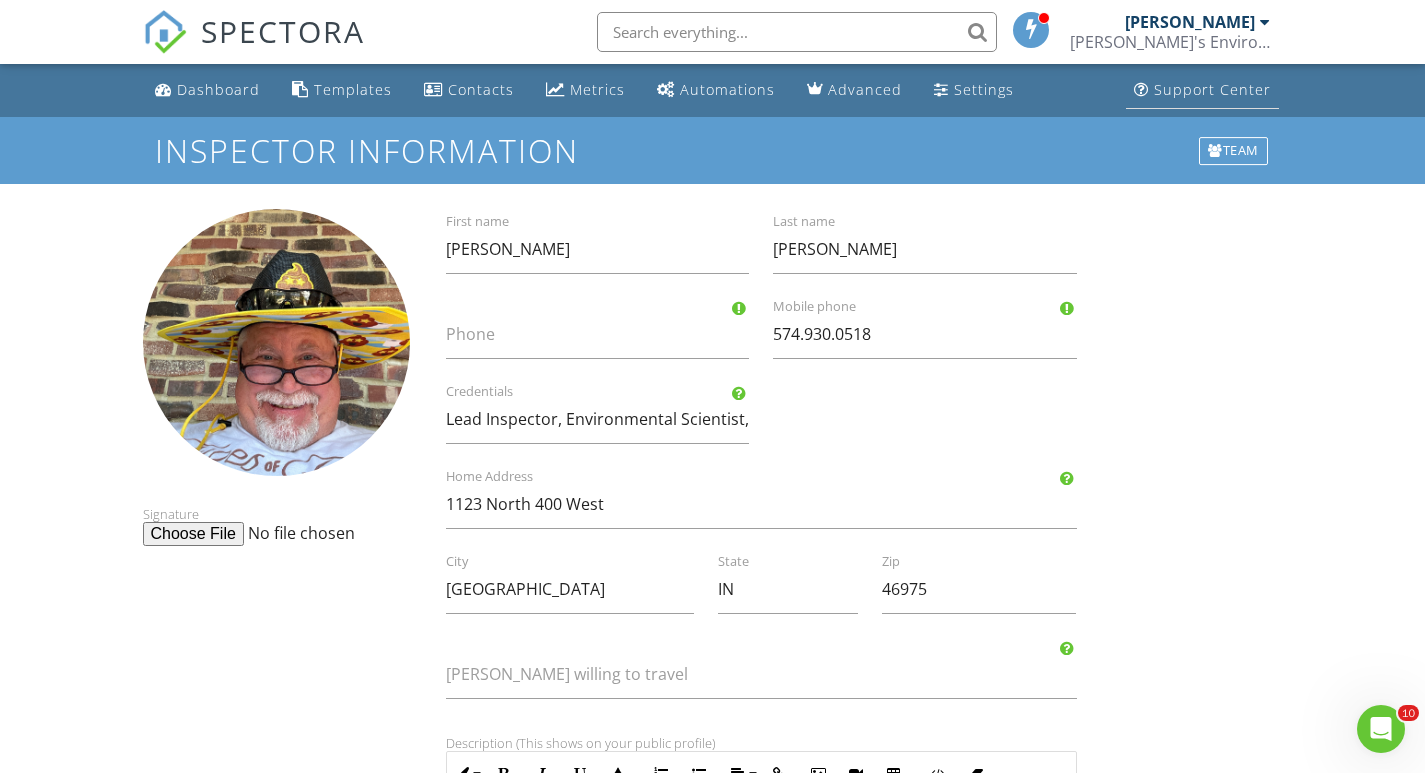 click on "Support Center" at bounding box center [1212, 89] 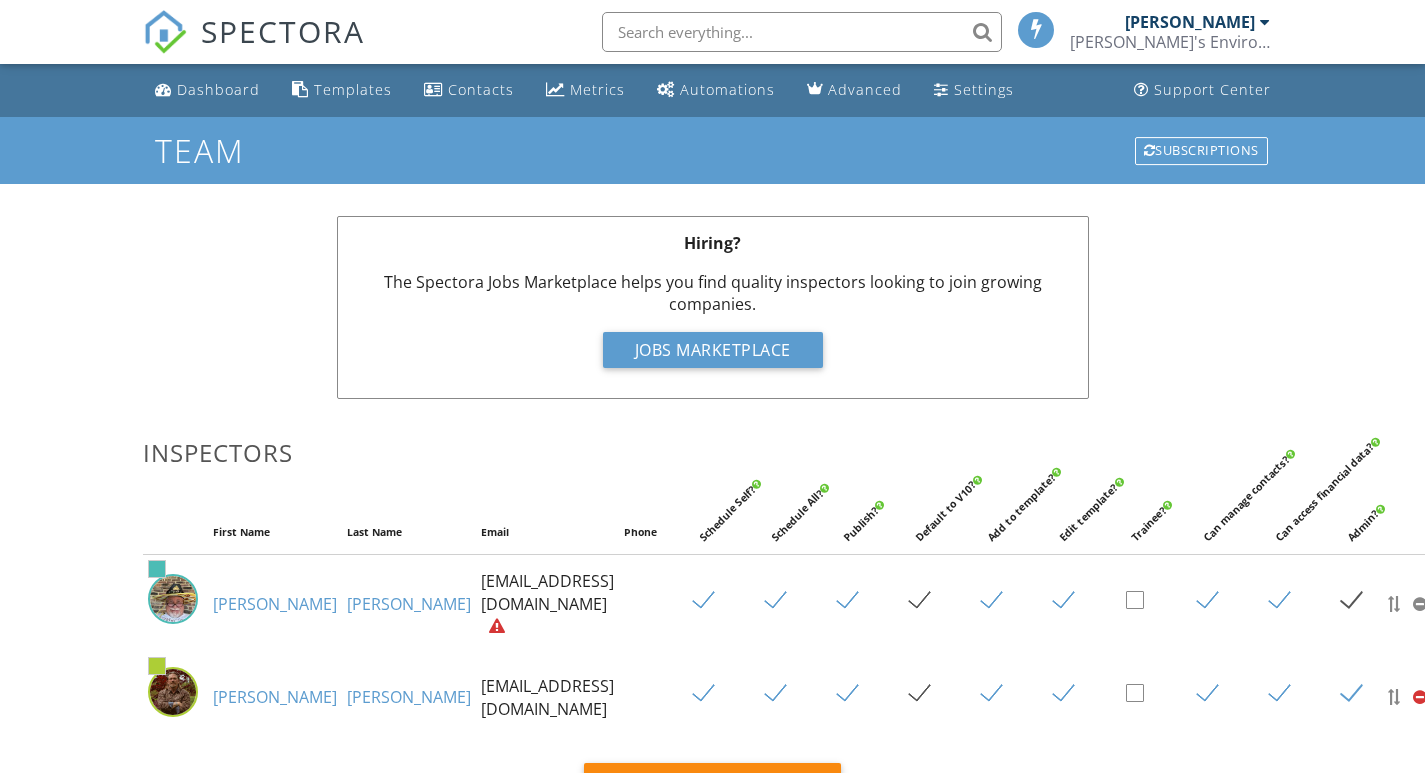 scroll, scrollTop: 0, scrollLeft: 0, axis: both 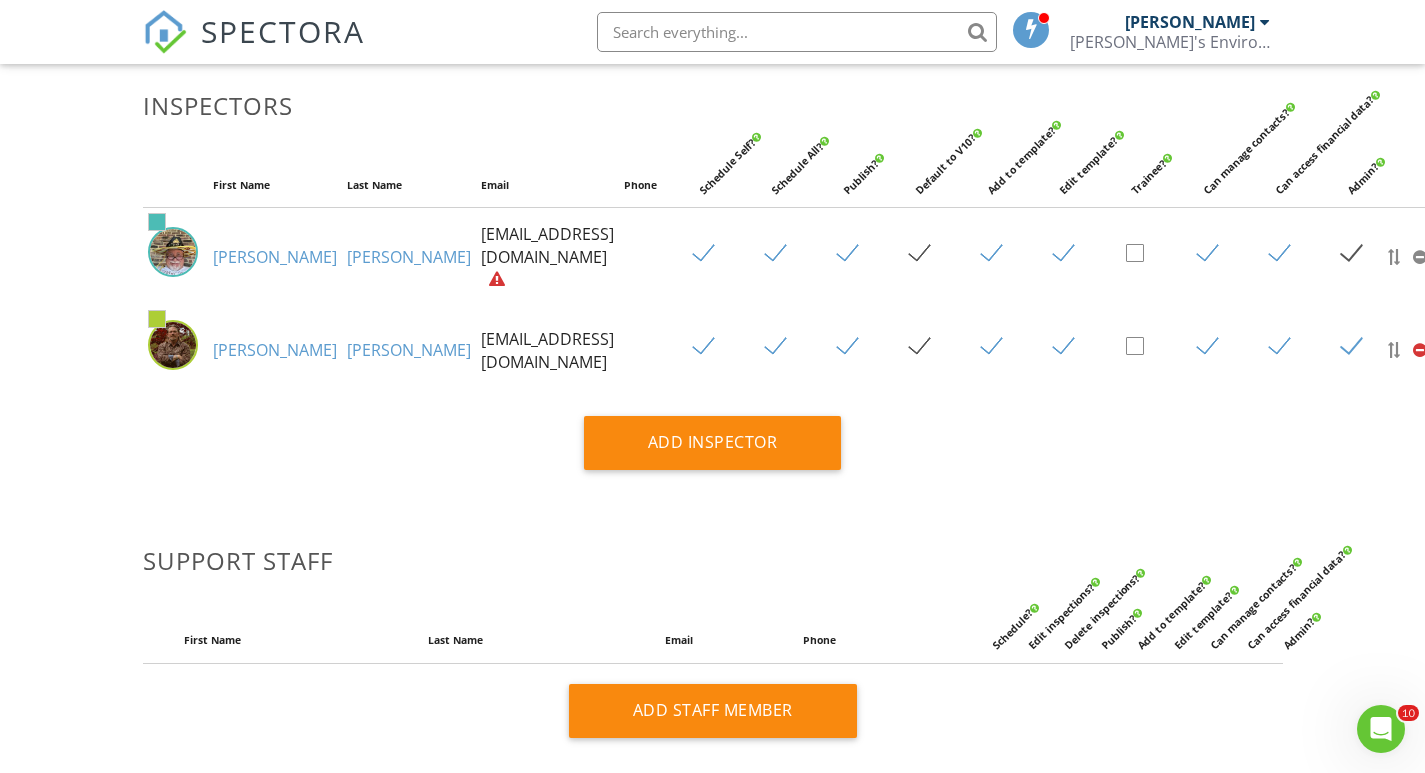 click at bounding box center [1420, 350] 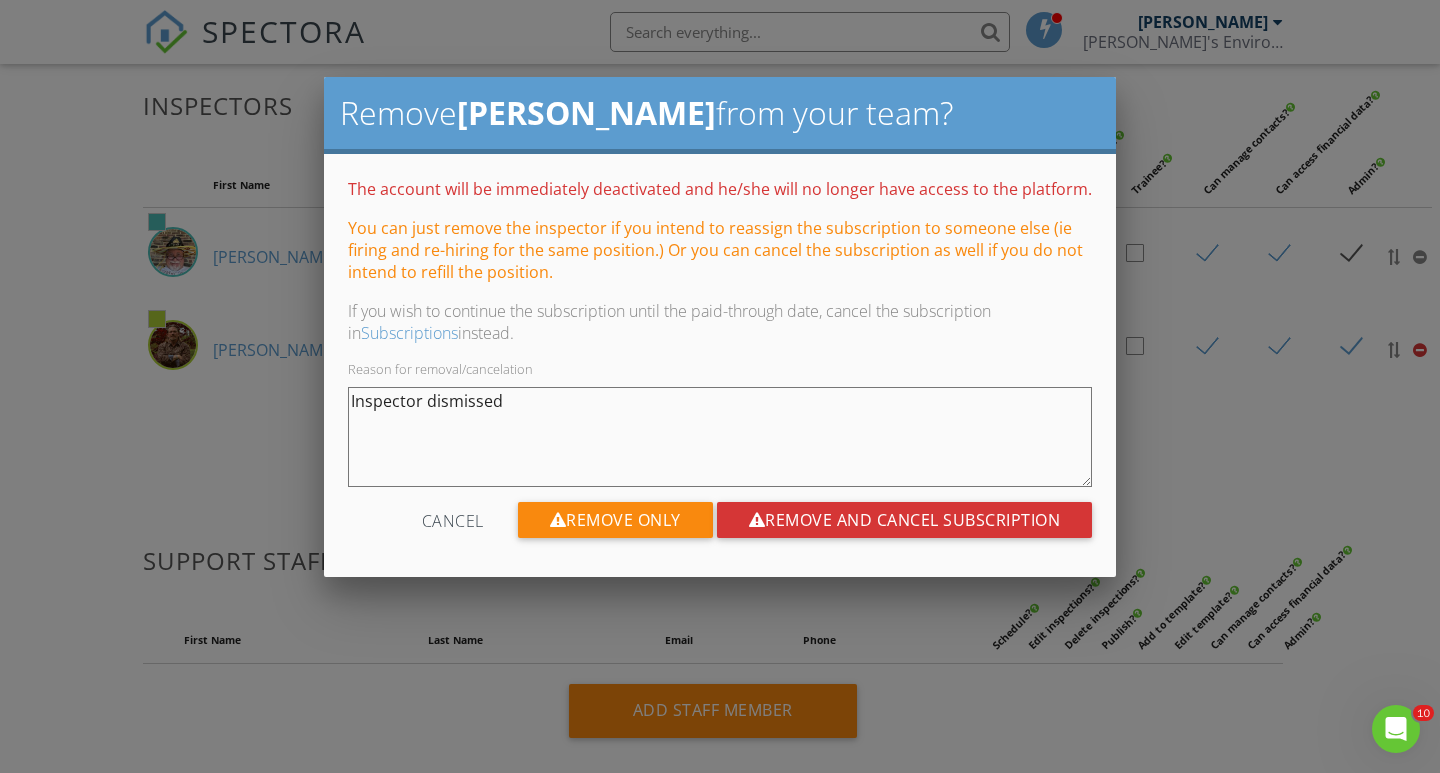 click on "Cancel" at bounding box center (453, 520) 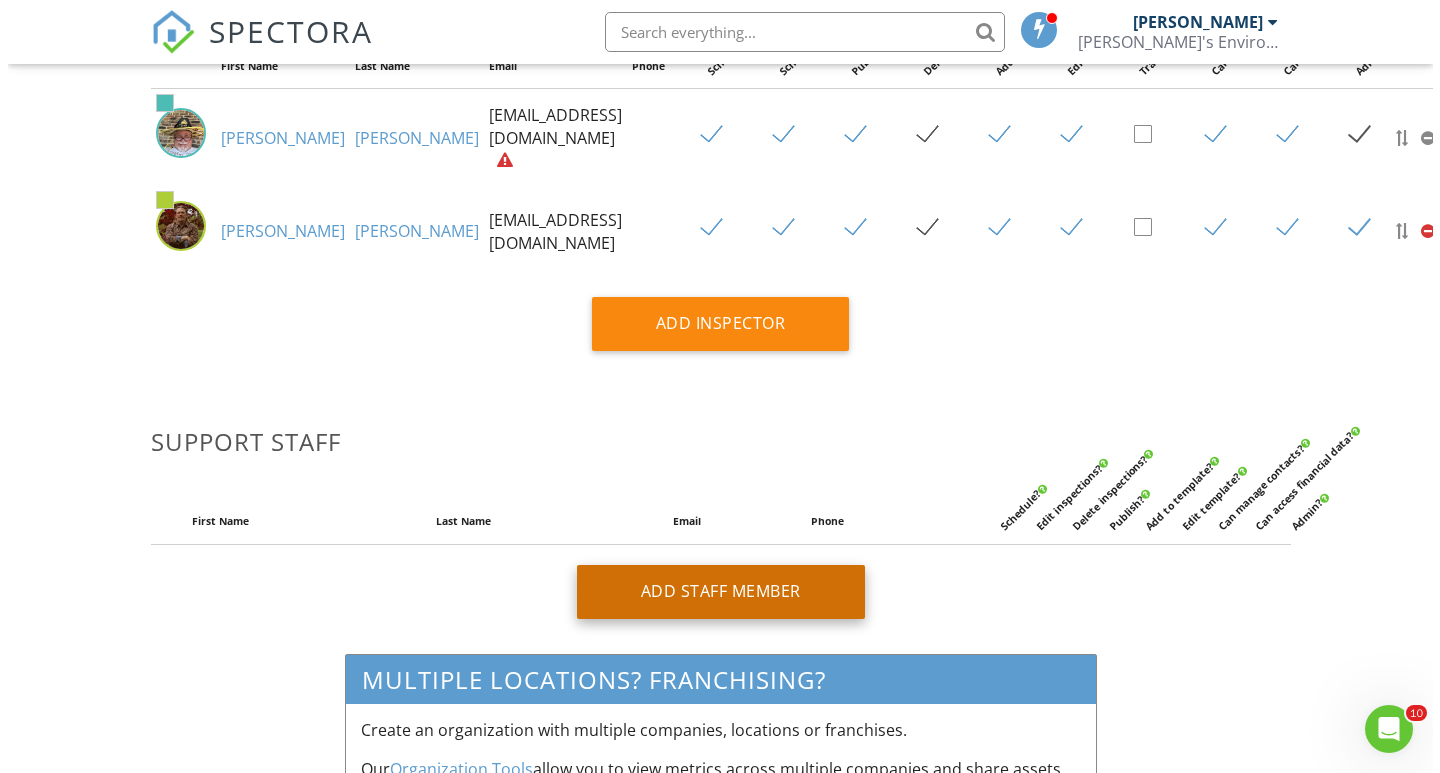 scroll, scrollTop: 489, scrollLeft: 0, axis: vertical 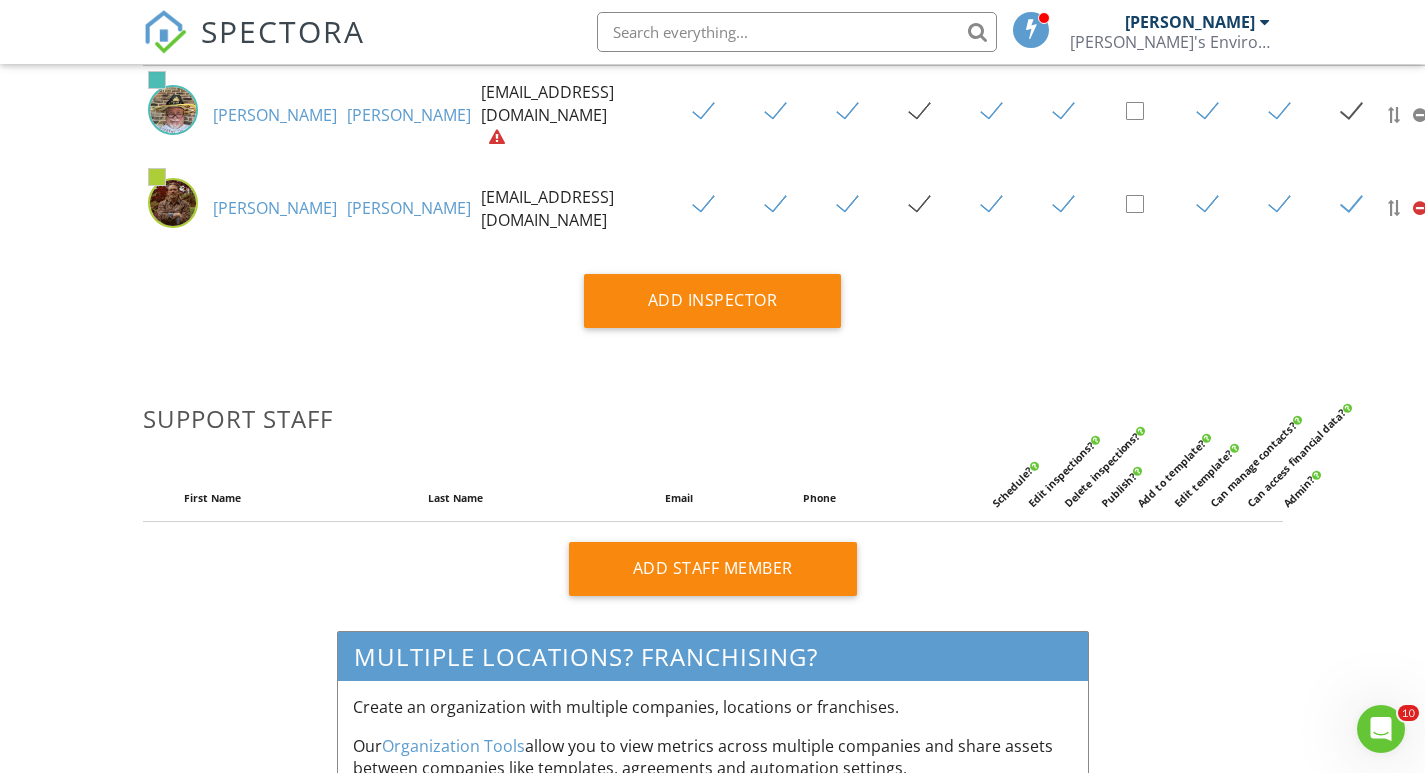click on "Add Staff Member" at bounding box center (713, 569) 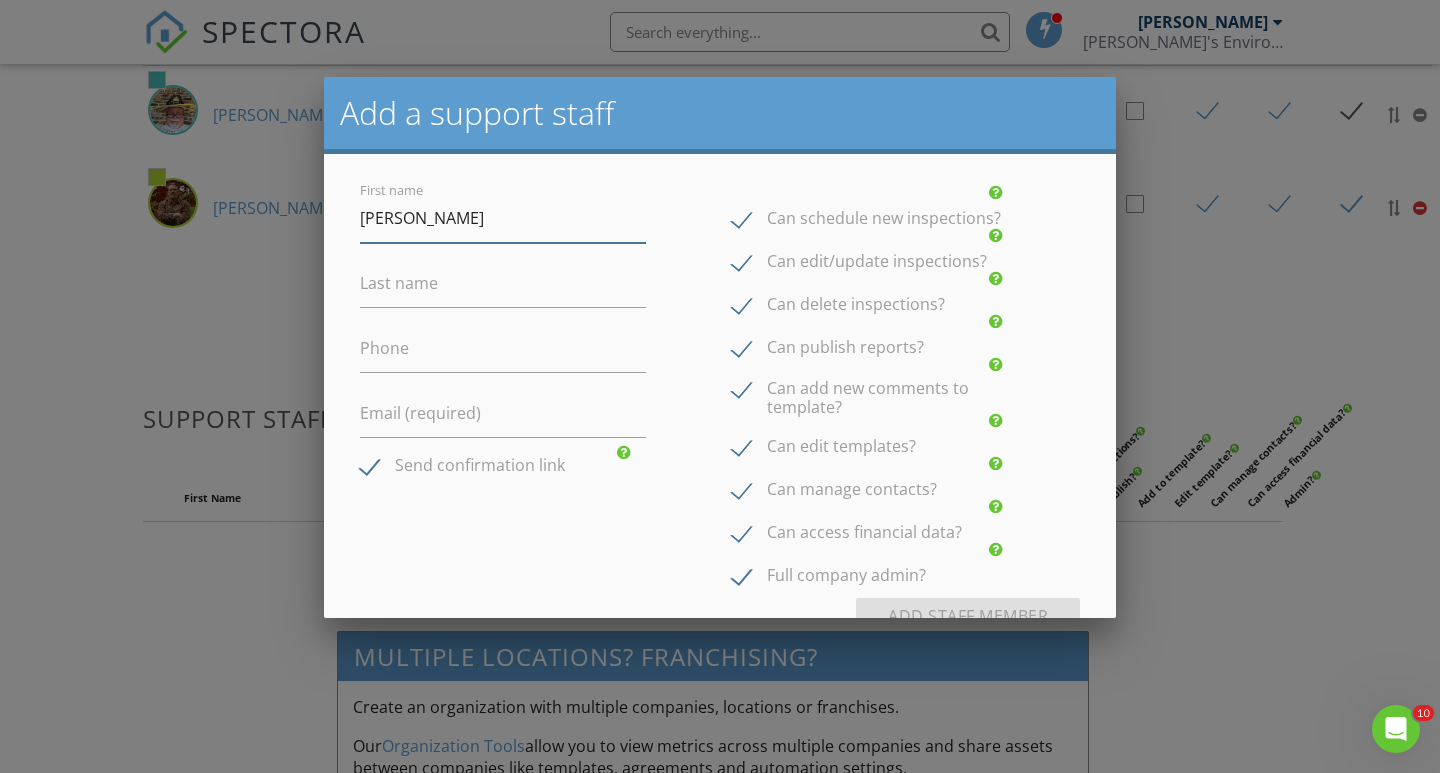 type on "Sarah" 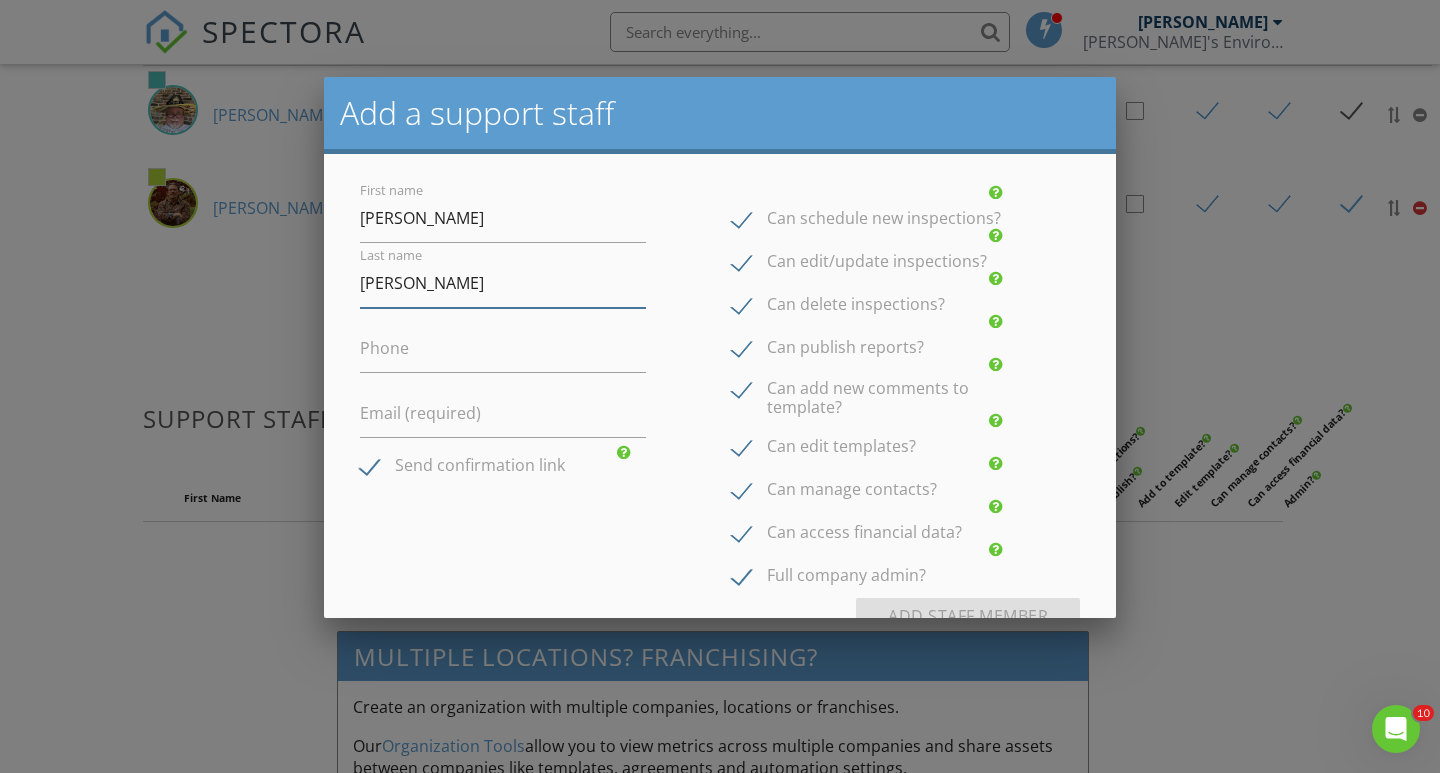 type on "McBurnett" 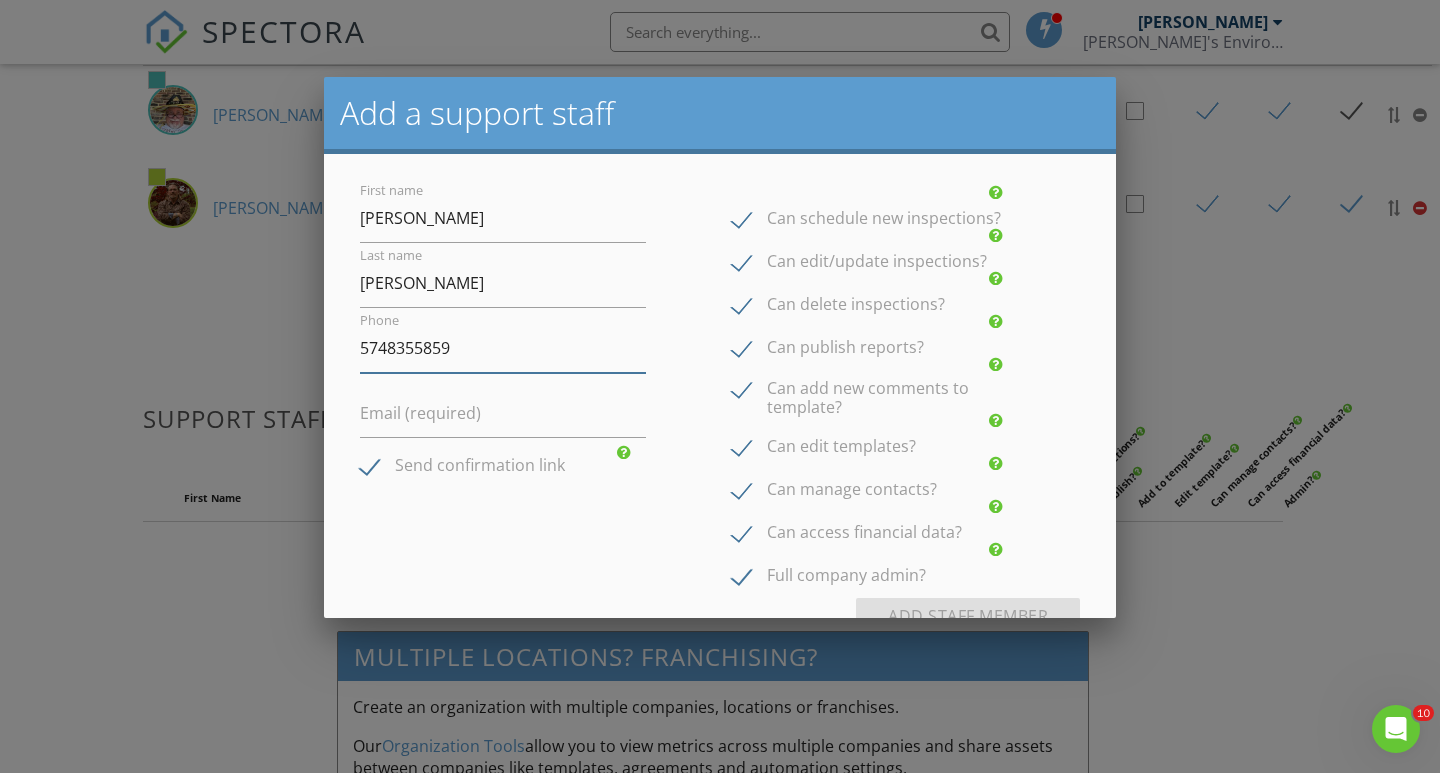 type on "5748355859" 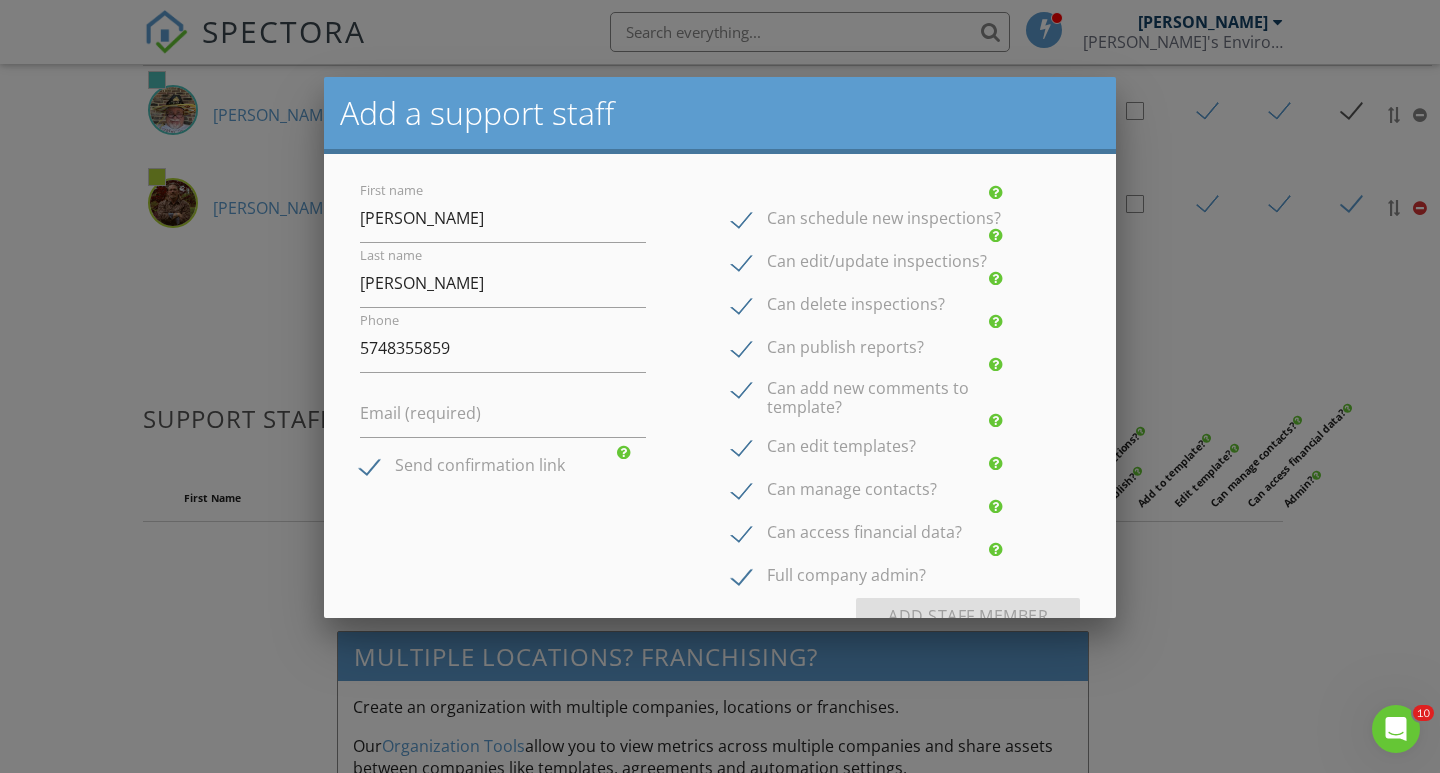 click on "Email (required)" at bounding box center [420, 413] 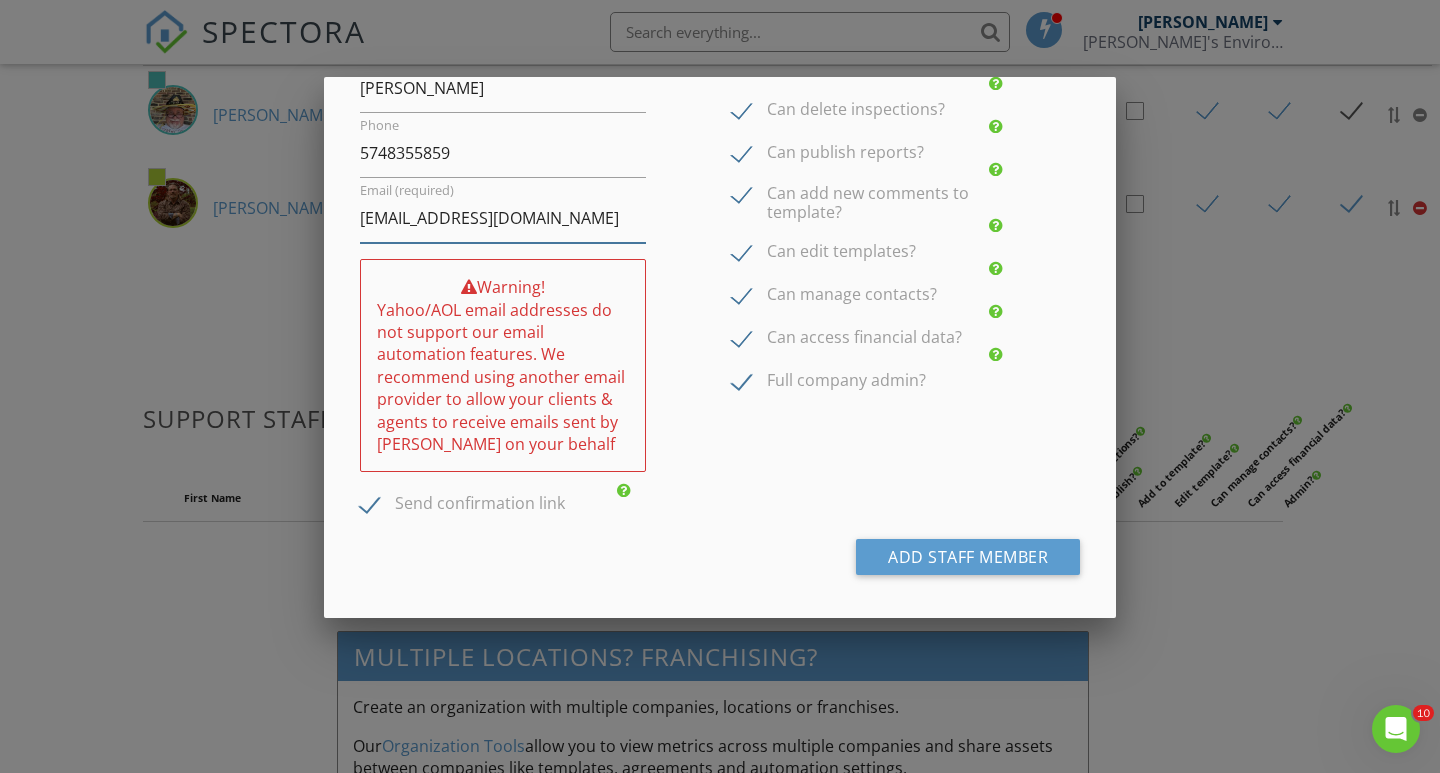 scroll, scrollTop: 199, scrollLeft: 0, axis: vertical 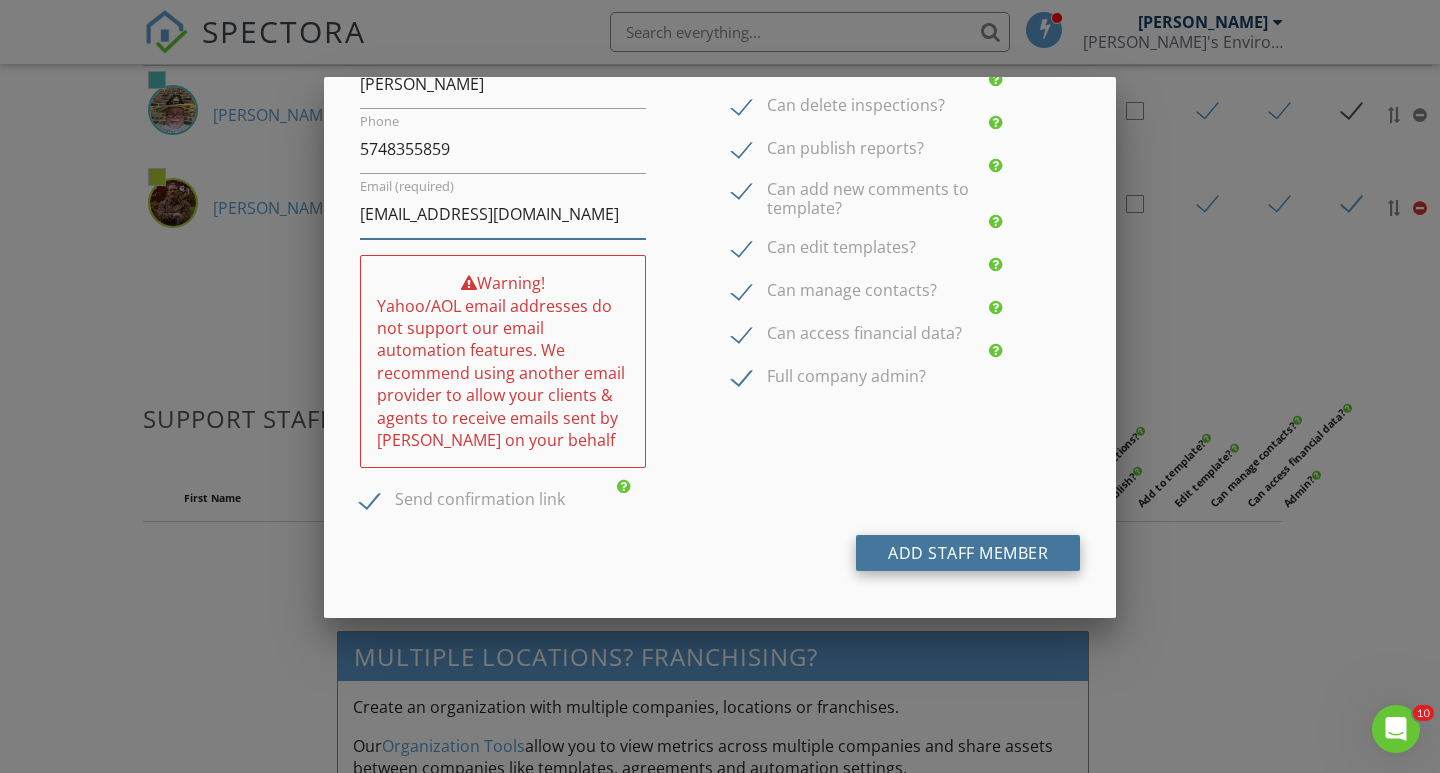 type on "boris_1327@yahoo.com" 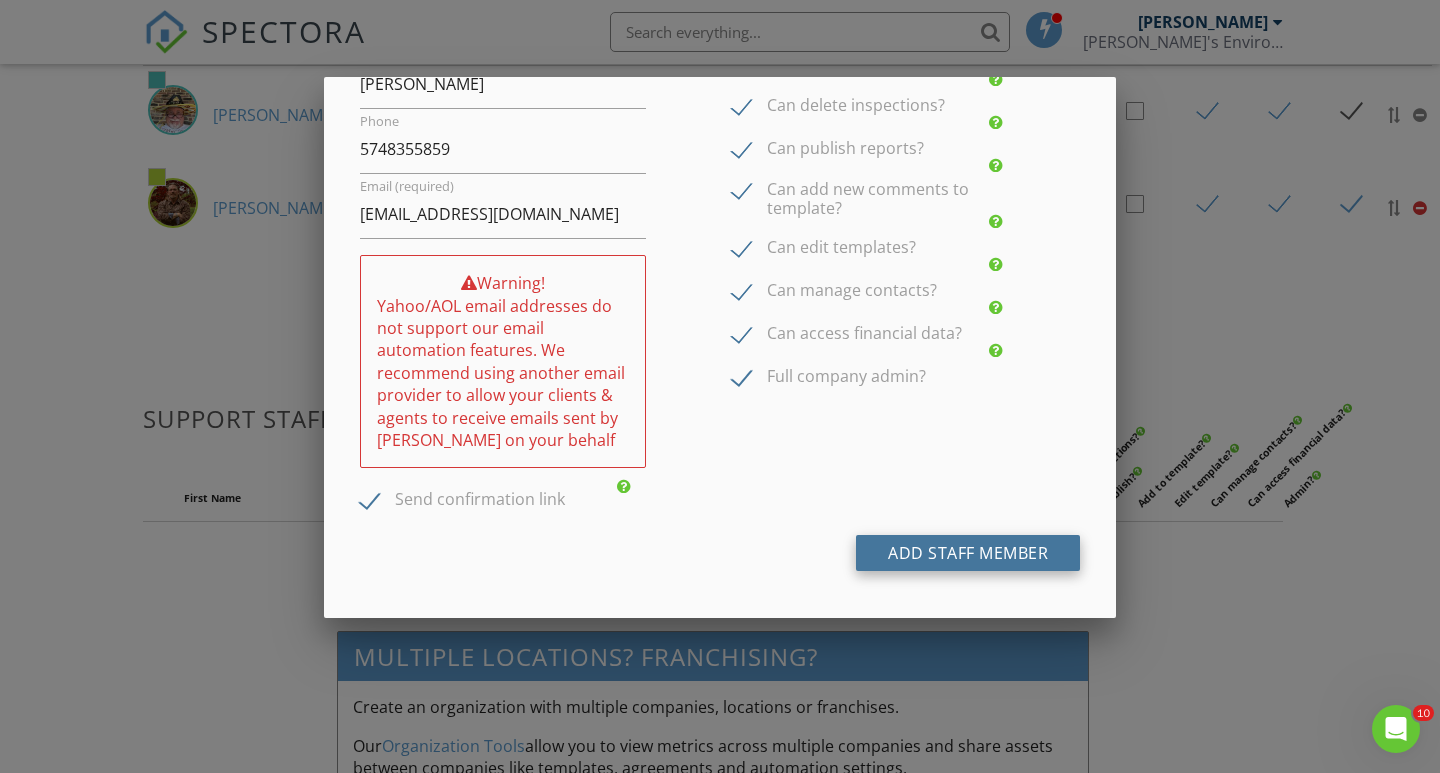 click on "Add Staff Member" at bounding box center (968, 553) 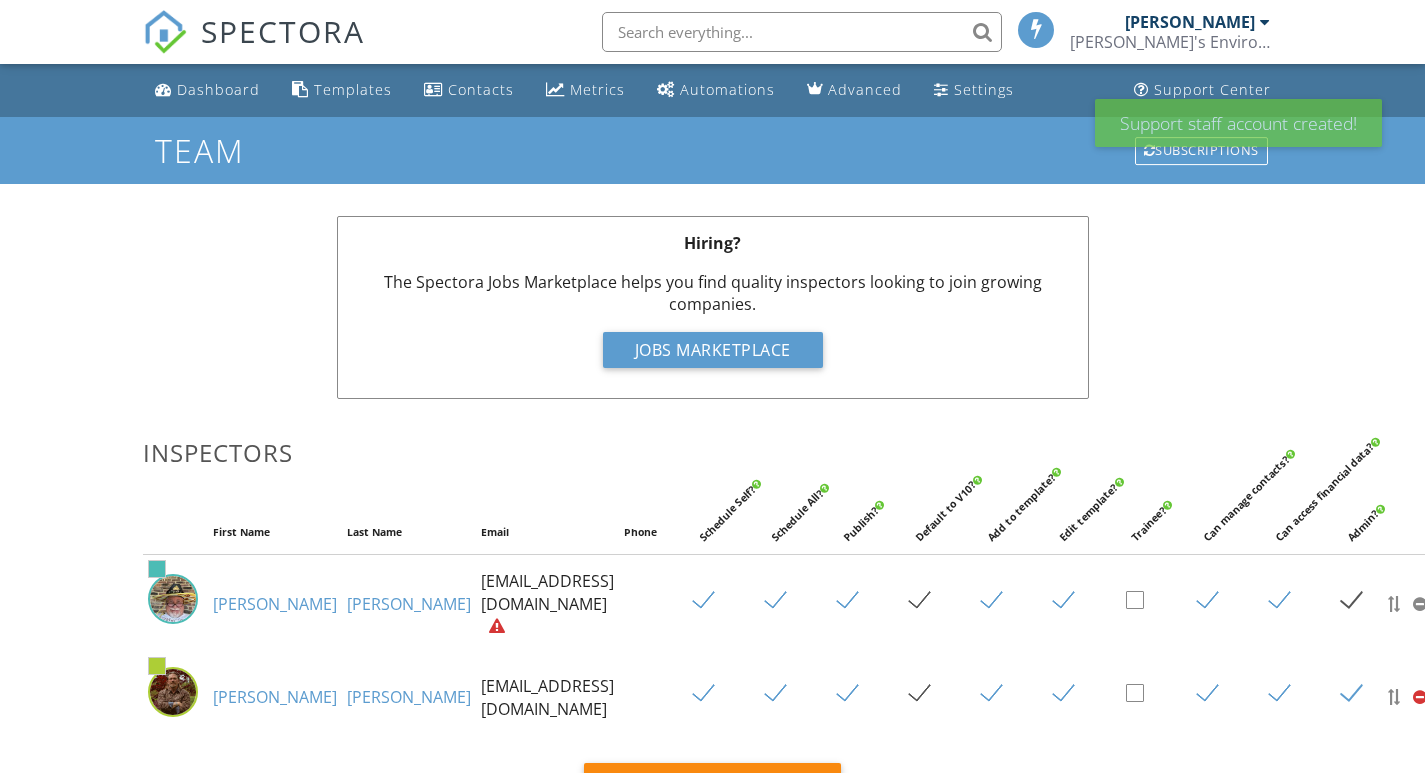 scroll, scrollTop: 0, scrollLeft: 0, axis: both 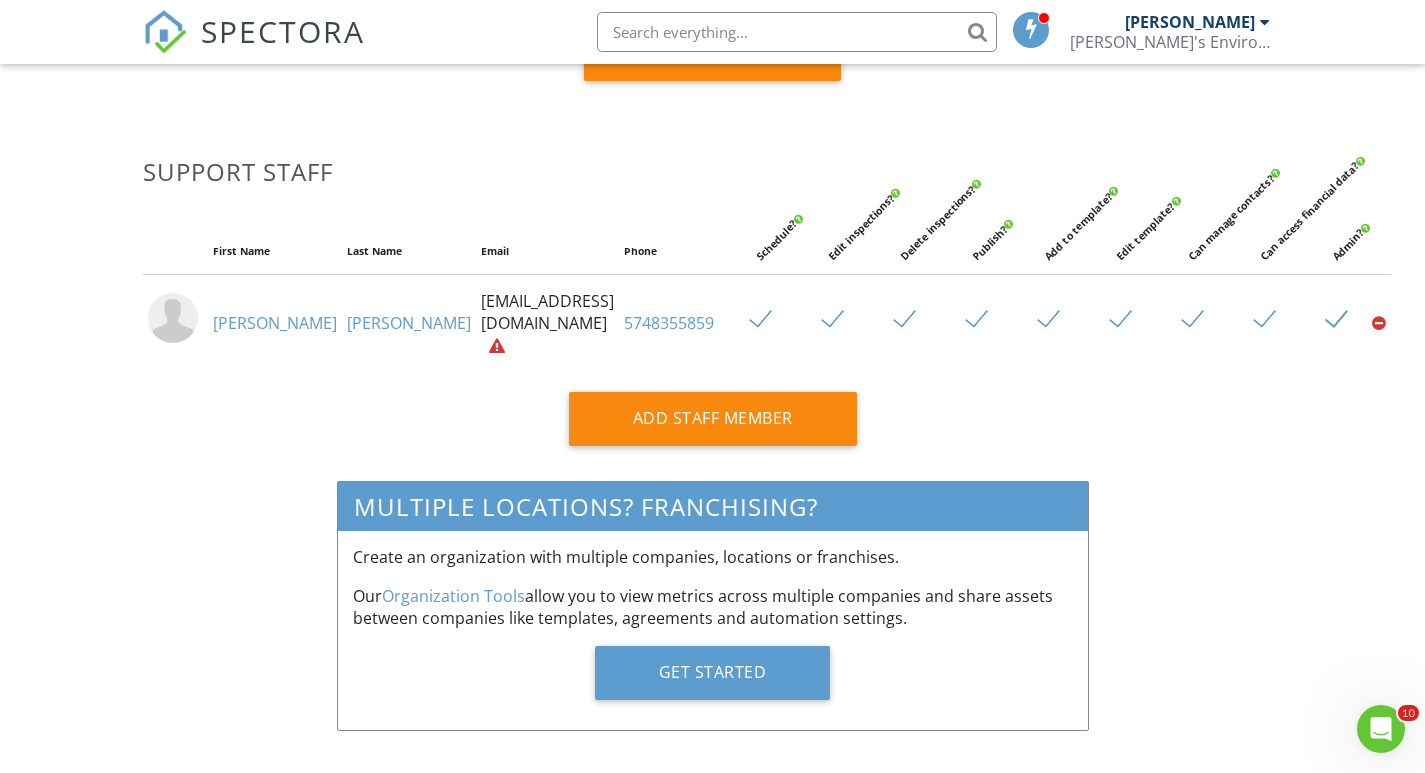 click at bounding box center [173, 318] 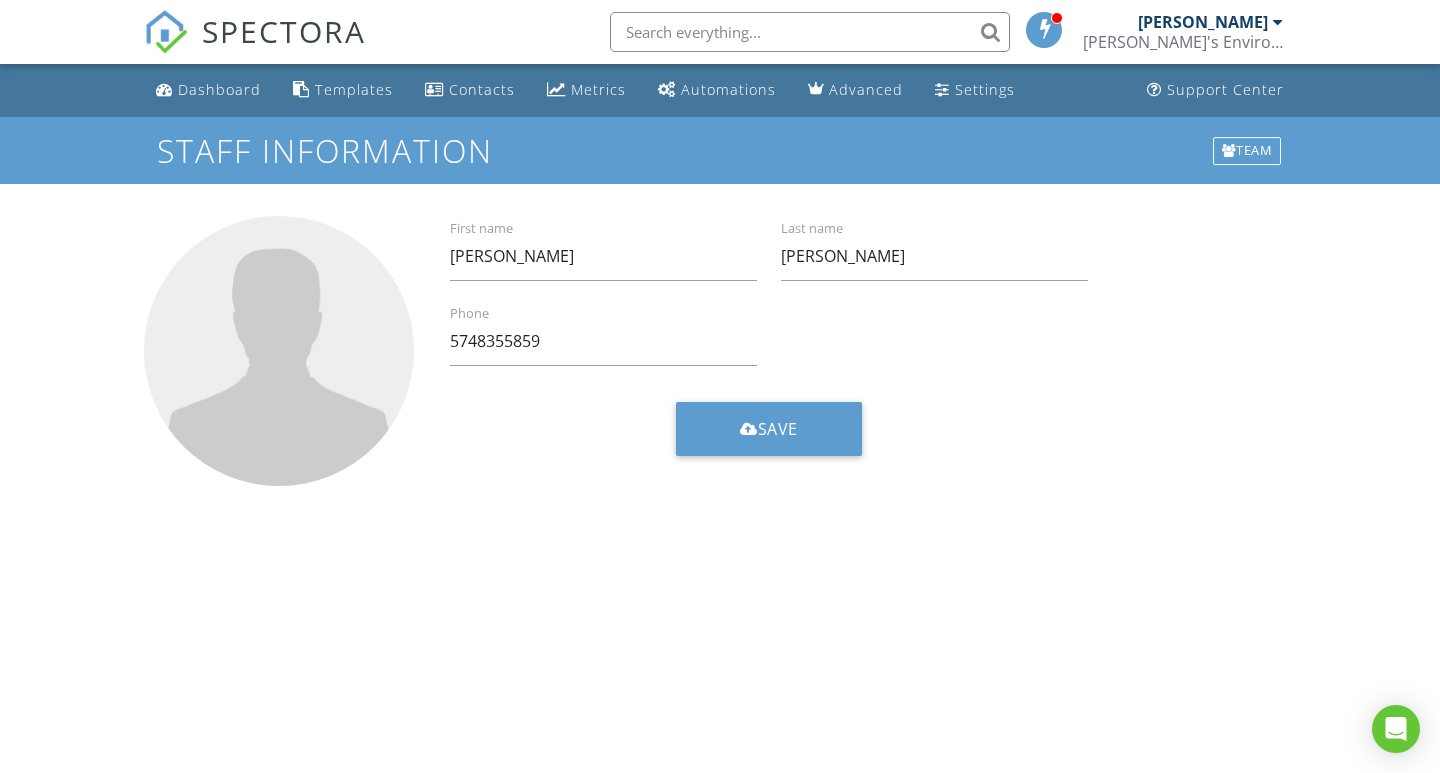 scroll, scrollTop: 0, scrollLeft: 0, axis: both 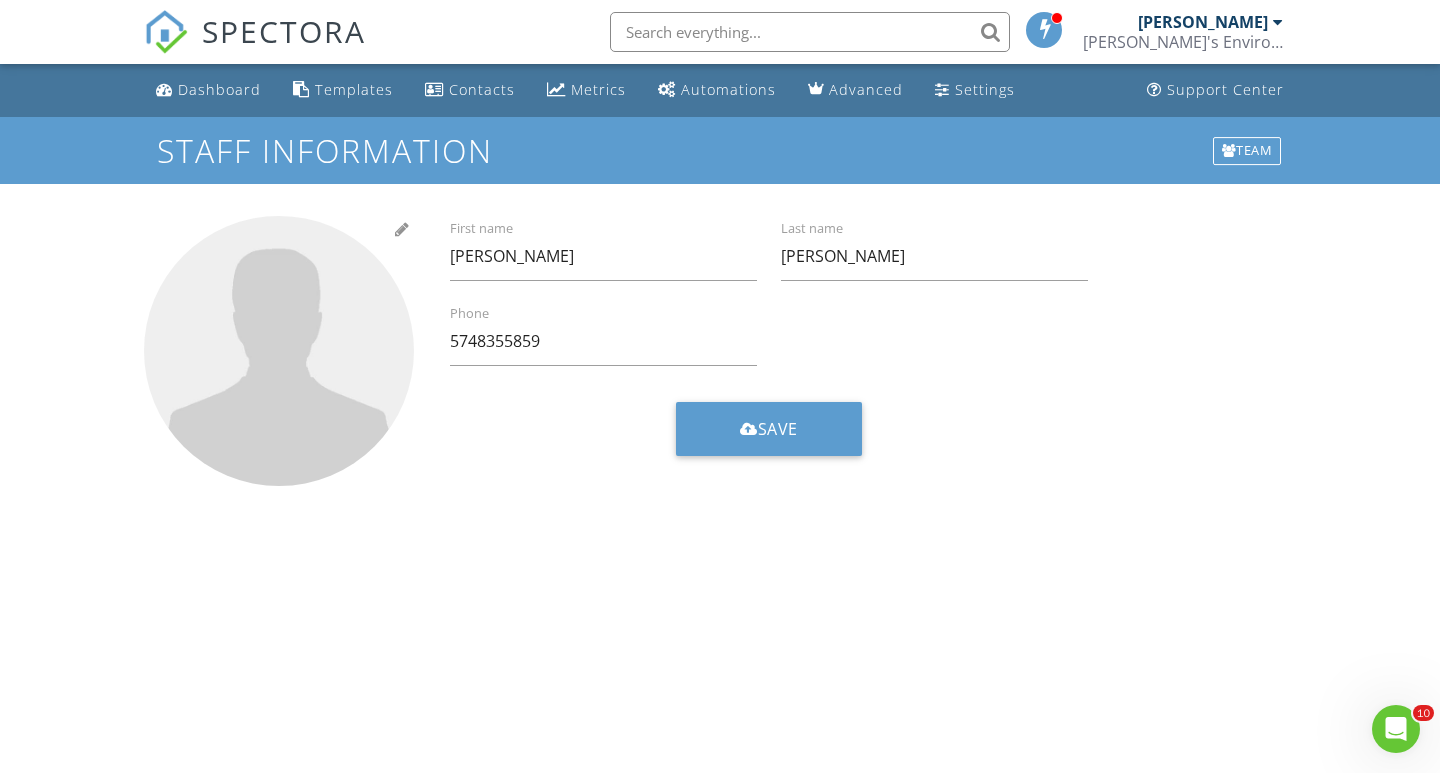 click at bounding box center (279, 351) 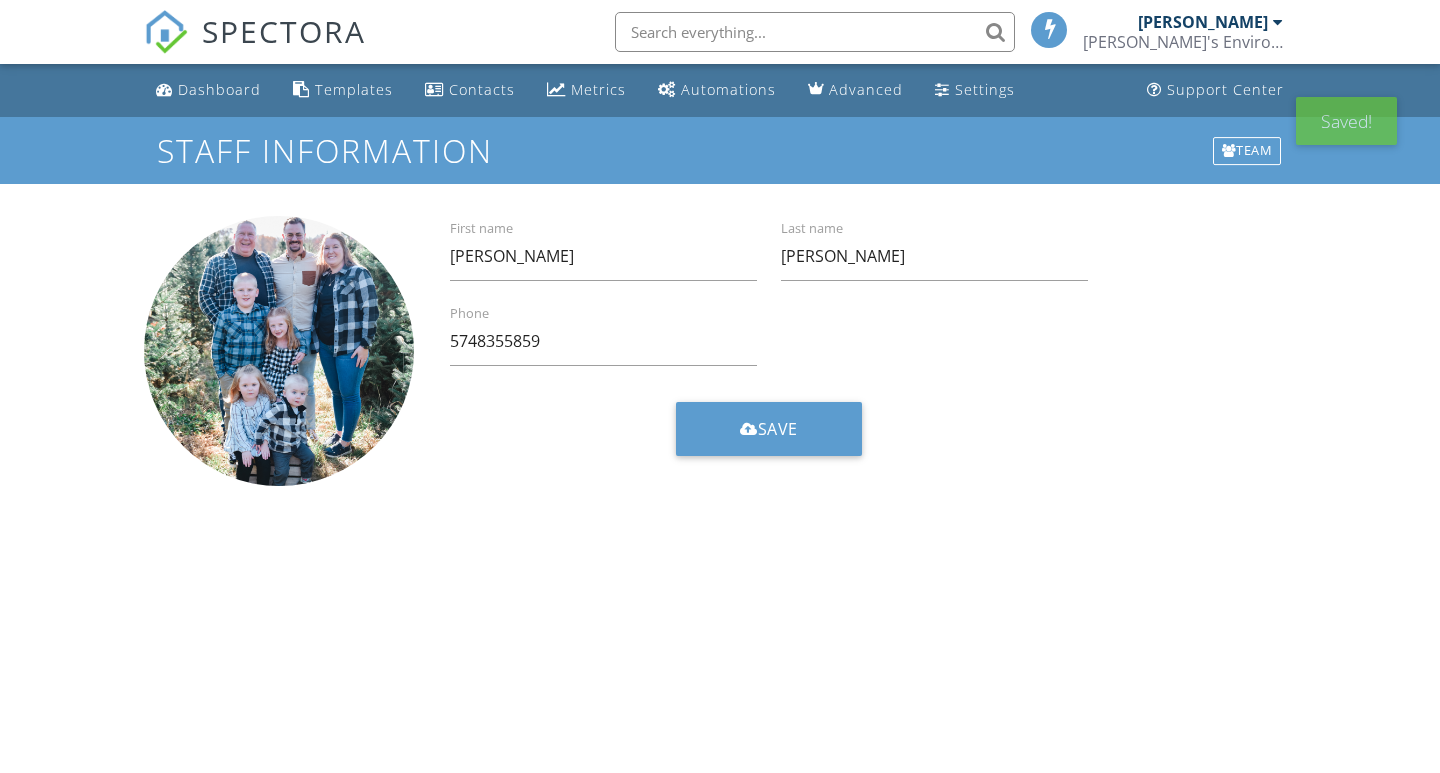 scroll, scrollTop: 0, scrollLeft: 0, axis: both 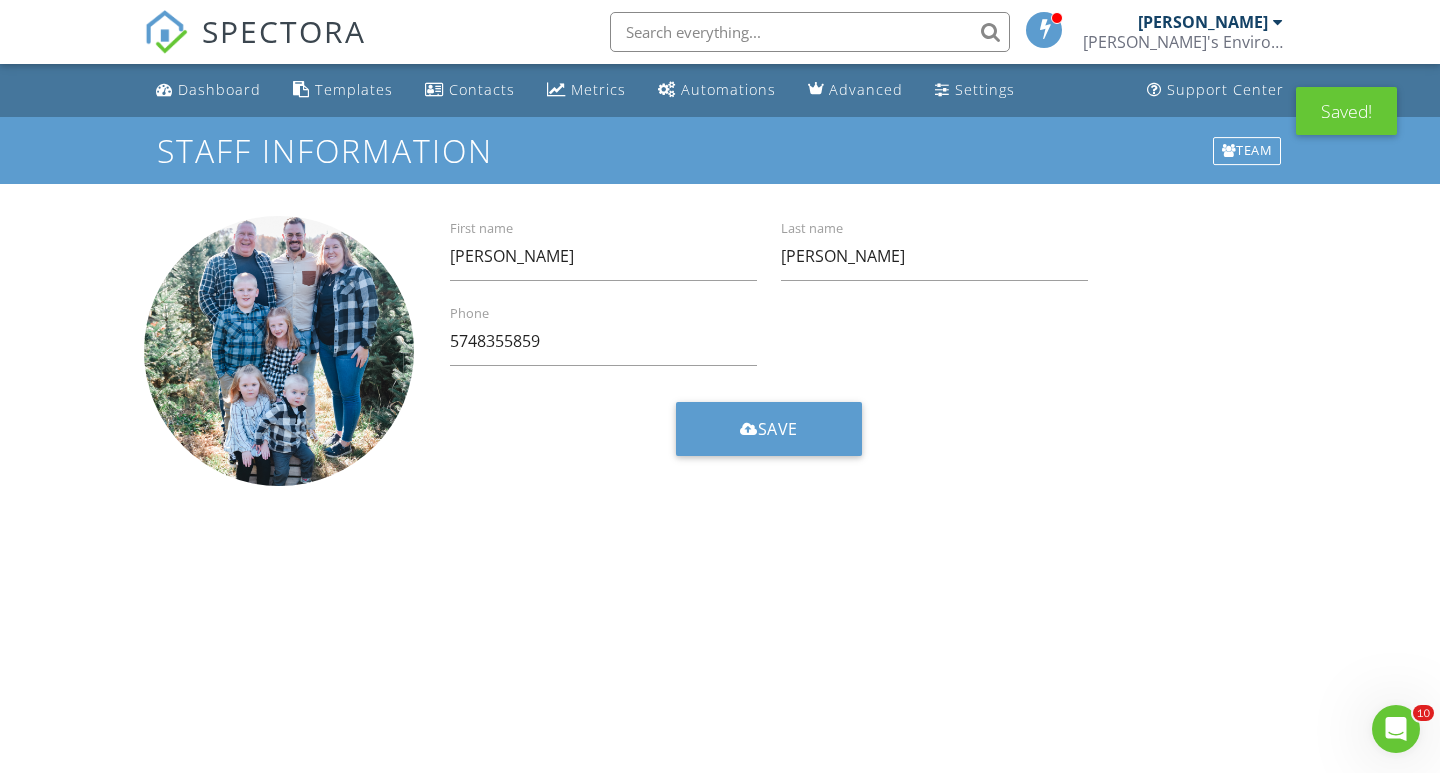 click 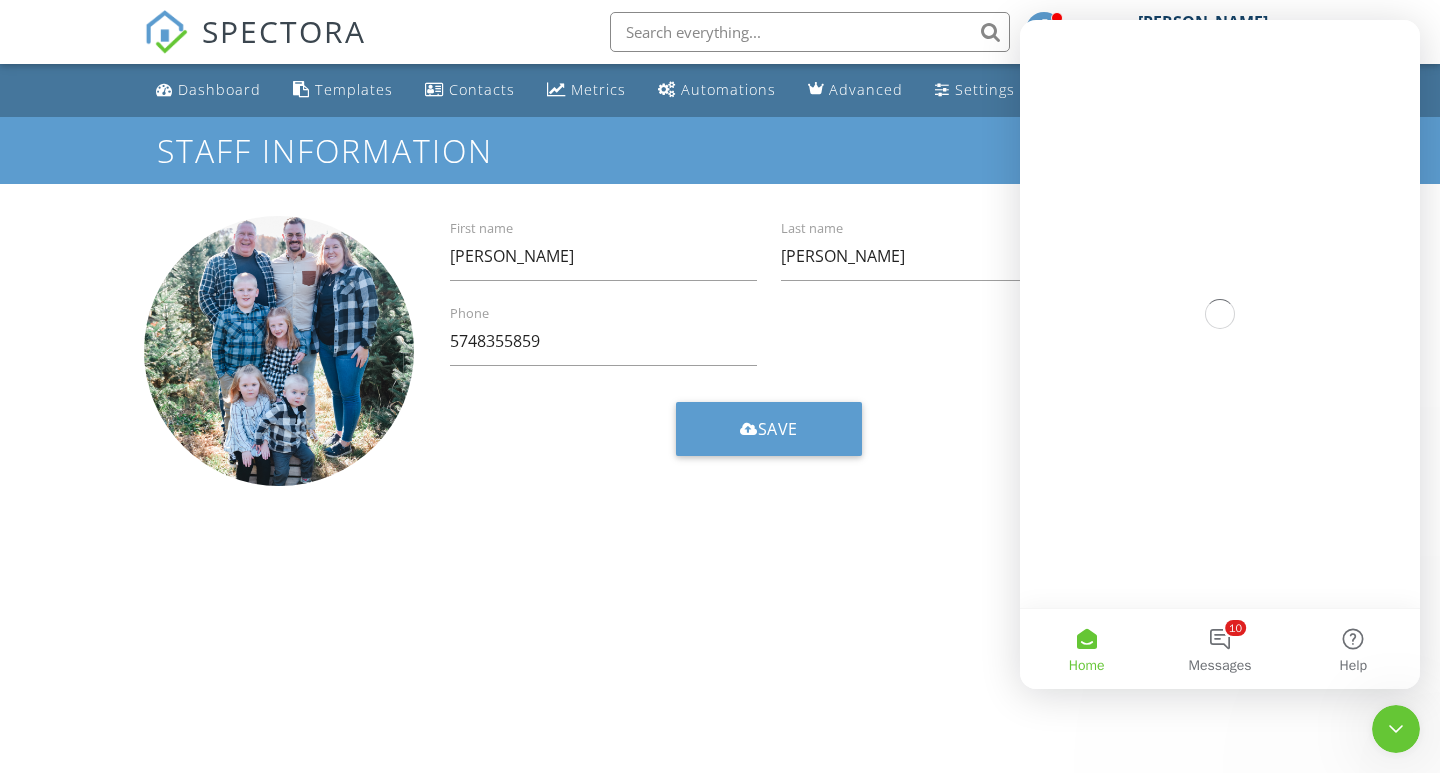 scroll, scrollTop: 0, scrollLeft: 0, axis: both 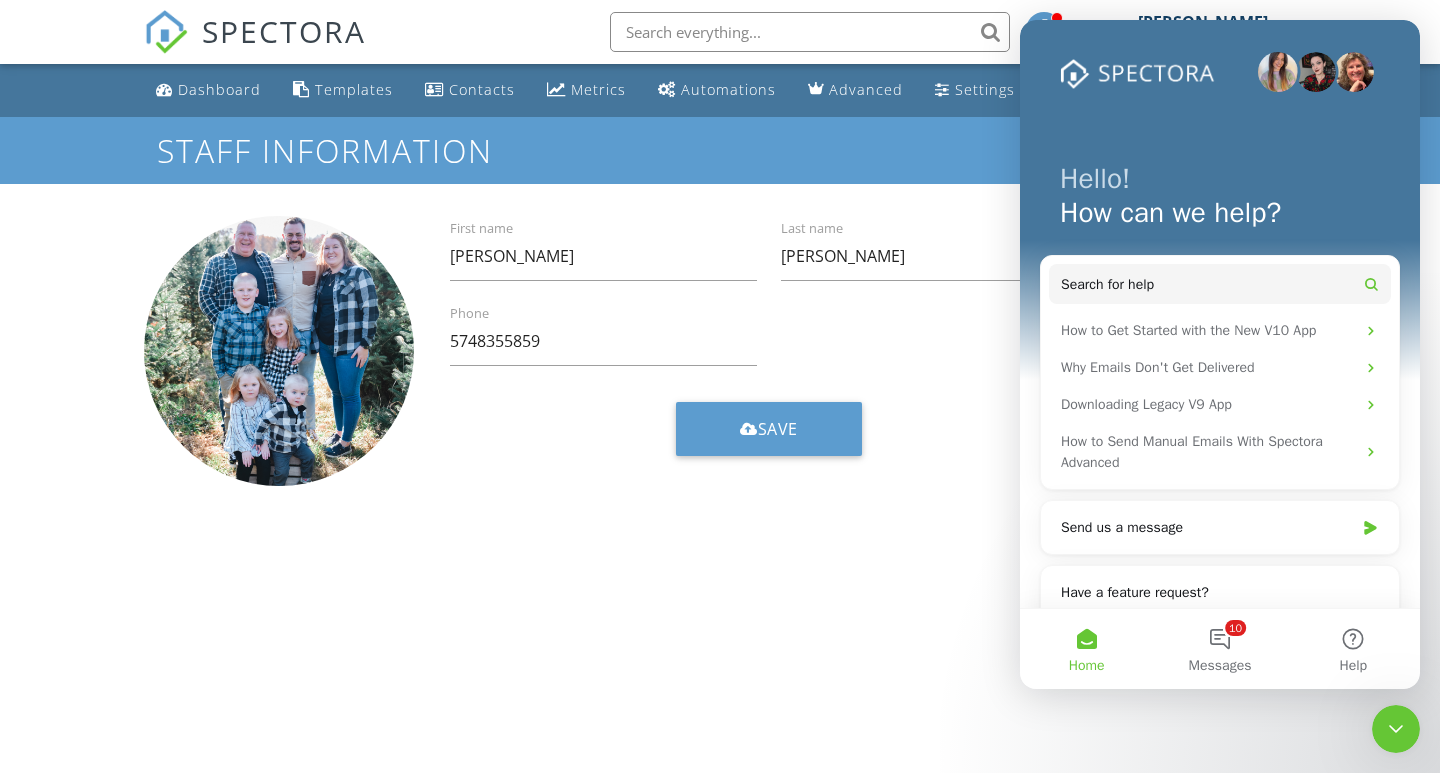 drag, startPoint x: 1415, startPoint y: 60, endPoint x: 2452, endPoint y: 60, distance: 1037 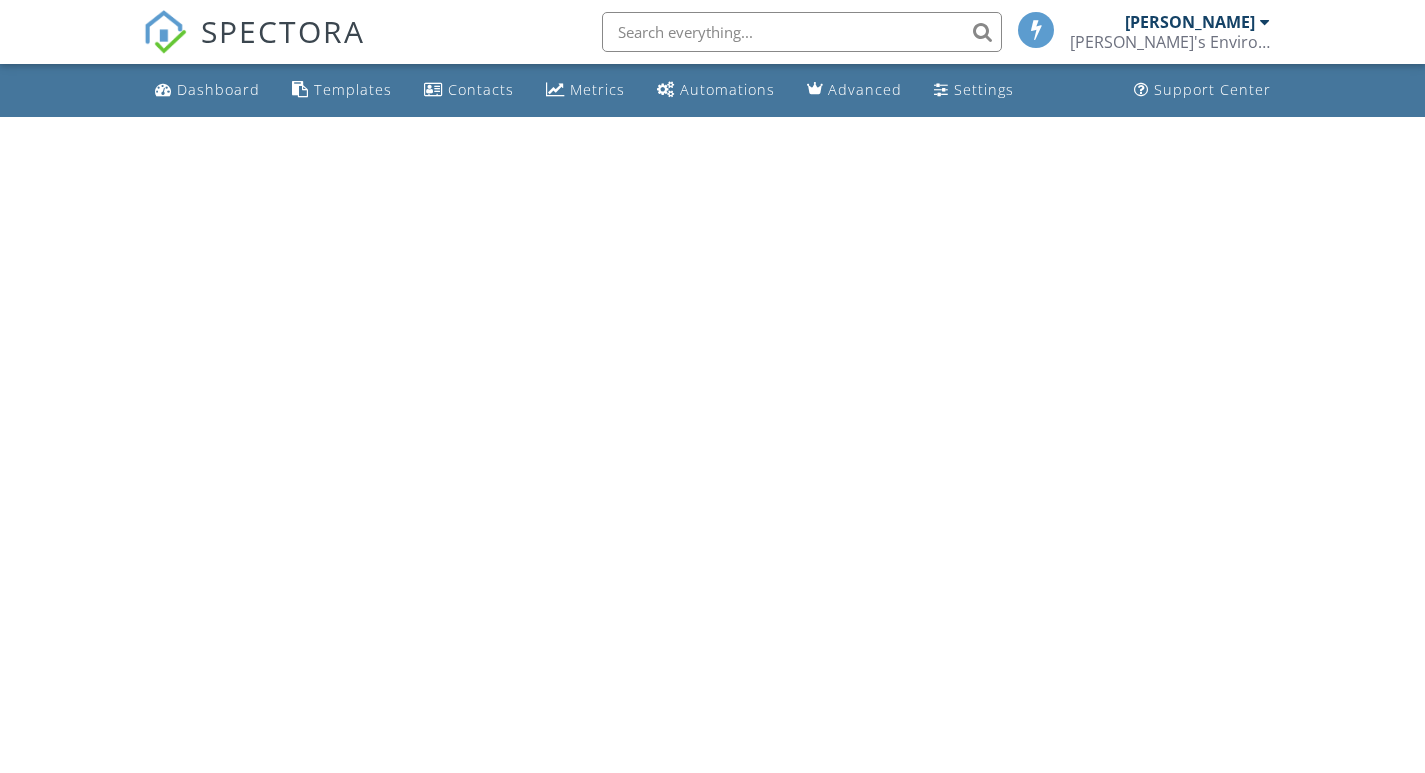 scroll, scrollTop: 0, scrollLeft: 0, axis: both 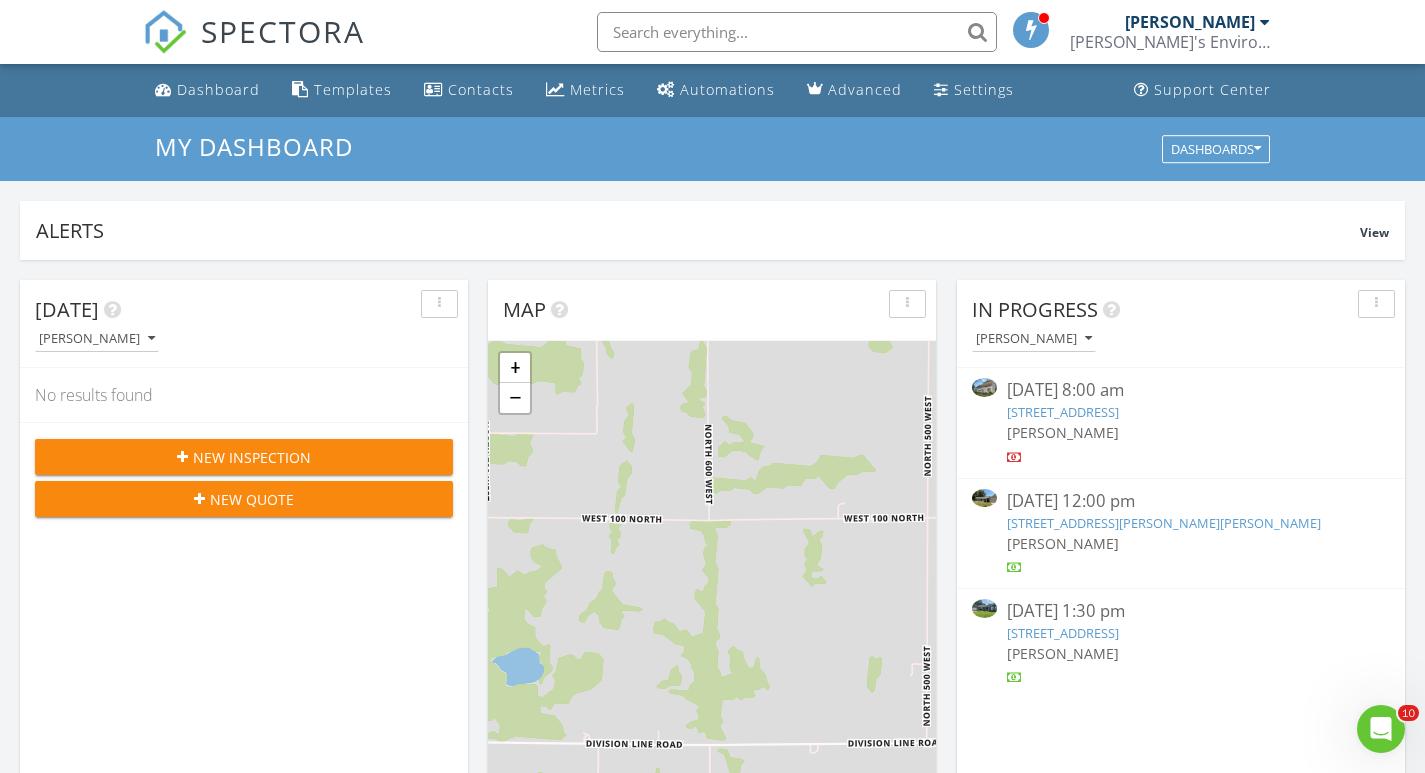 click at bounding box center [1265, 22] 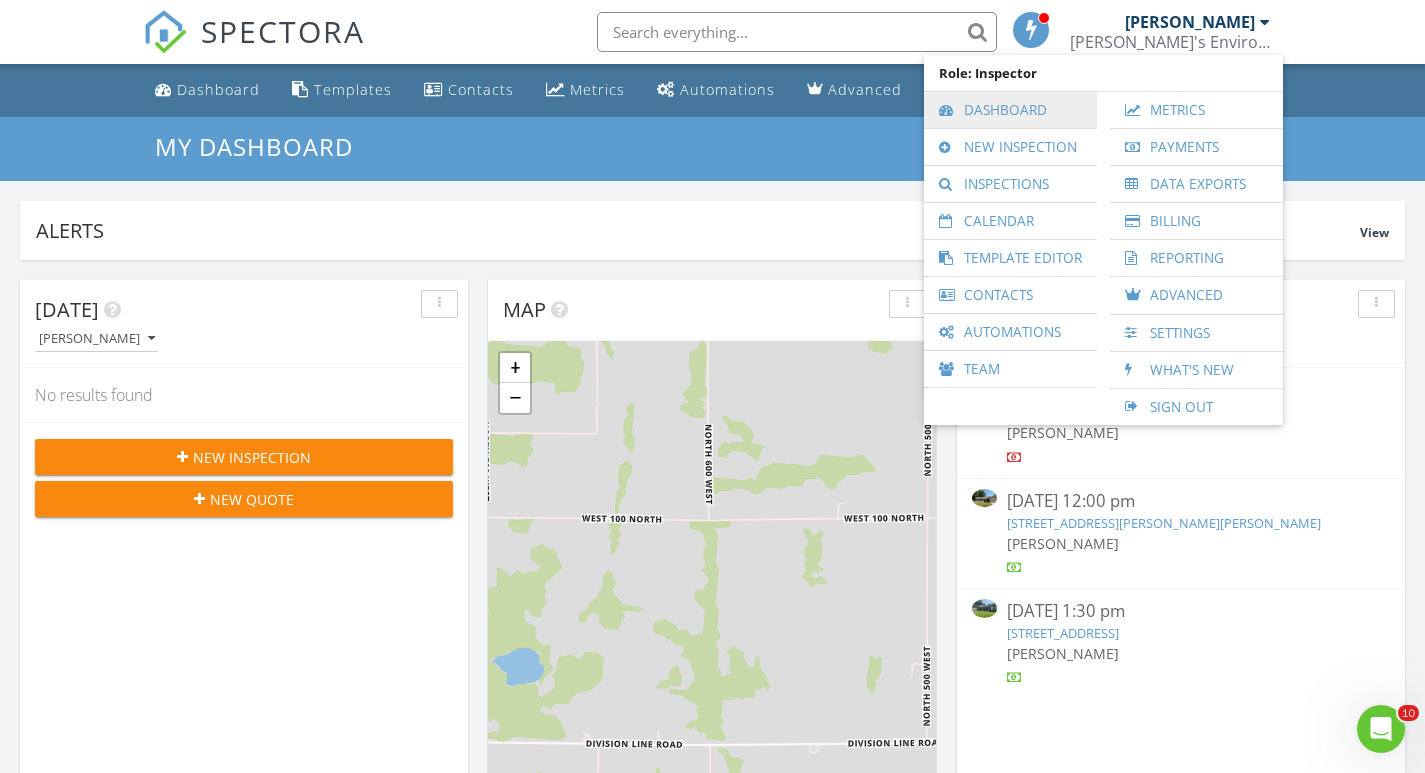 click on "Dashboard" at bounding box center (1010, 110) 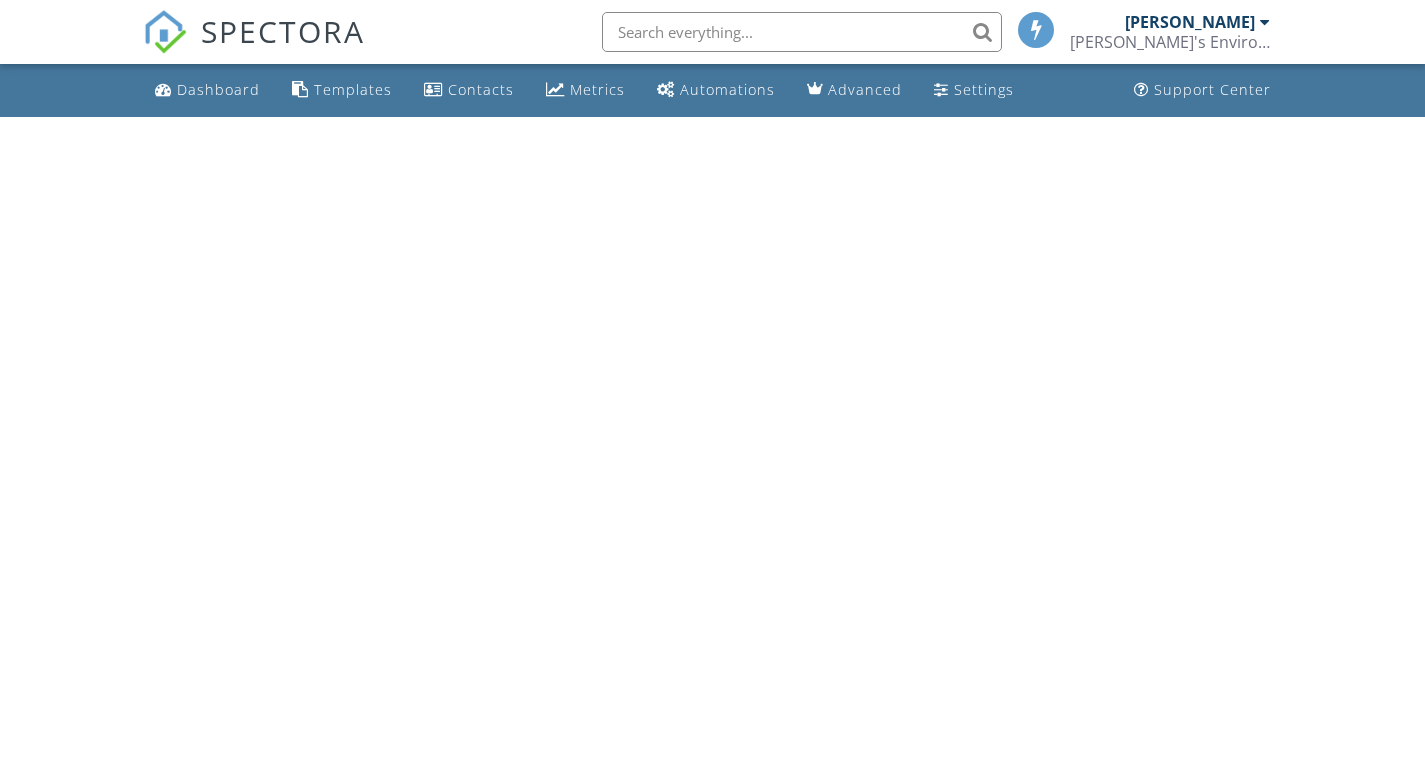 scroll, scrollTop: 0, scrollLeft: 0, axis: both 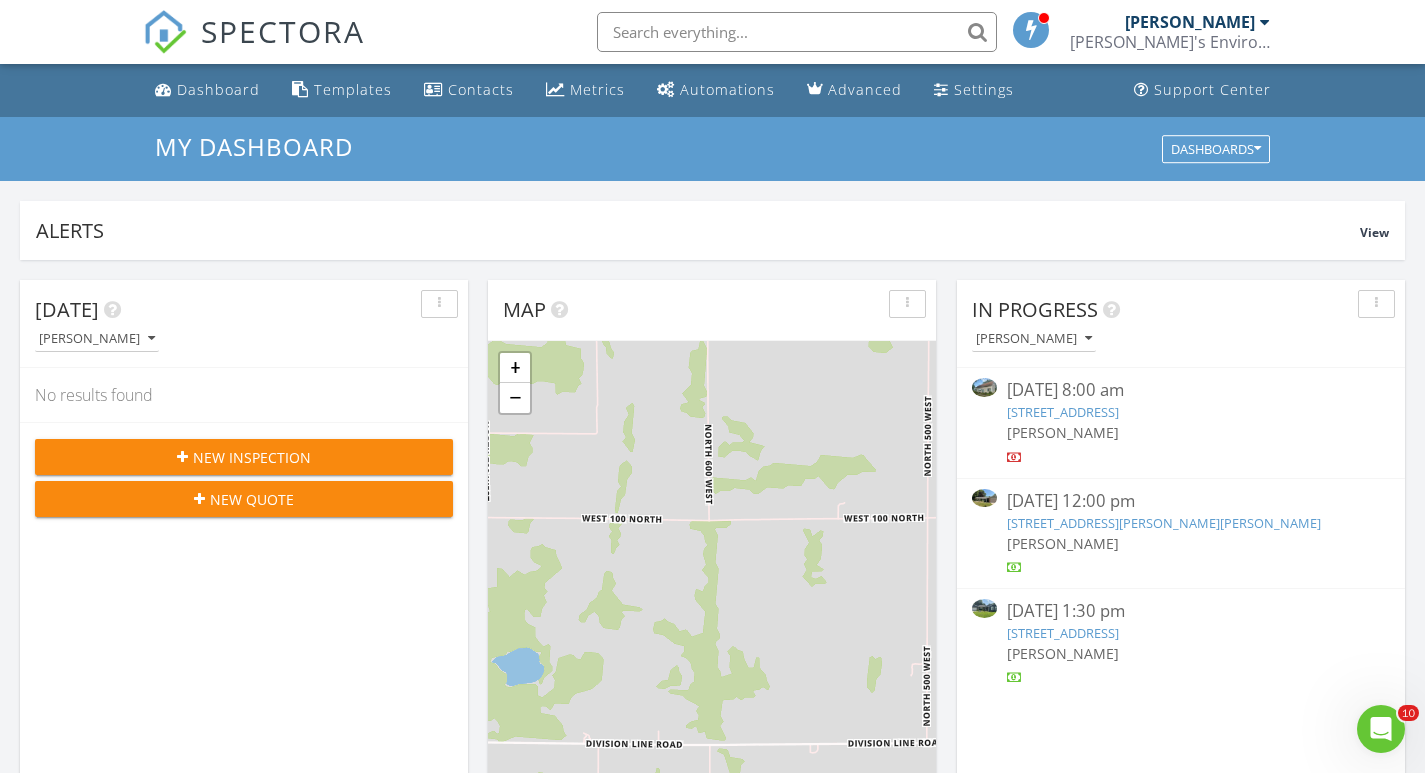 click at bounding box center [1265, 22] 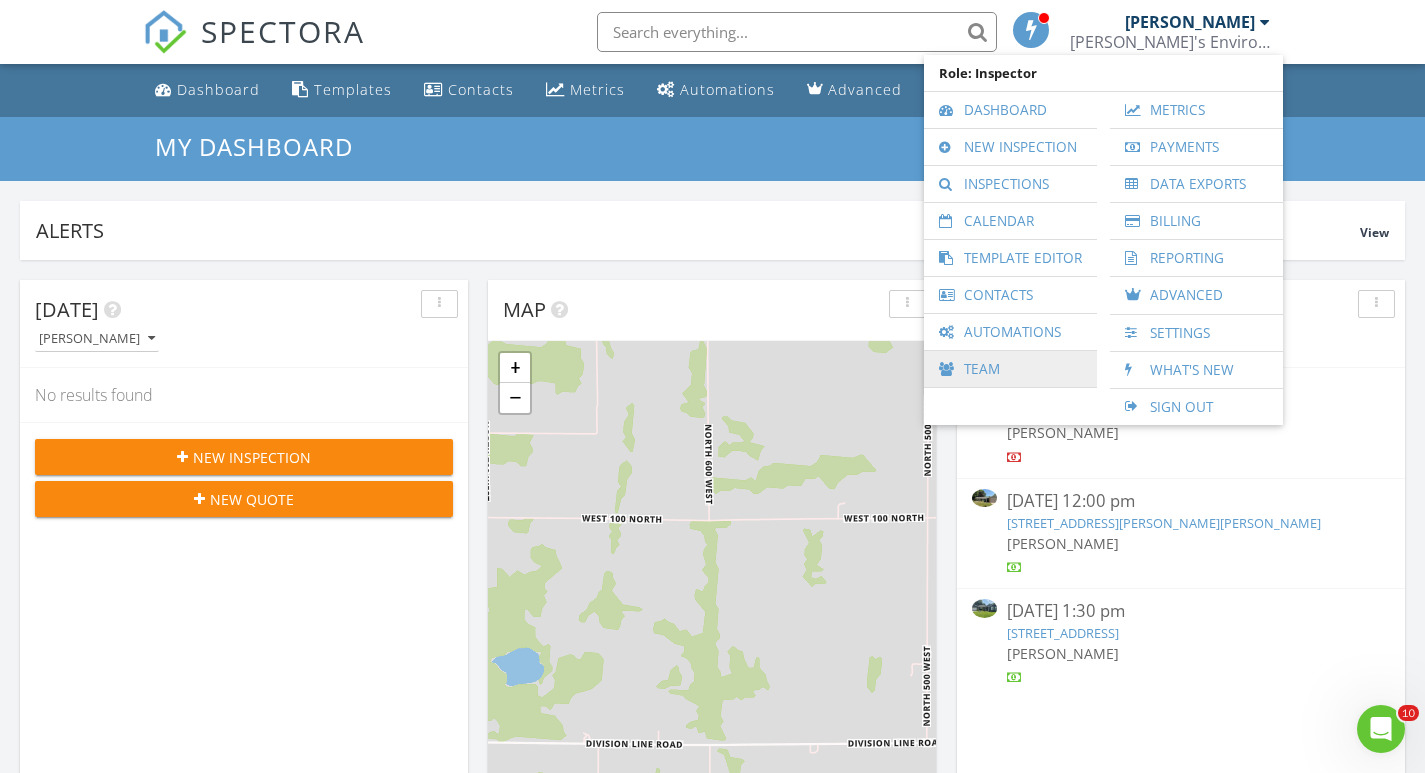 click on "Team" at bounding box center [1010, 369] 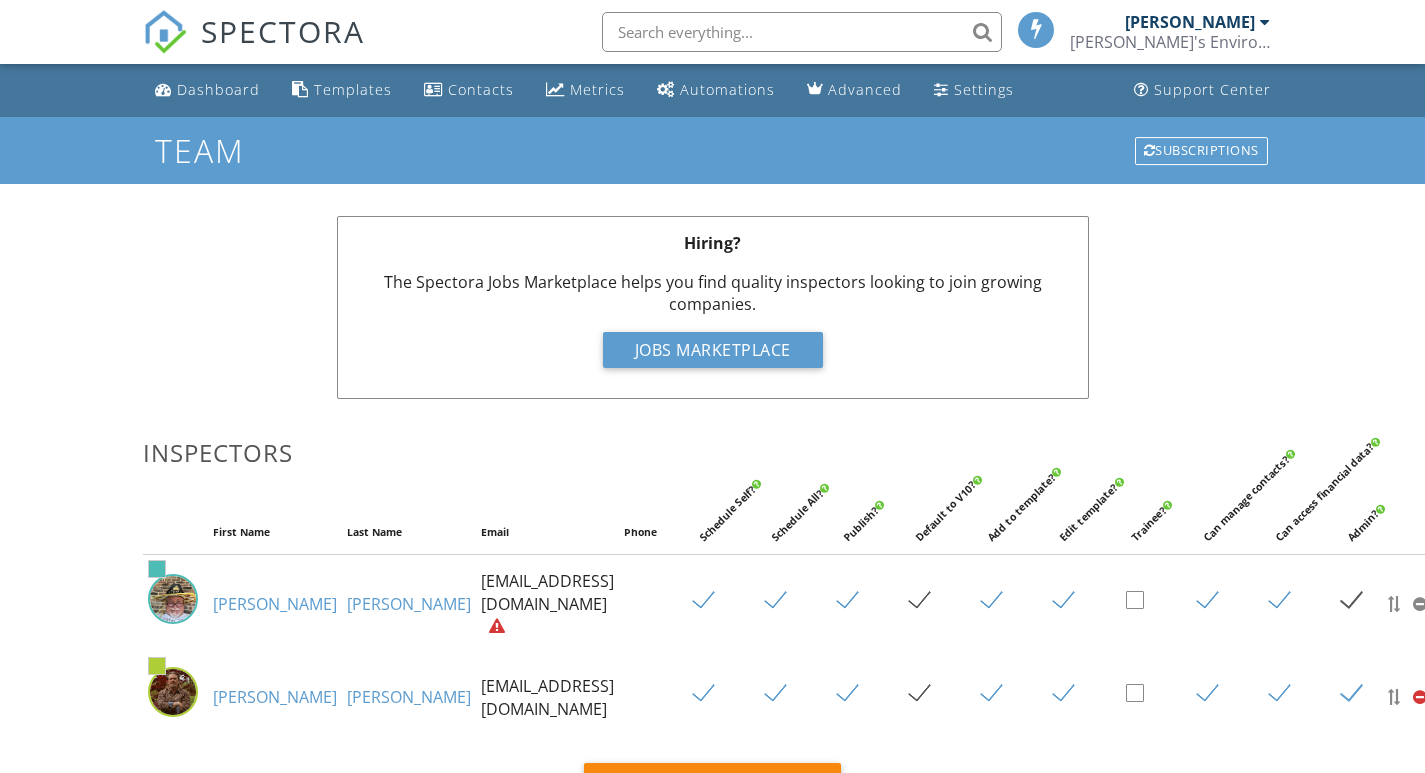 scroll, scrollTop: 0, scrollLeft: 0, axis: both 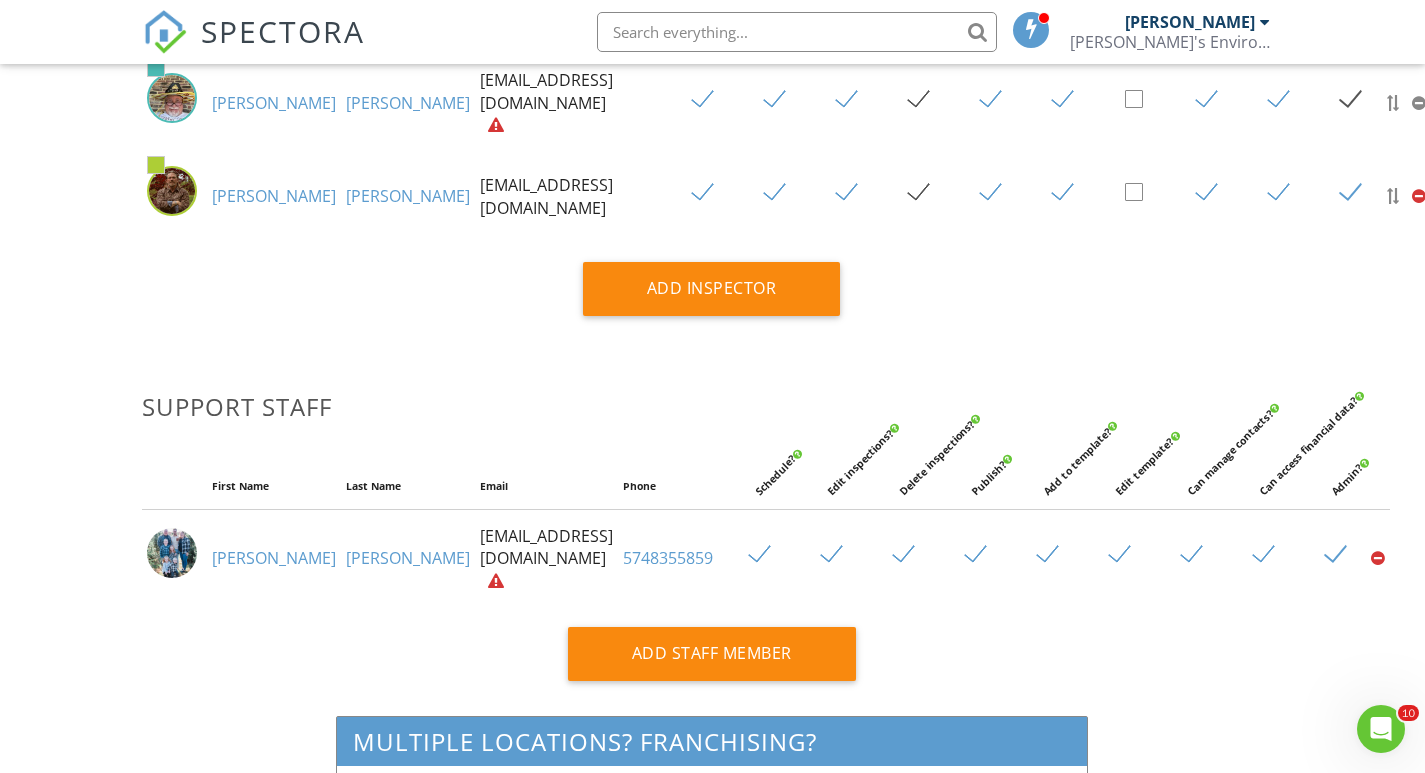click 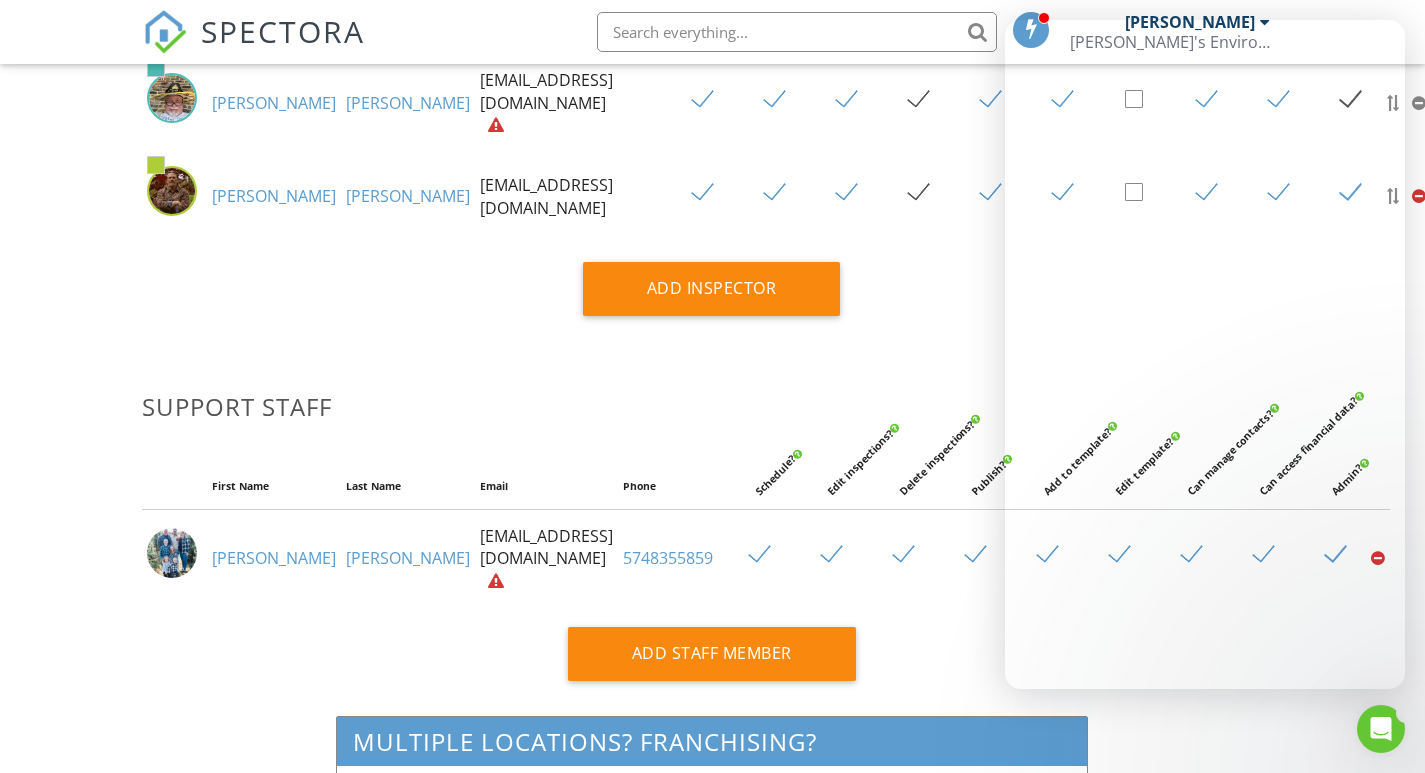 scroll, scrollTop: 501, scrollLeft: 0, axis: vertical 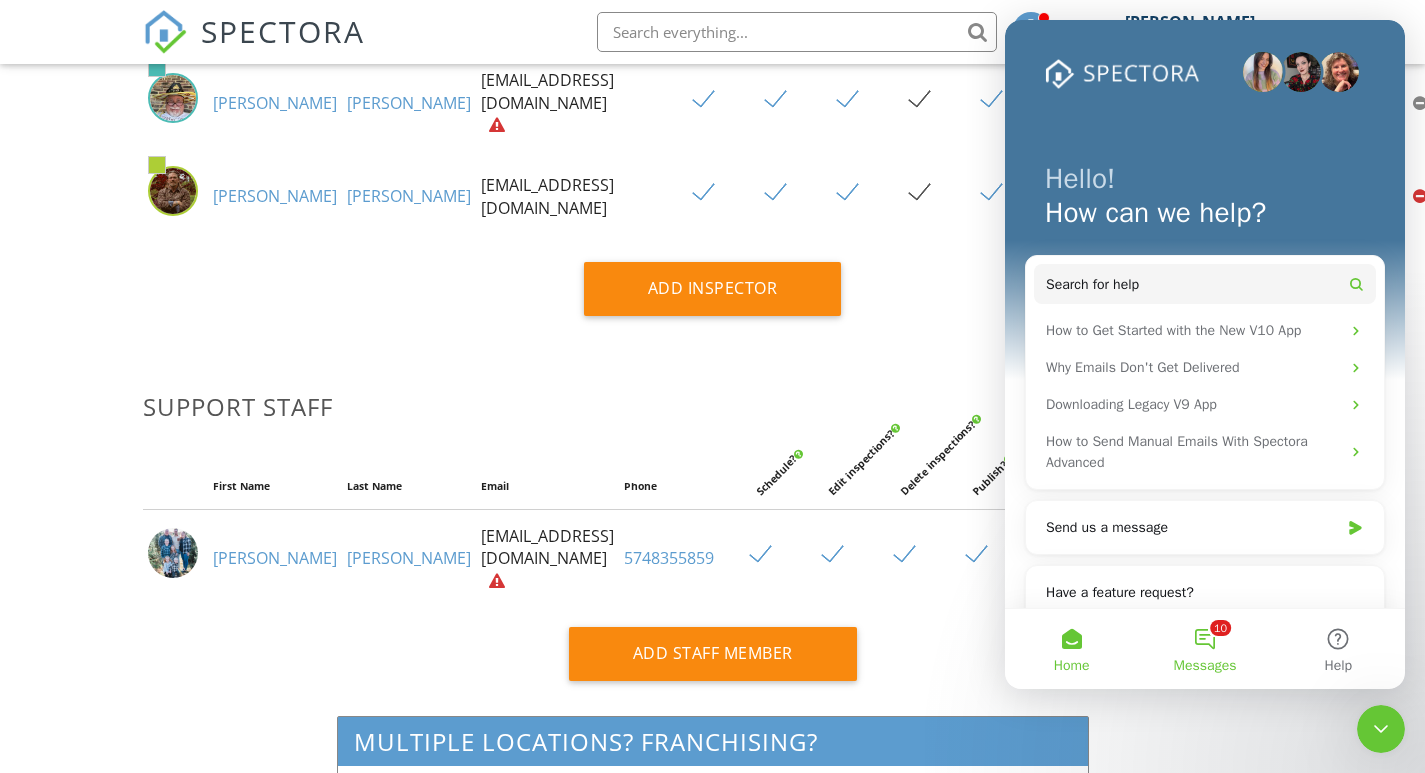 click on "10 Messages" at bounding box center [1204, 649] 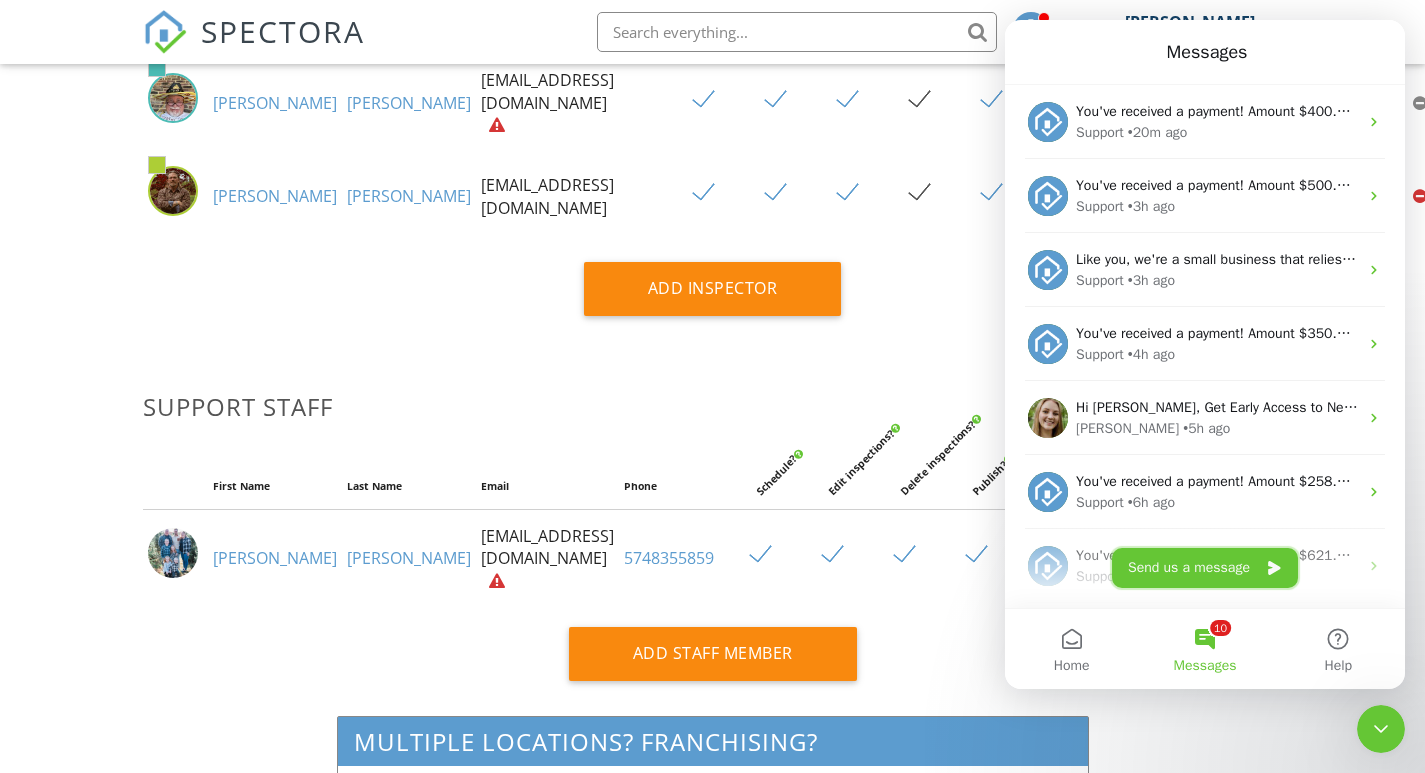 click on "Send us a message" at bounding box center [1205, 568] 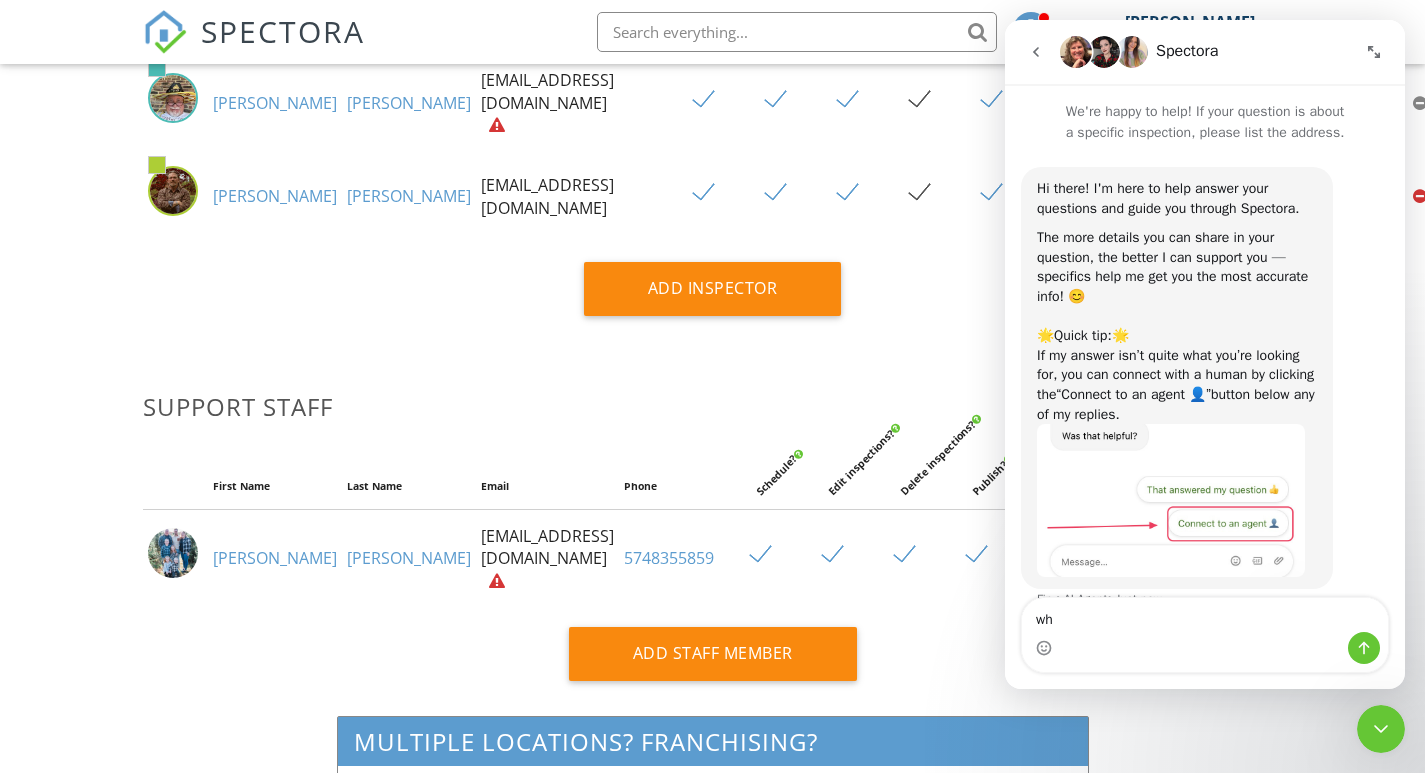 type on "w" 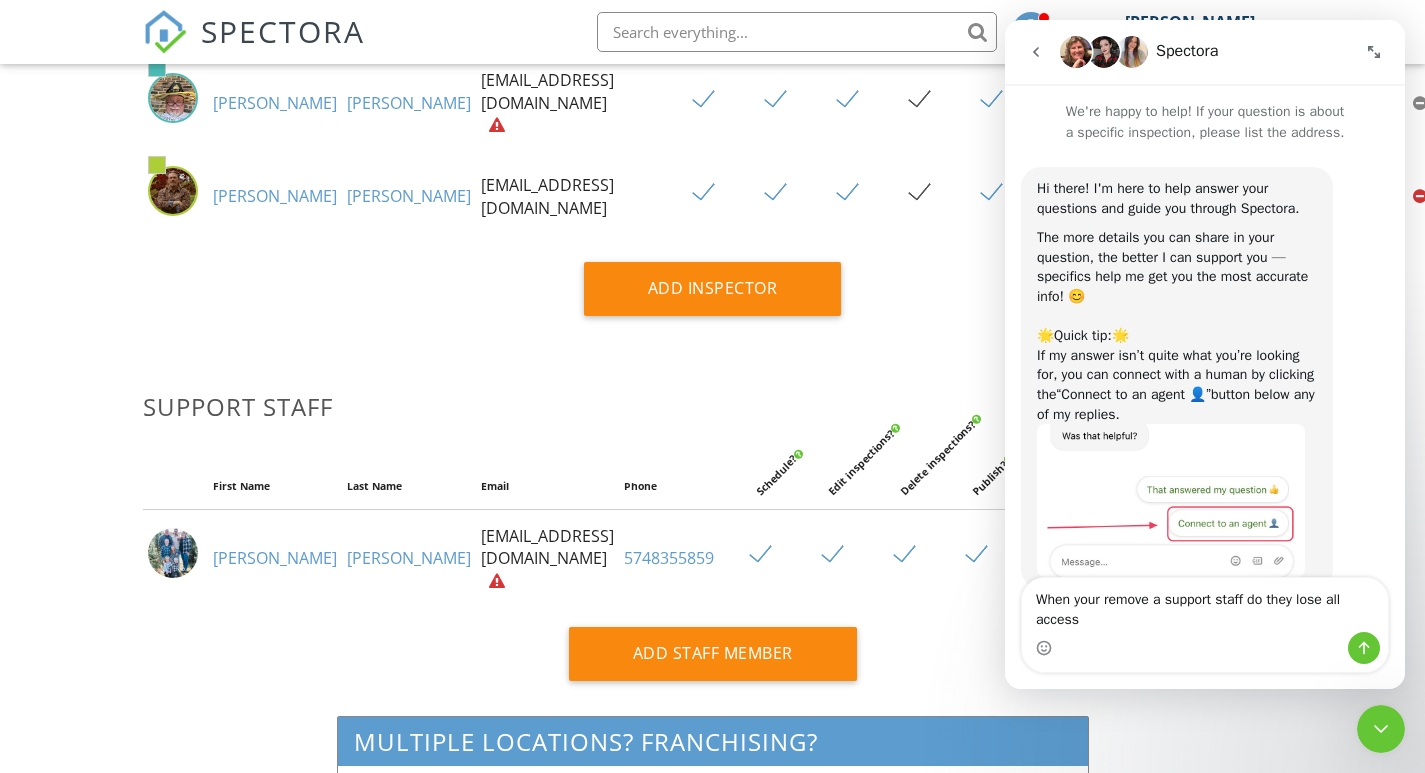 type on "When your remove a support staff do they lose all access?" 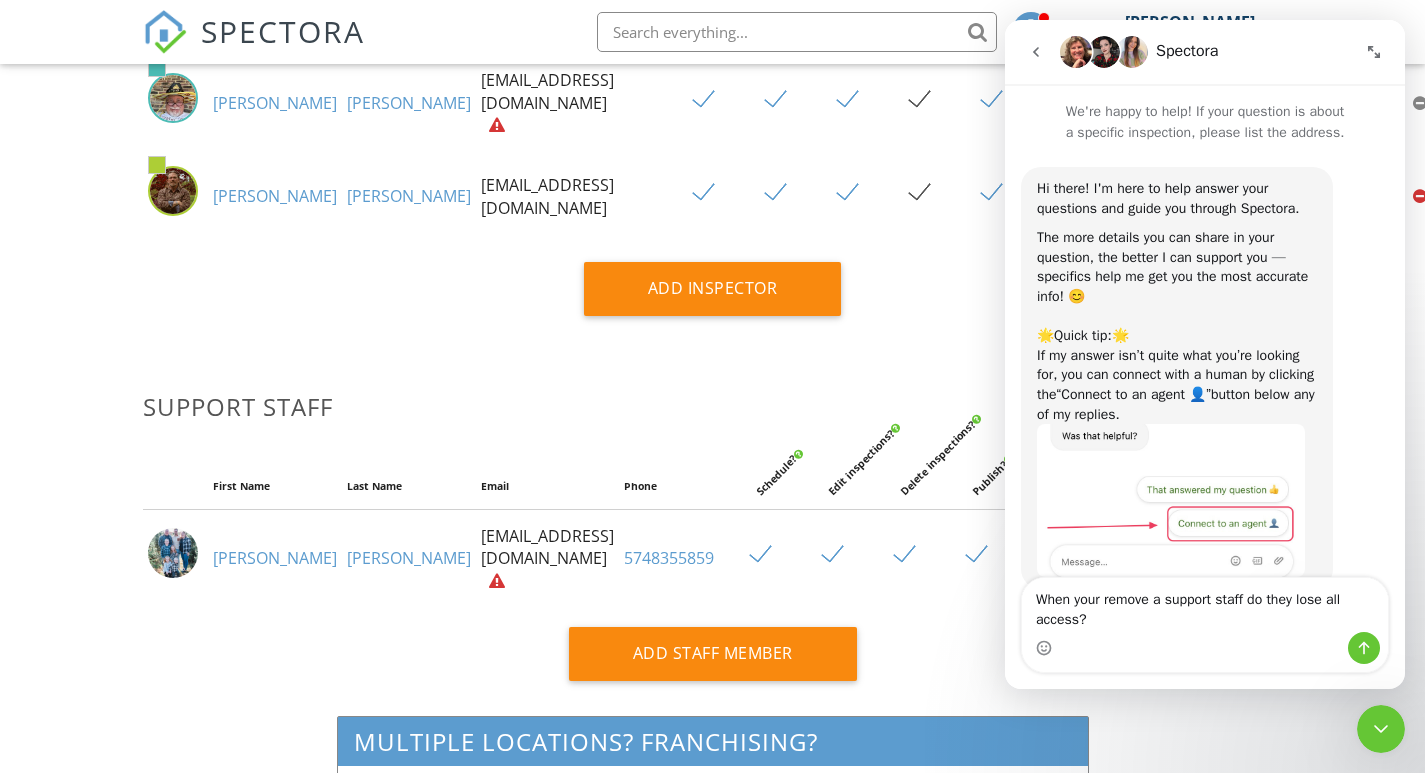 type 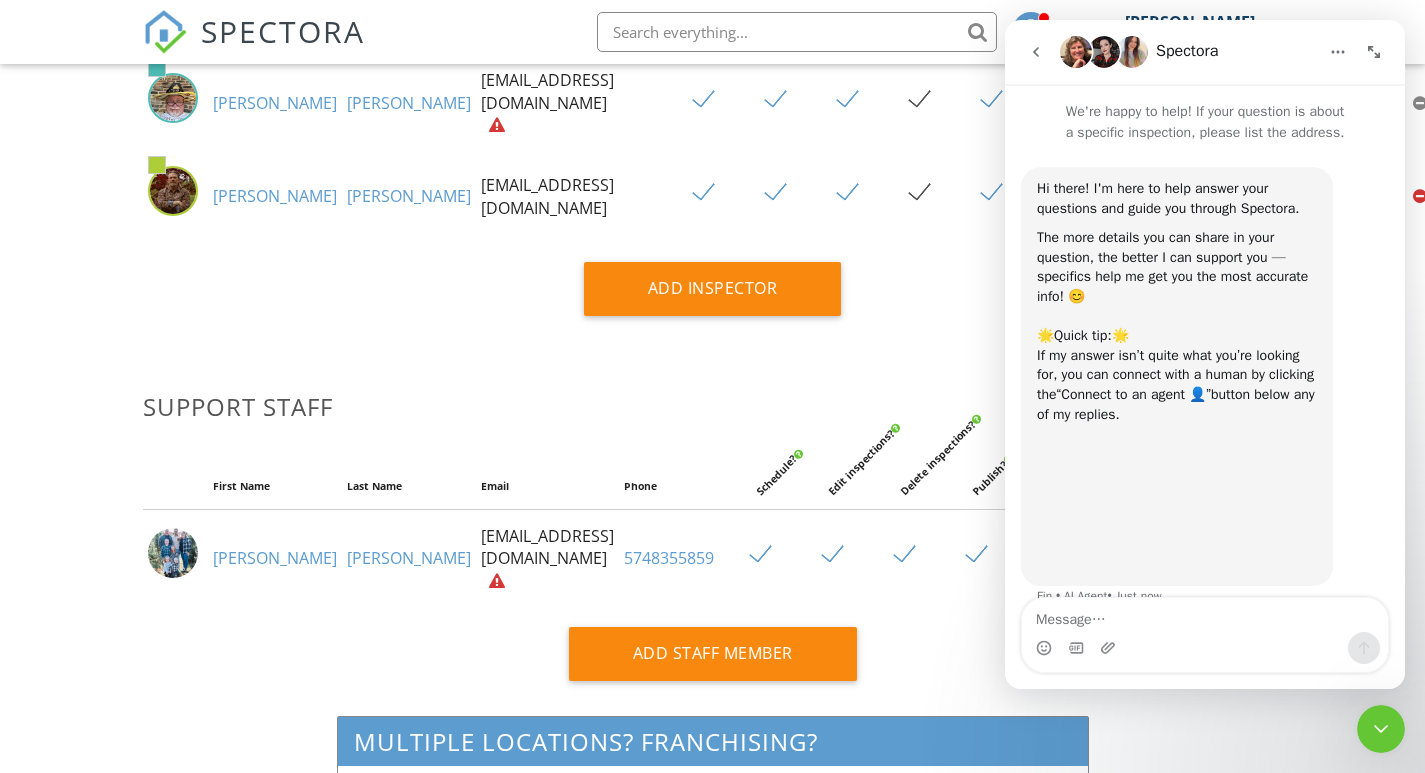 scroll, scrollTop: 345, scrollLeft: 0, axis: vertical 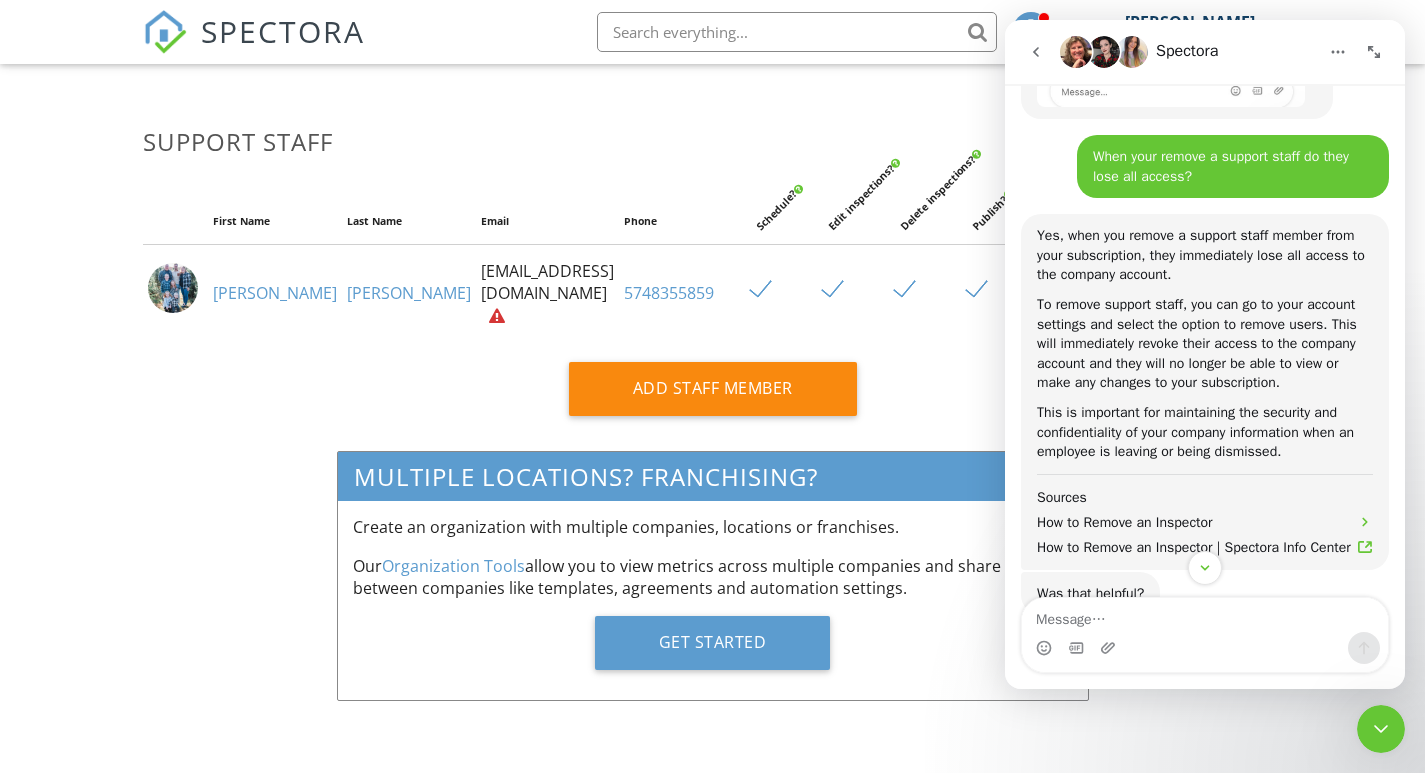 click at bounding box center (713, 97) 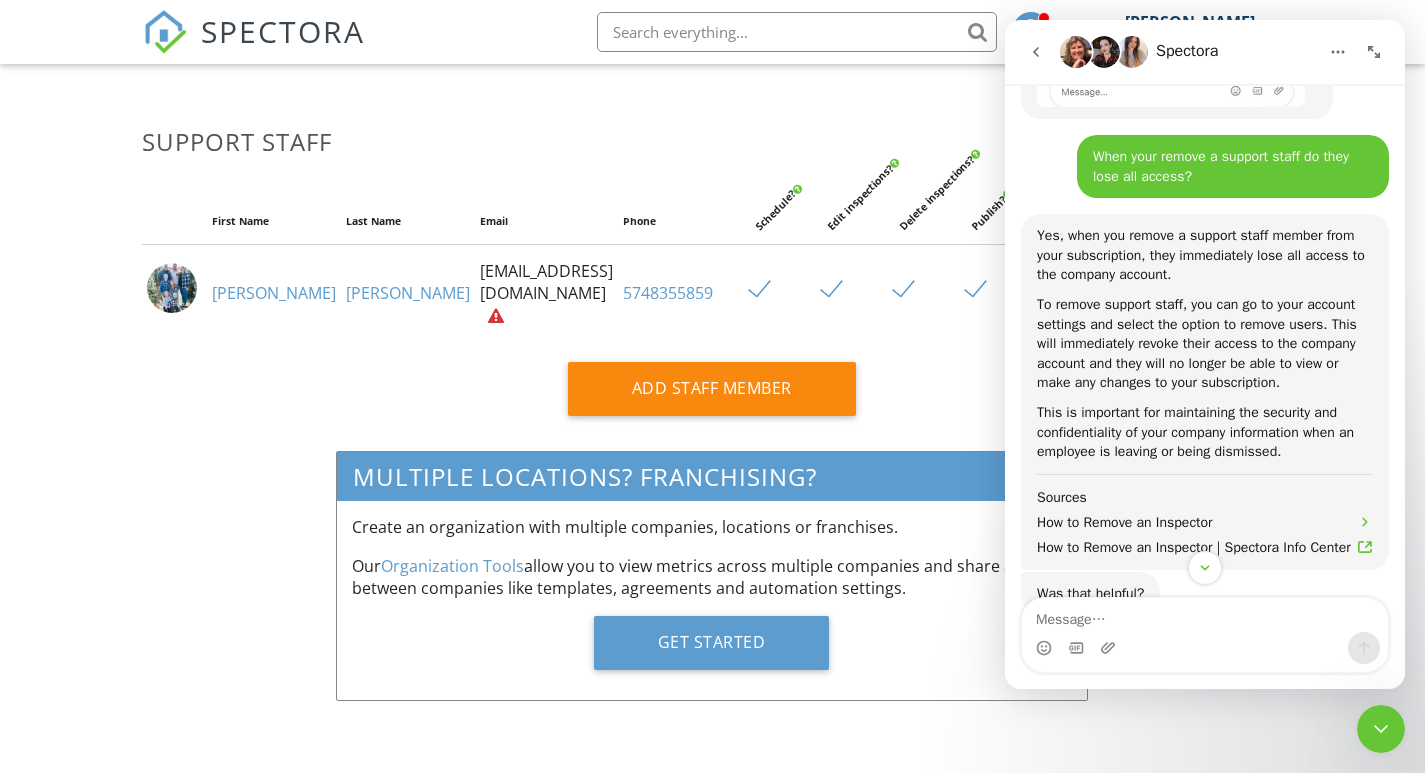 scroll, scrollTop: 774, scrollLeft: 0, axis: vertical 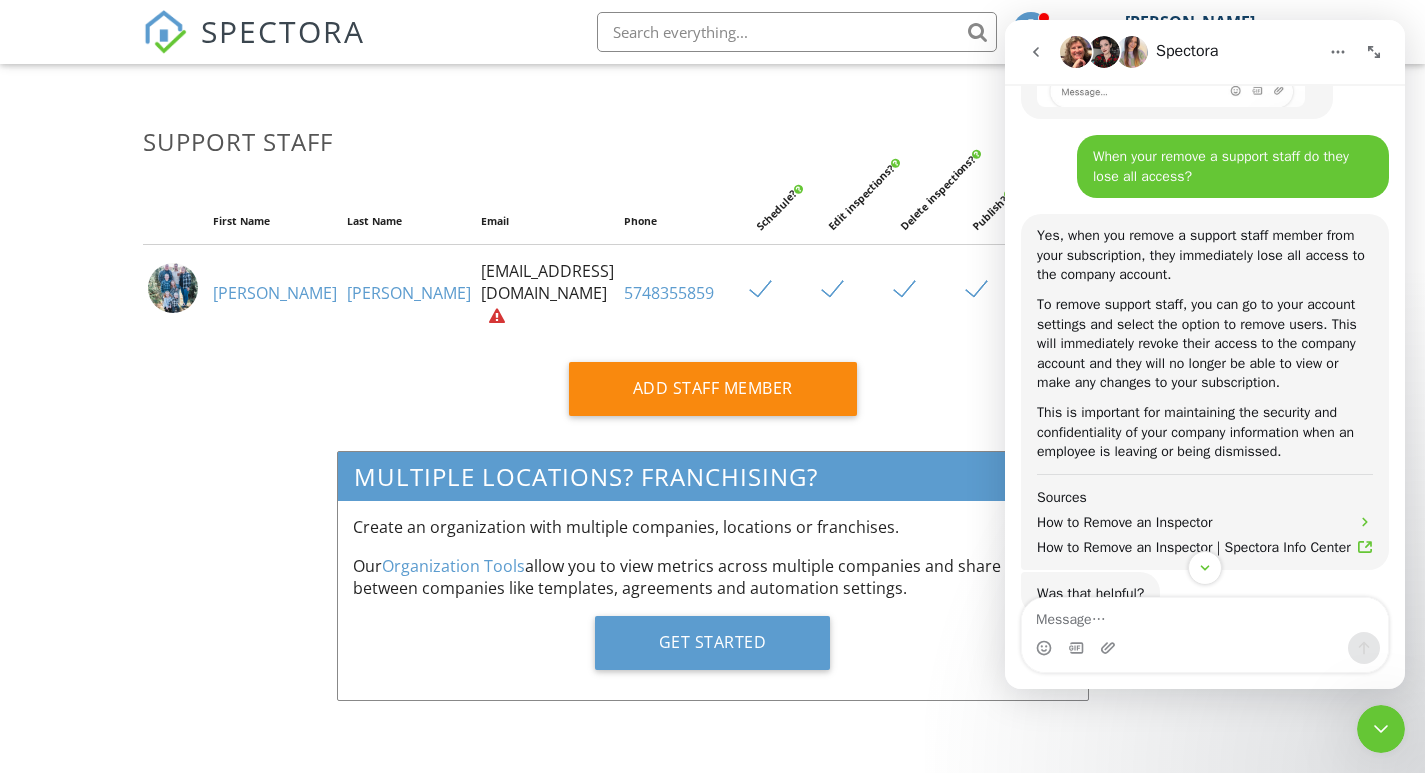 click 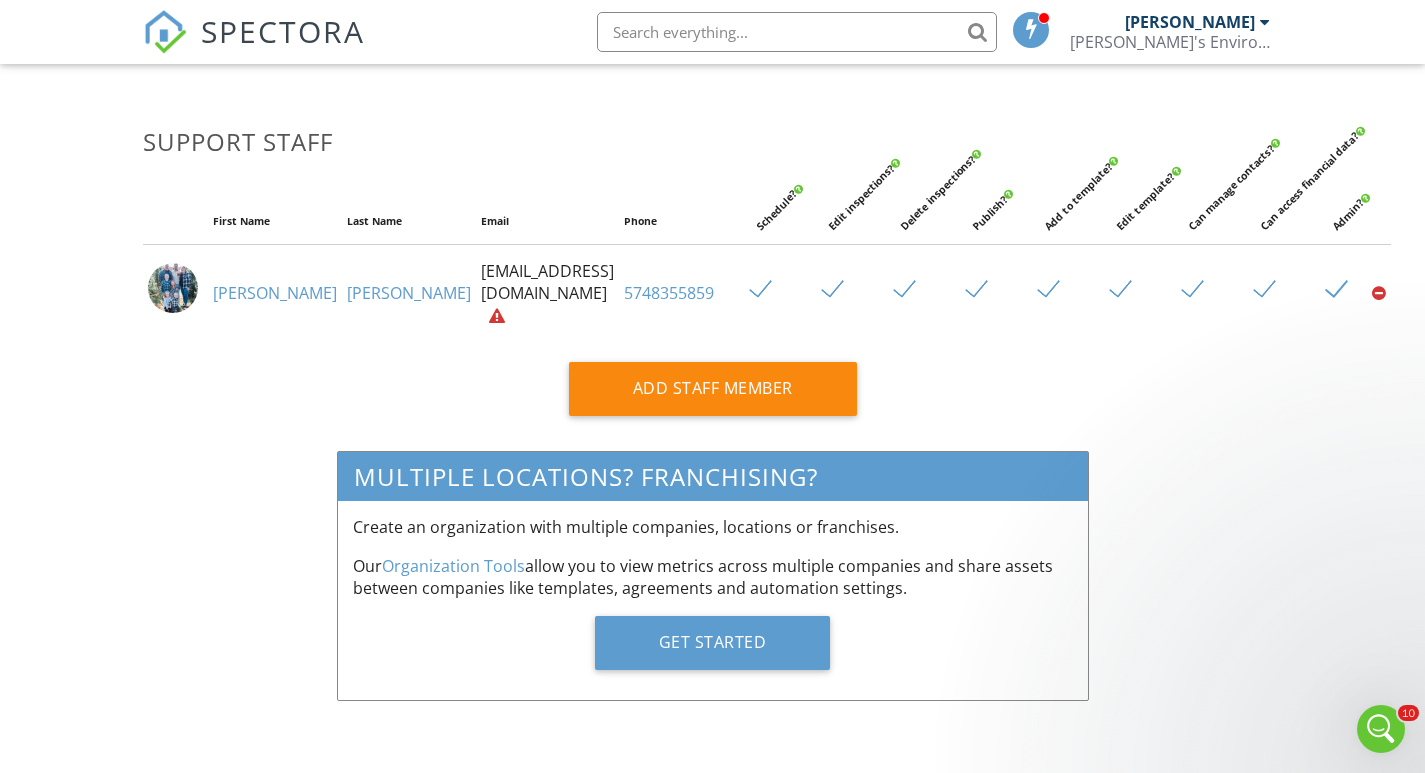 scroll, scrollTop: 618, scrollLeft: 0, axis: vertical 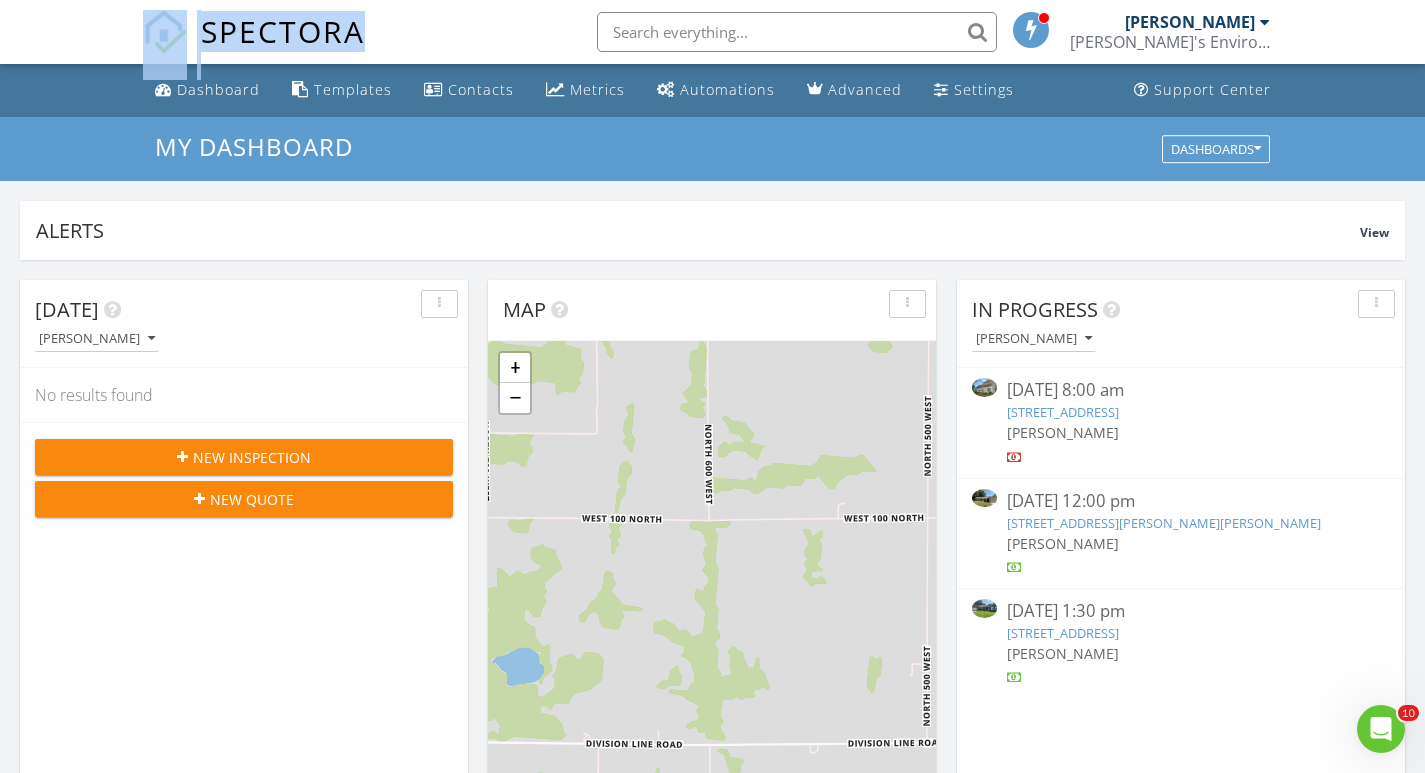 drag, startPoint x: 437, startPoint y: 28, endPoint x: 277, endPoint y: 11, distance: 160.90059 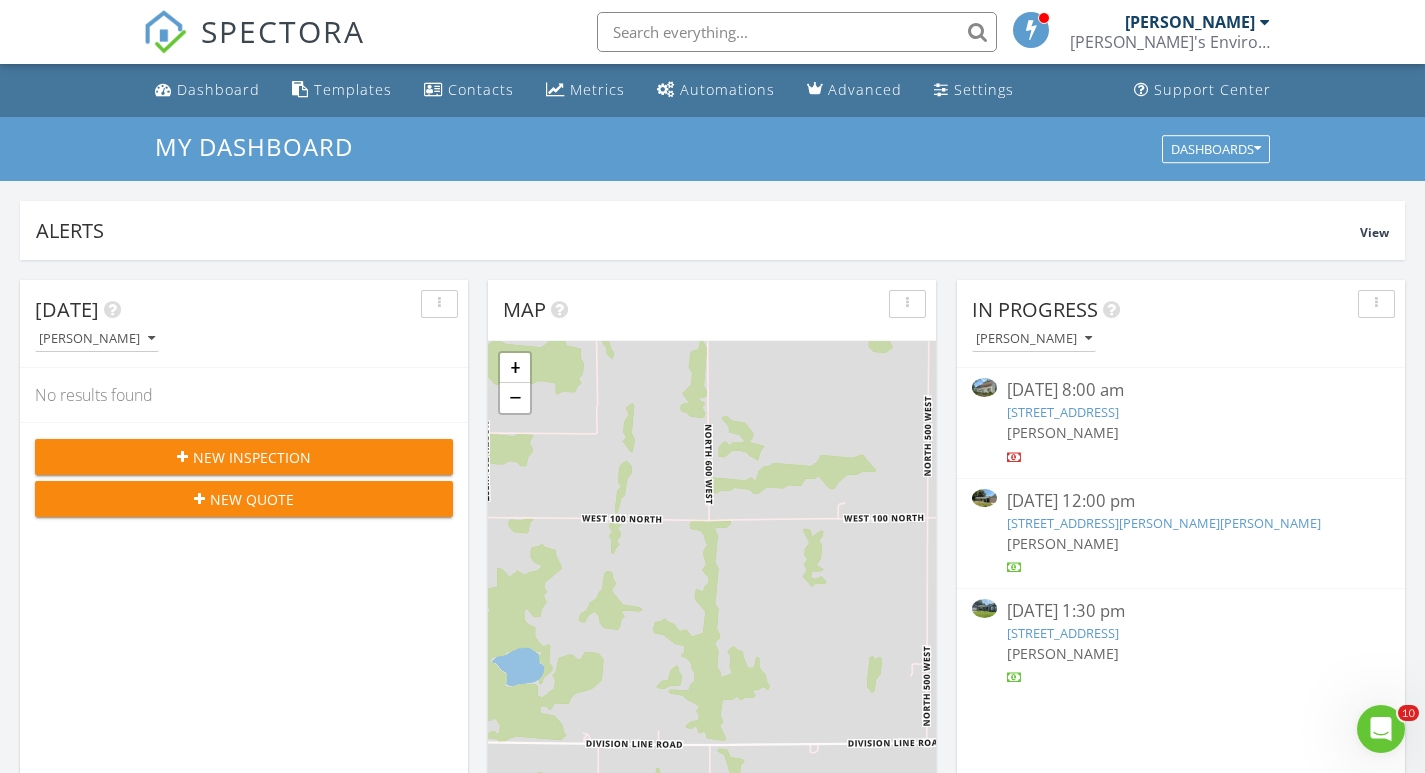 drag, startPoint x: 1367, startPoint y: 23, endPoint x: 1368, endPoint y: 10, distance: 13.038404 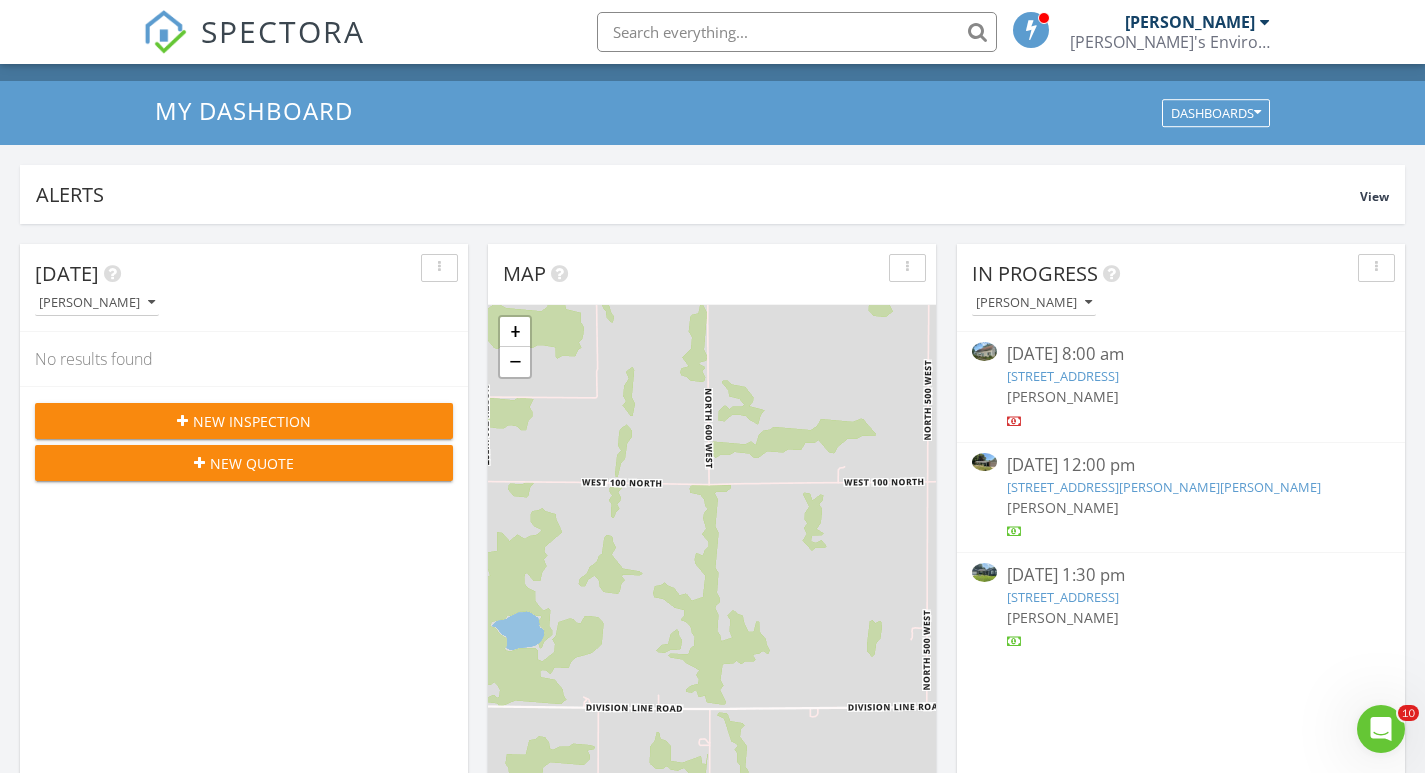 scroll, scrollTop: 0, scrollLeft: 0, axis: both 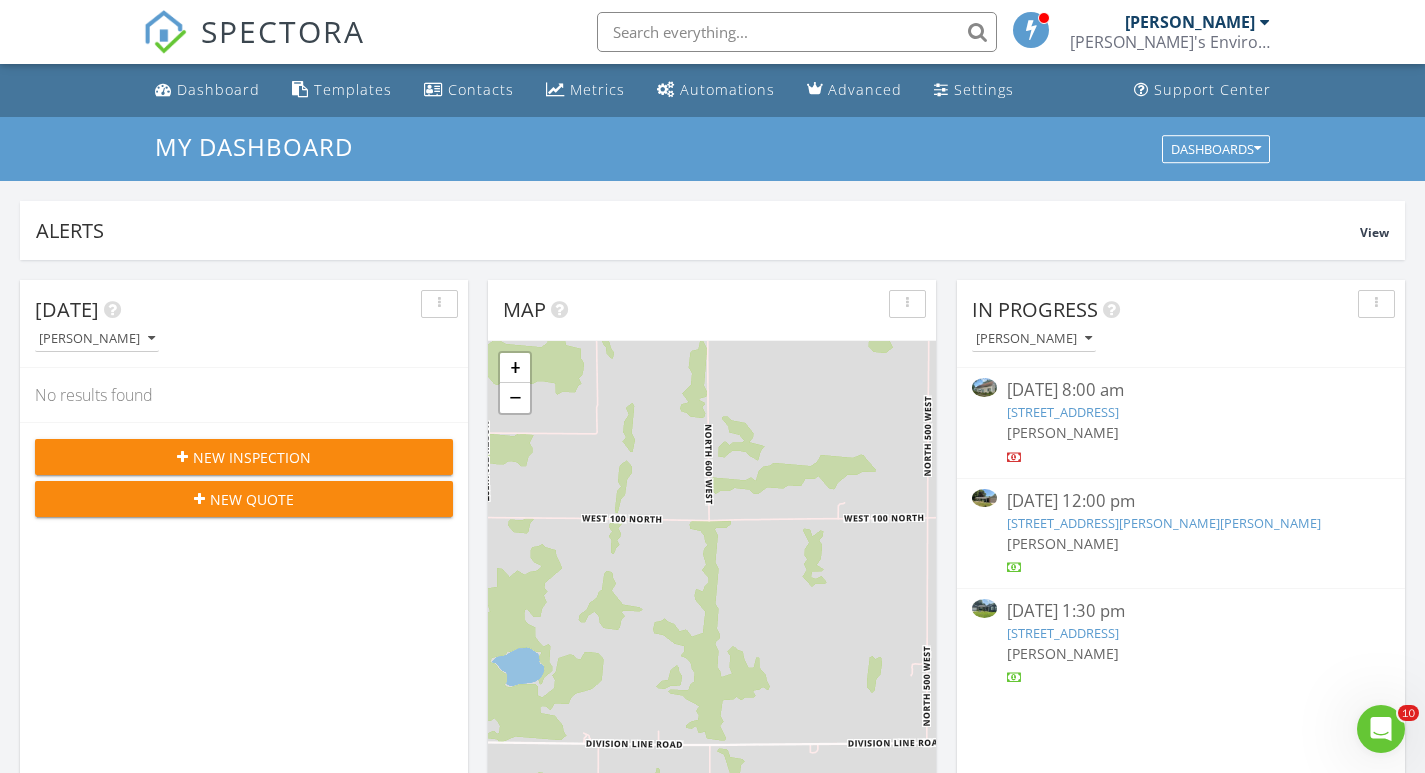 click 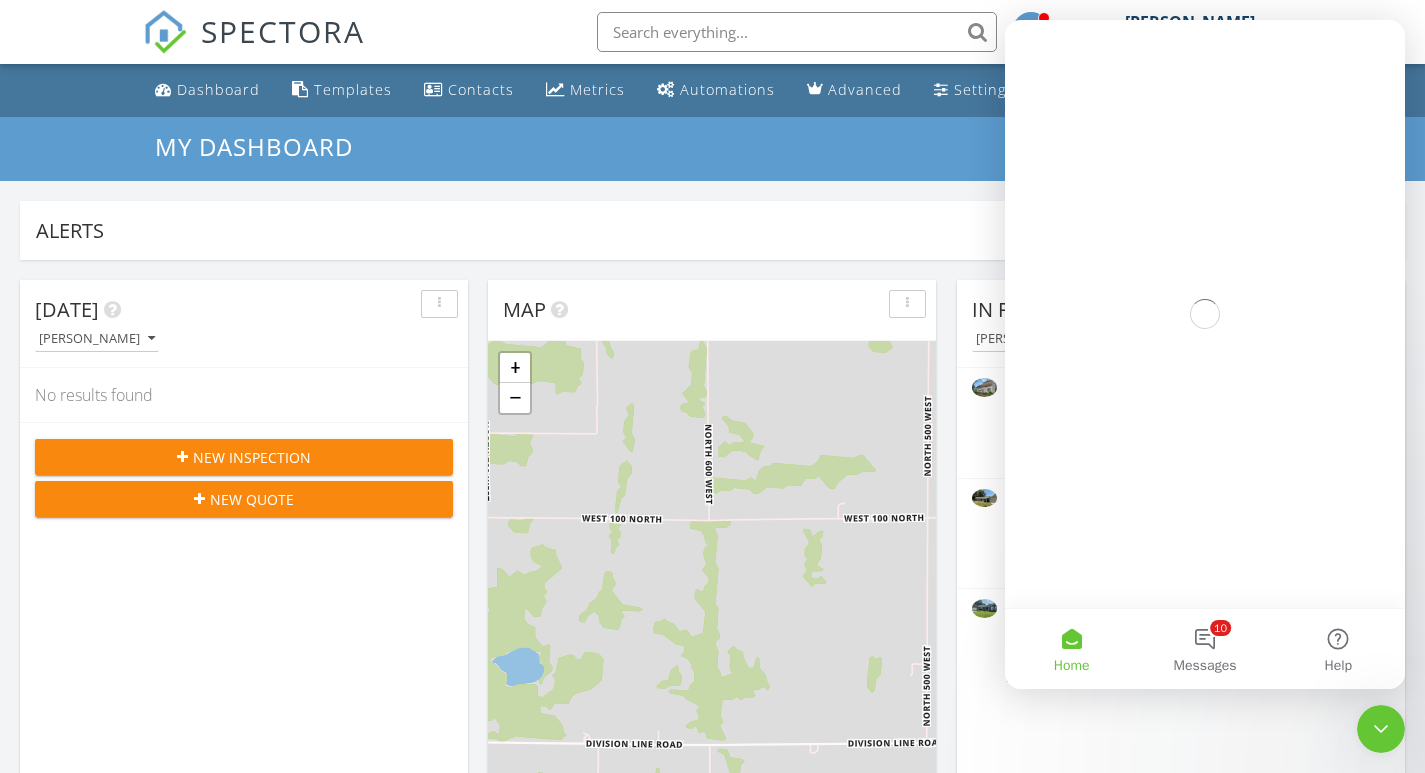 scroll, scrollTop: 0, scrollLeft: 0, axis: both 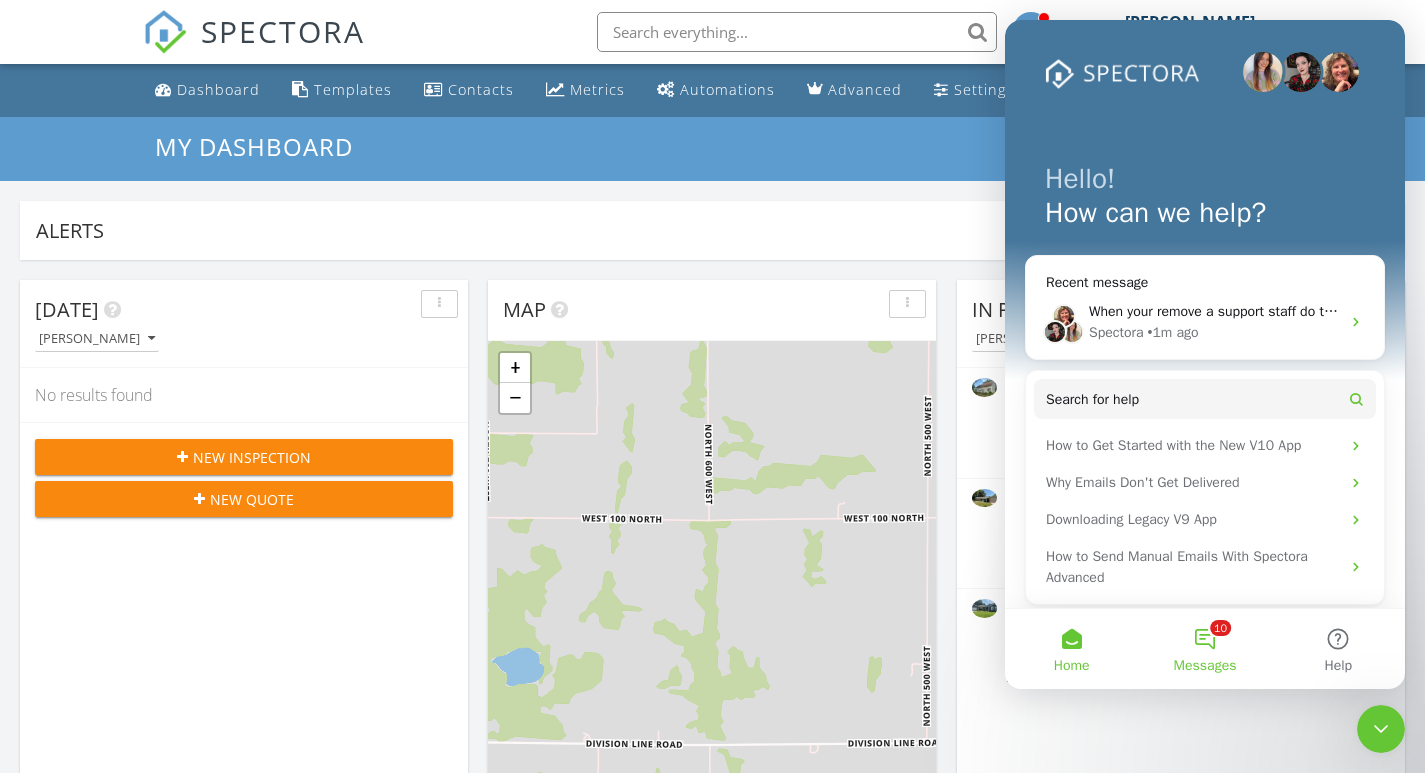click on "10 Messages" at bounding box center (1204, 649) 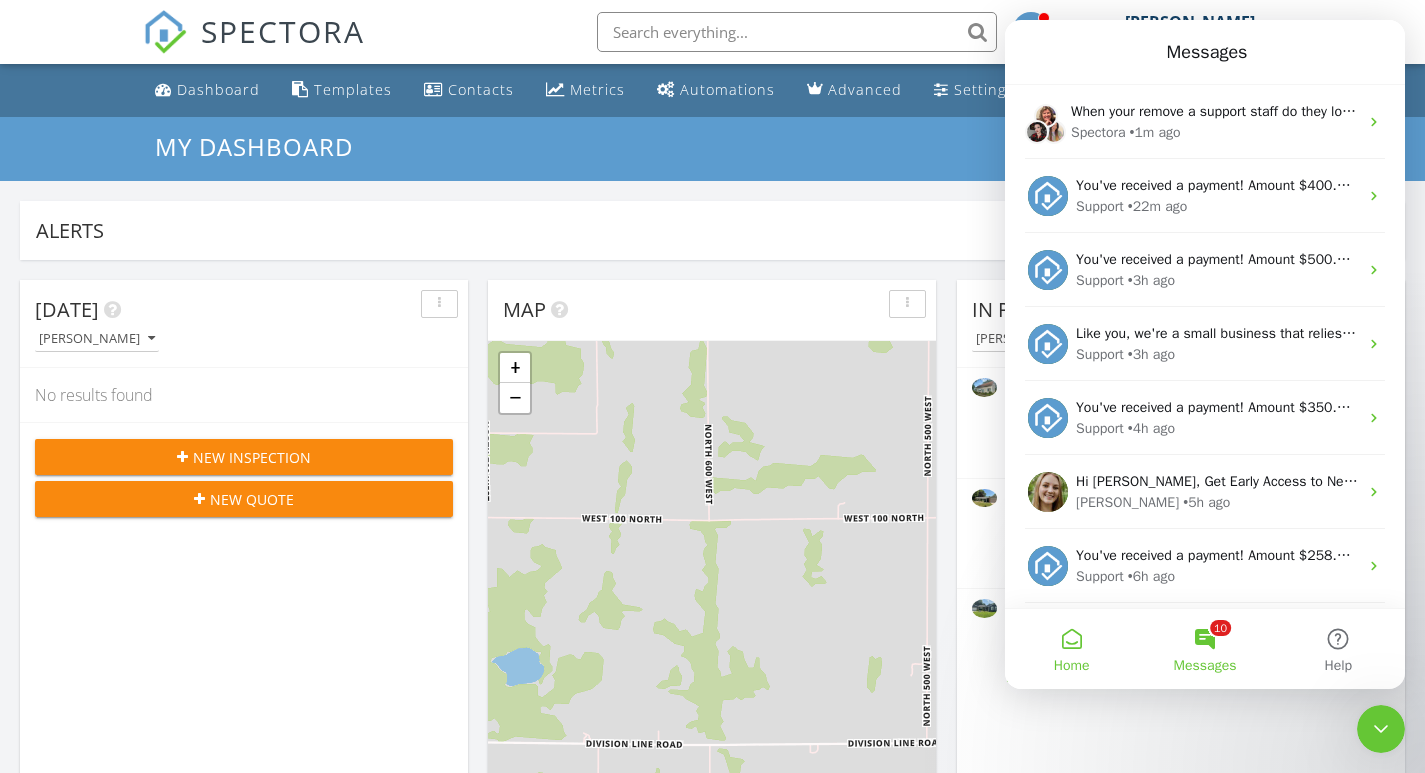 click on "Home" at bounding box center (1071, 649) 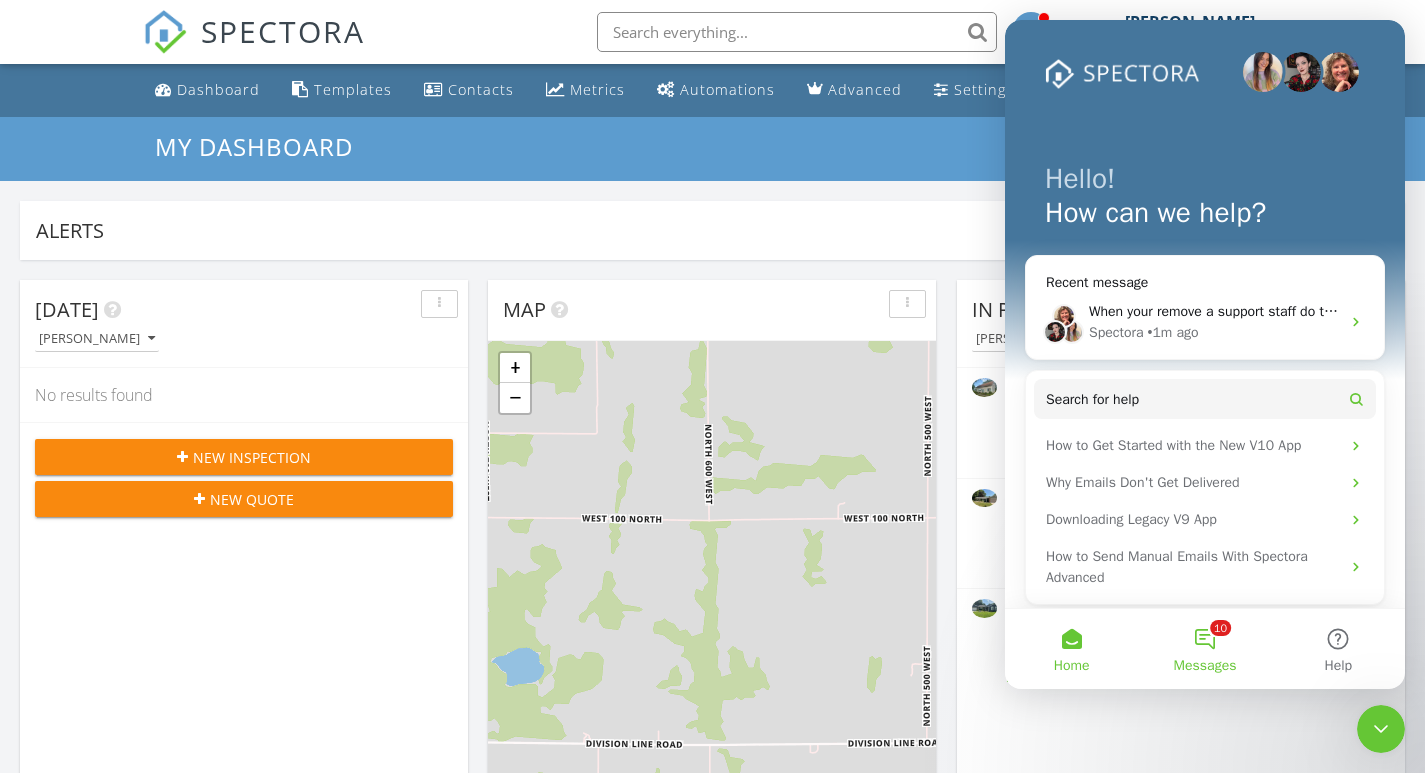click on "10 Messages" at bounding box center (1204, 649) 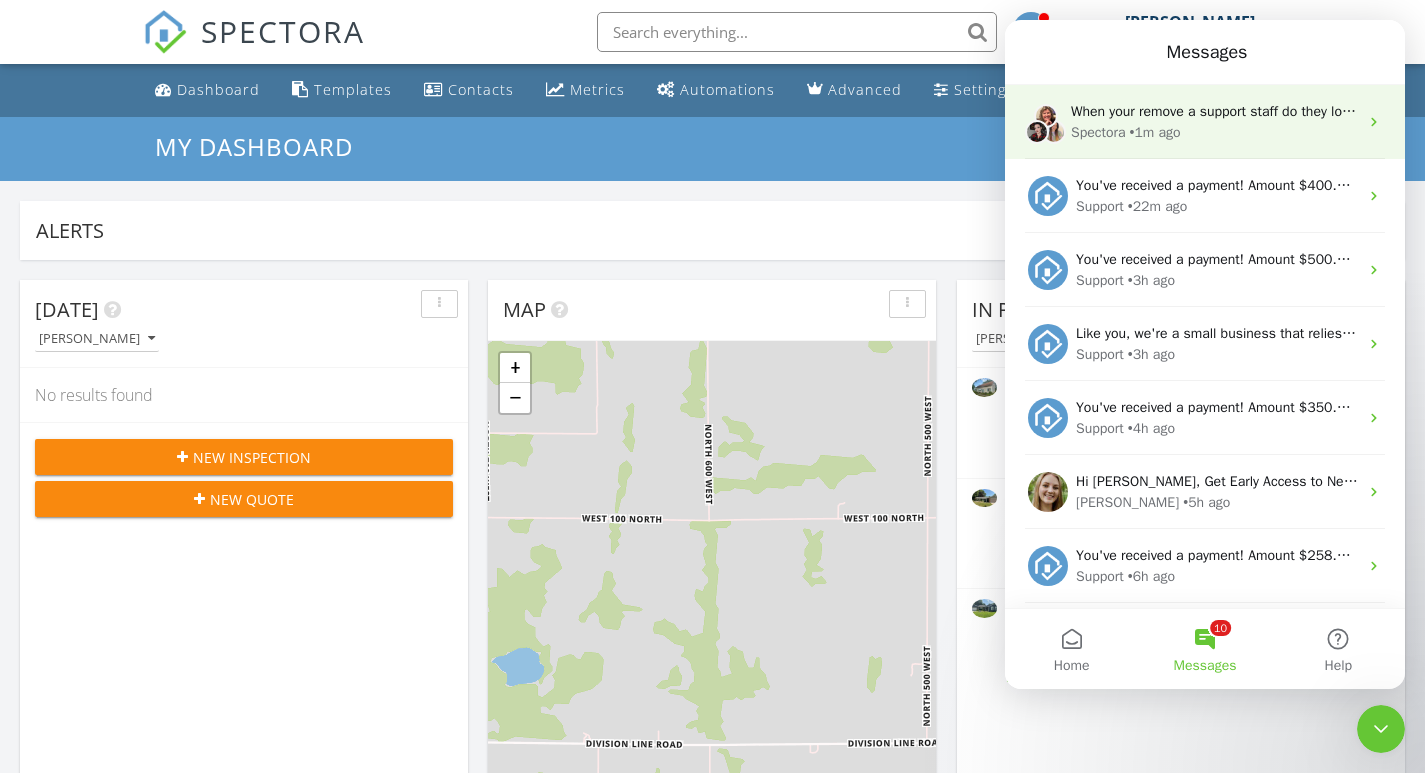 click on "Spectora •  1m ago" at bounding box center (1214, 132) 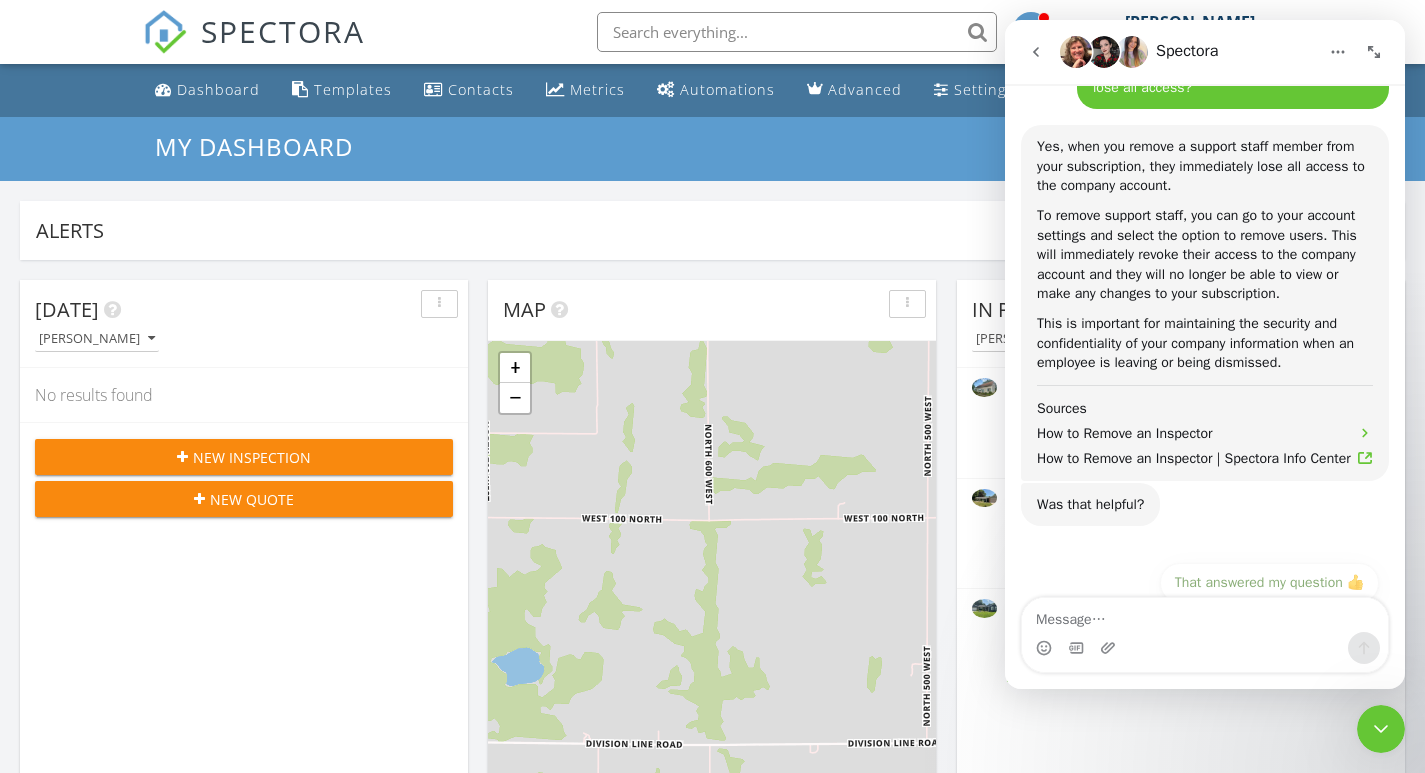 scroll, scrollTop: 653, scrollLeft: 0, axis: vertical 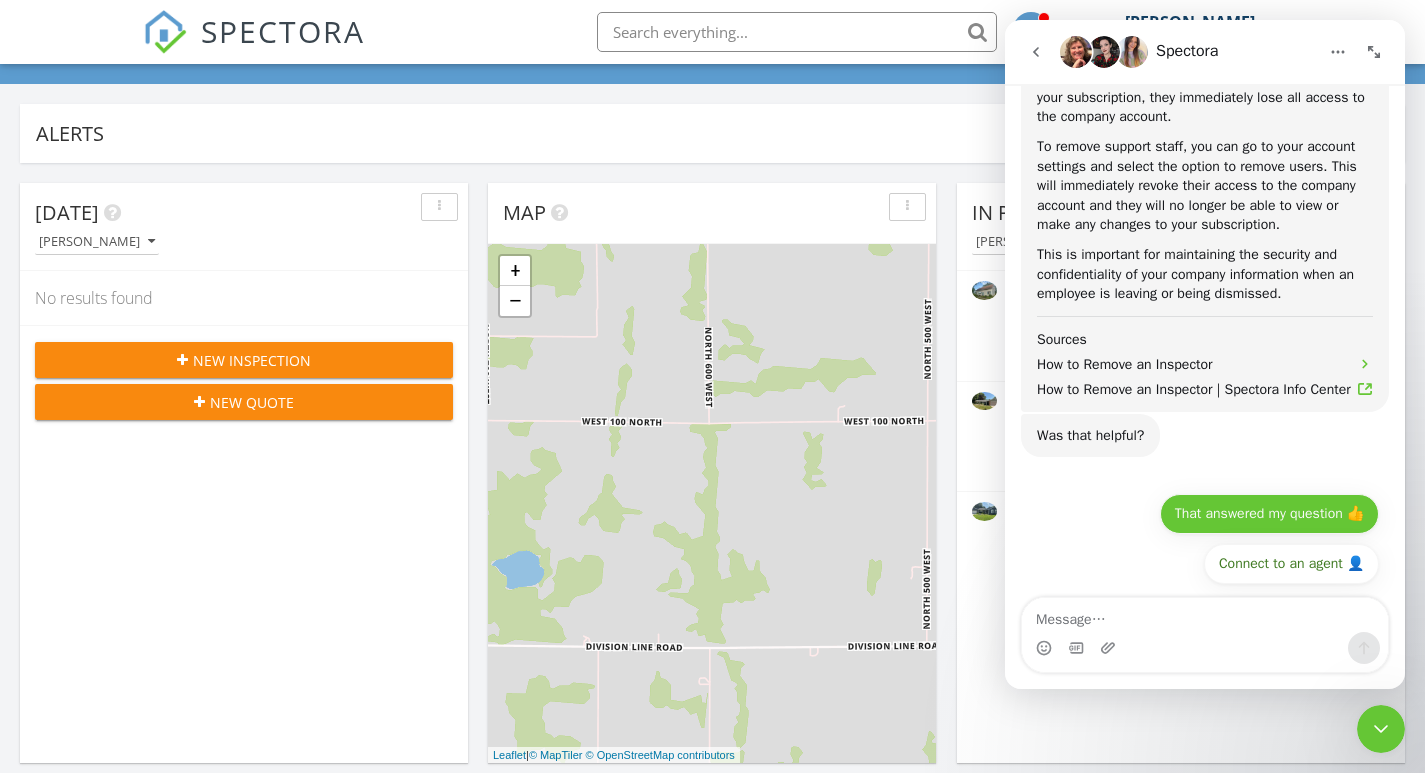 click on "That answered my question 👍" at bounding box center (1269, 514) 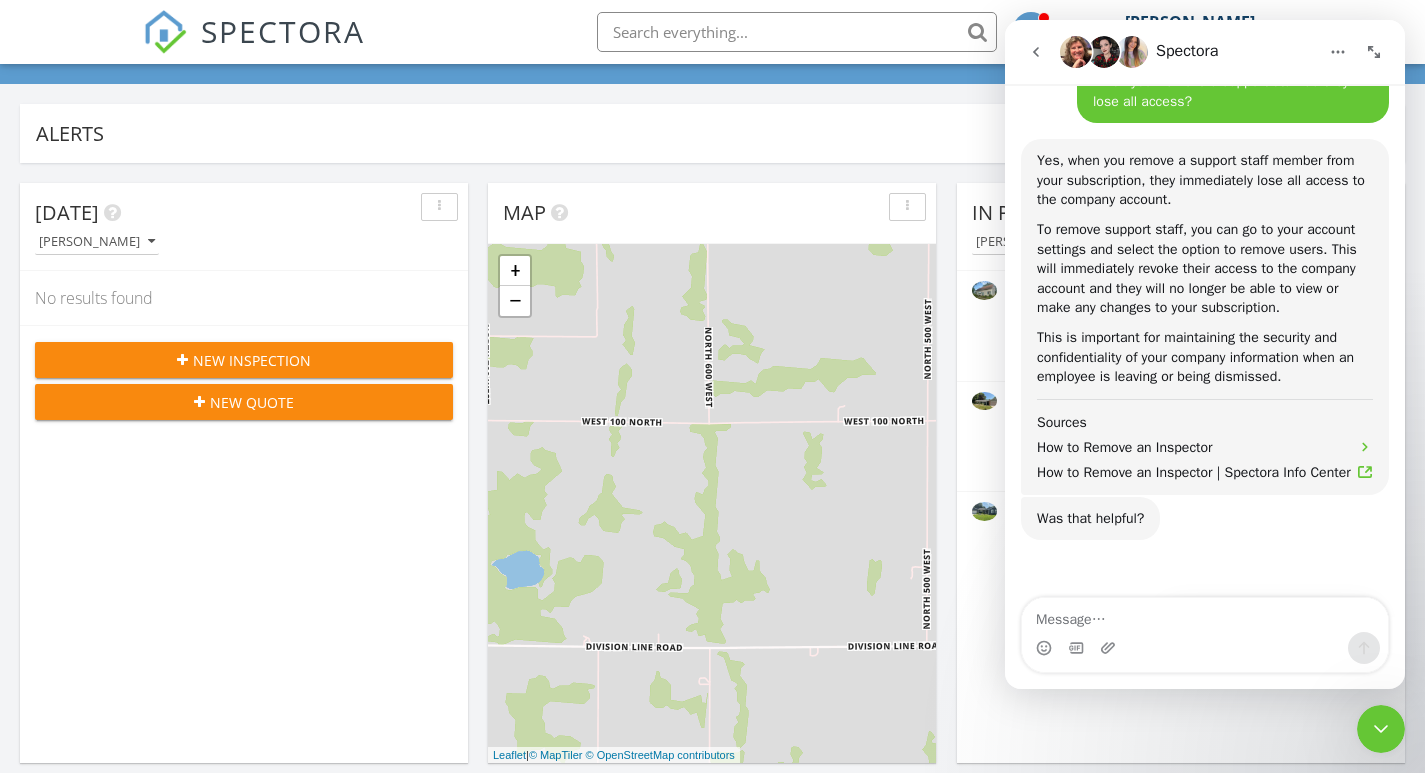 scroll, scrollTop: 0, scrollLeft: 0, axis: both 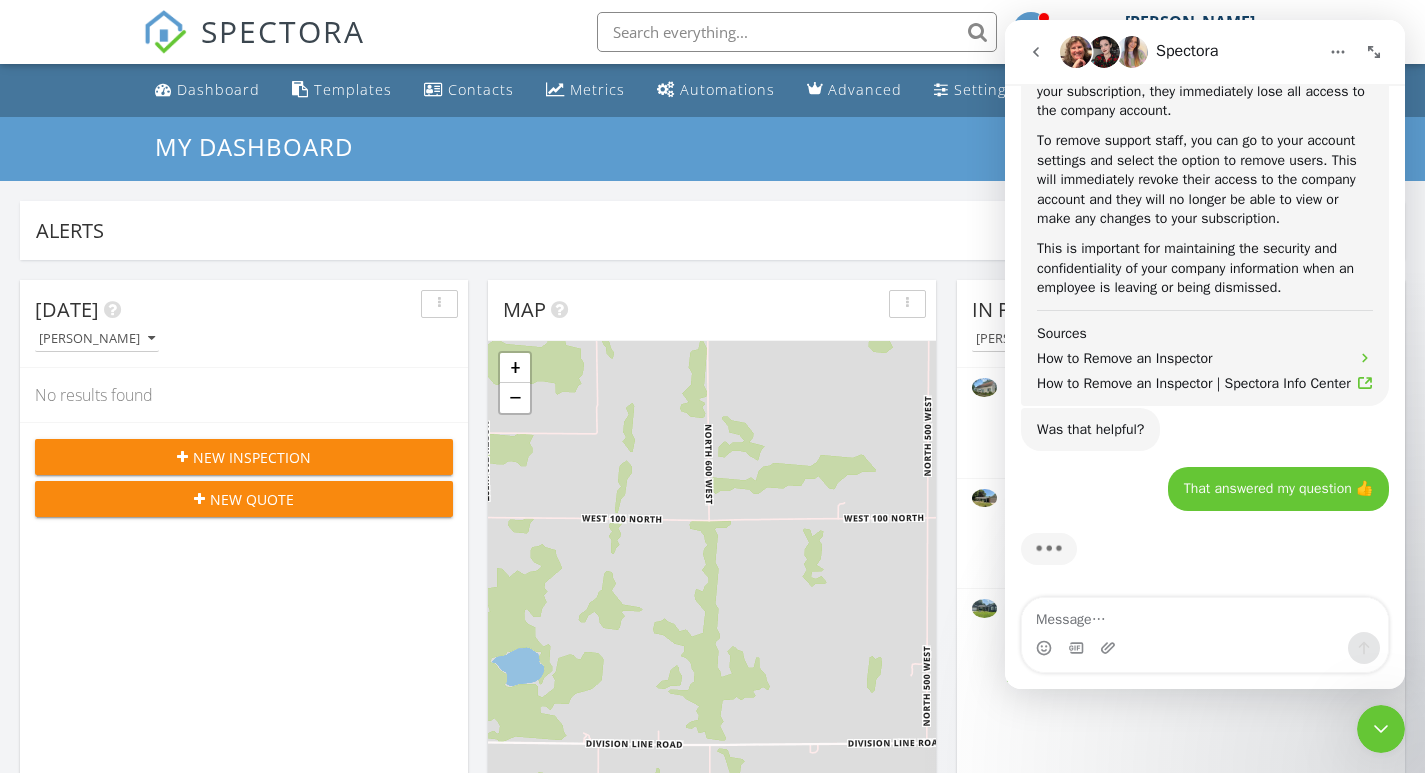 click 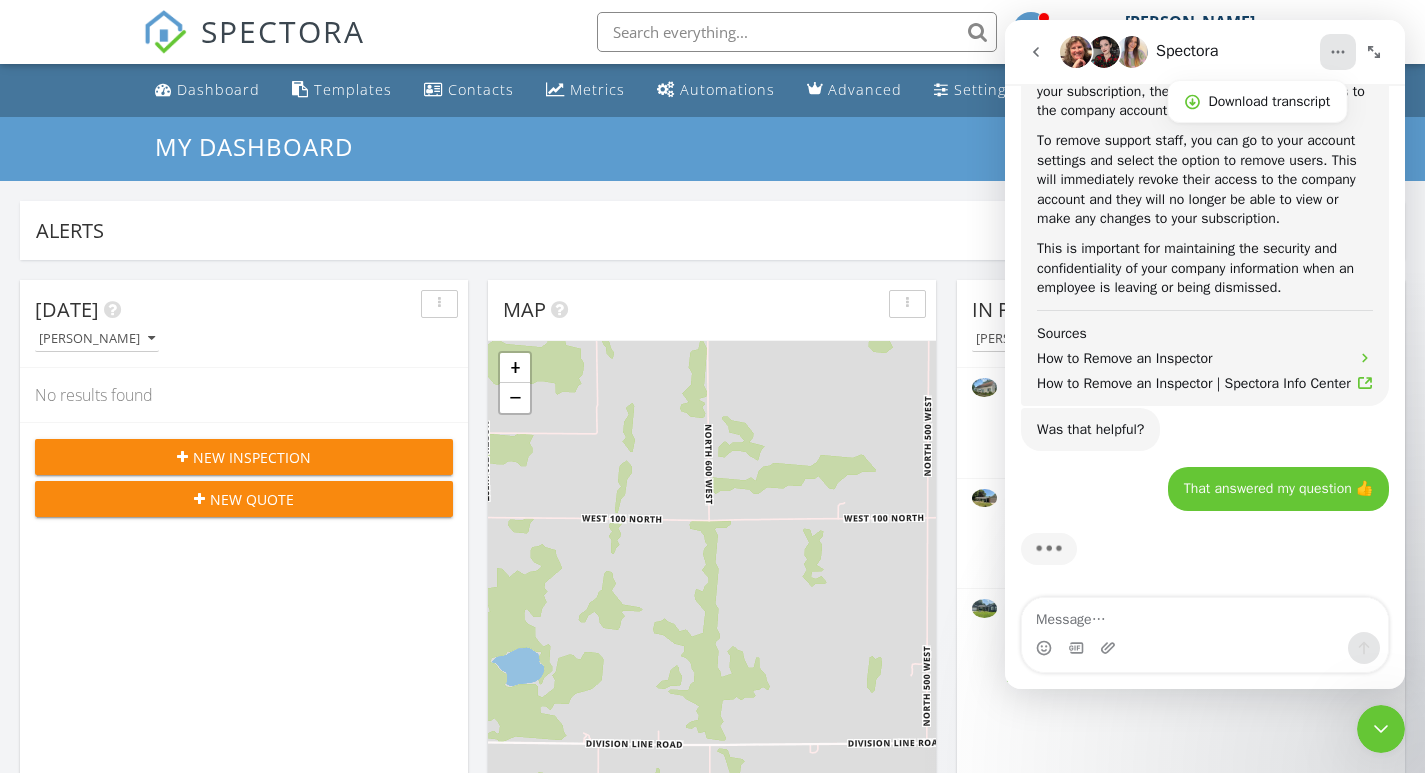click 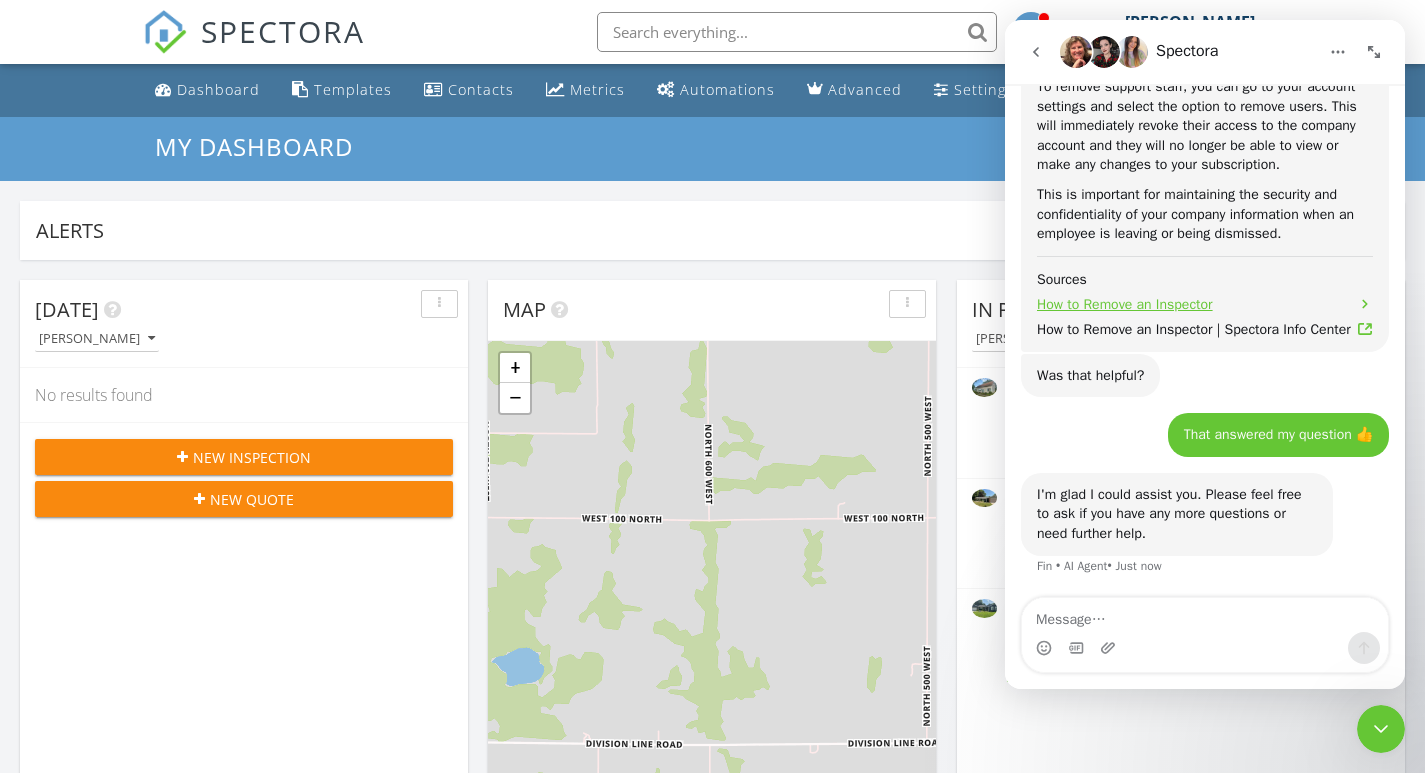 scroll, scrollTop: 695, scrollLeft: 0, axis: vertical 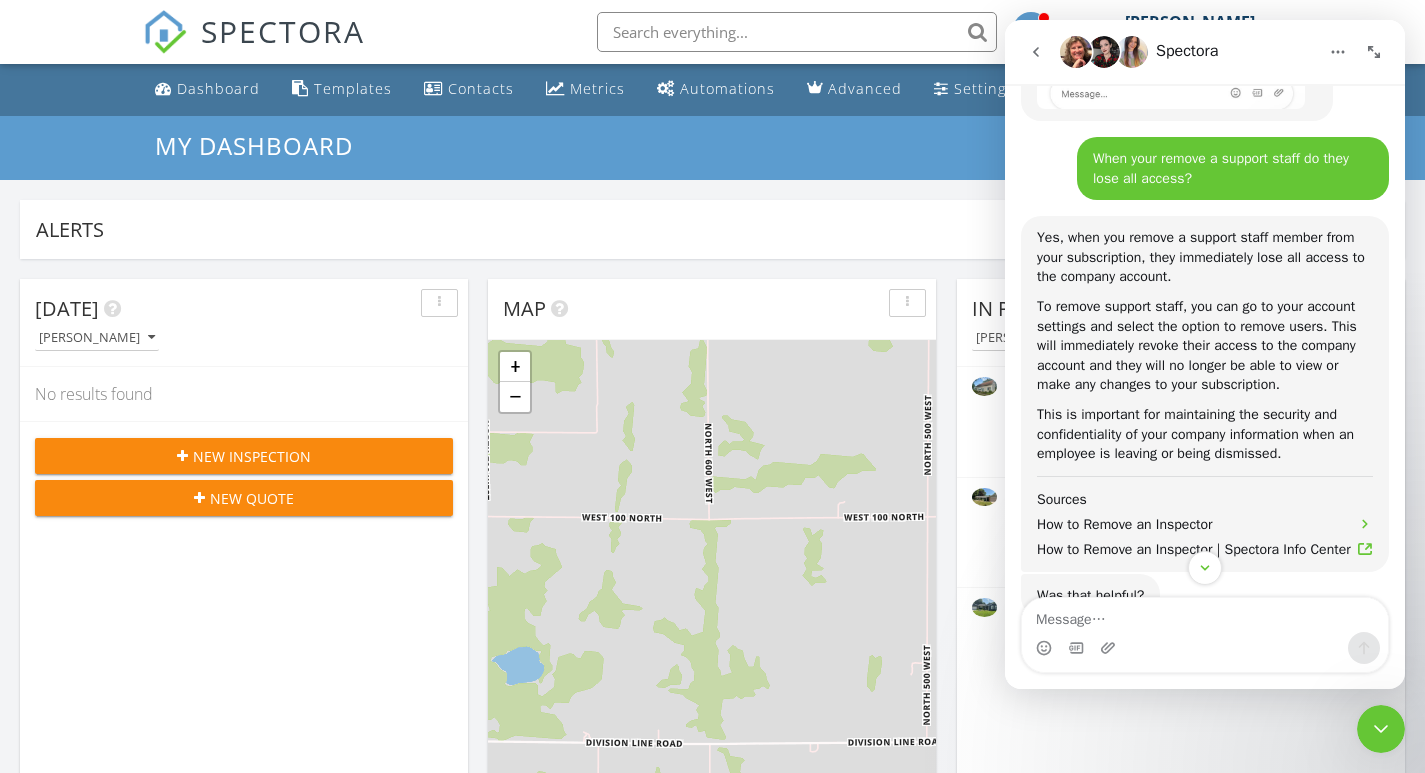 click at bounding box center [1031, 30] 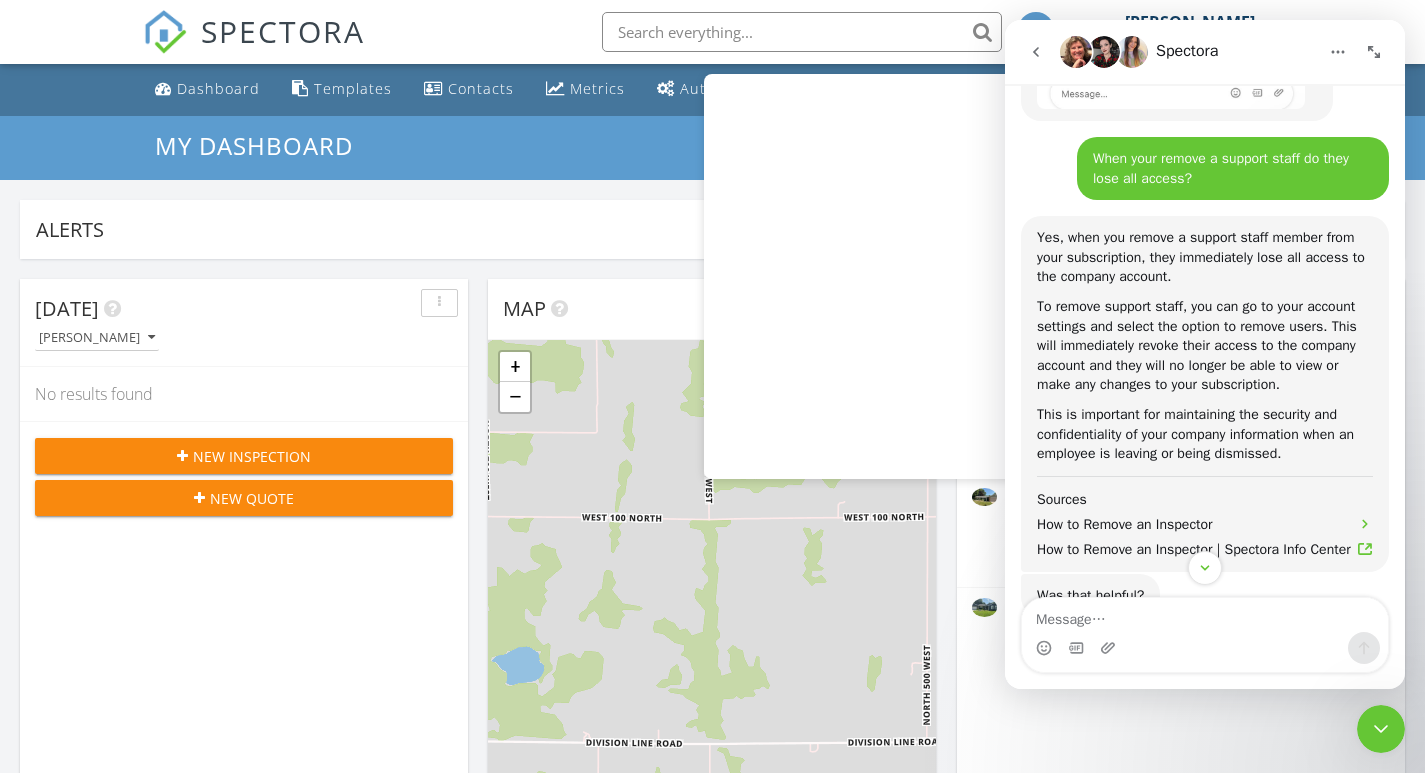 click at bounding box center [796, 32] 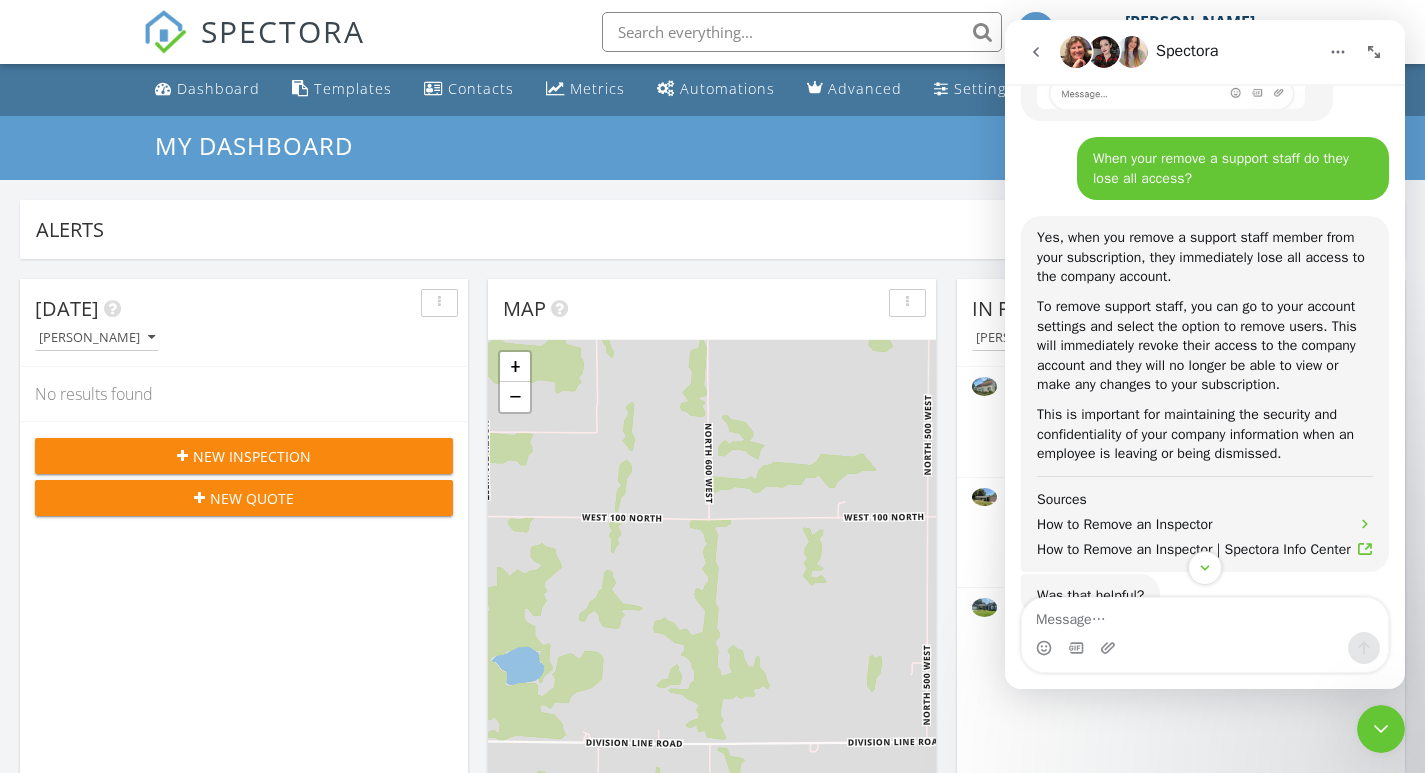 click 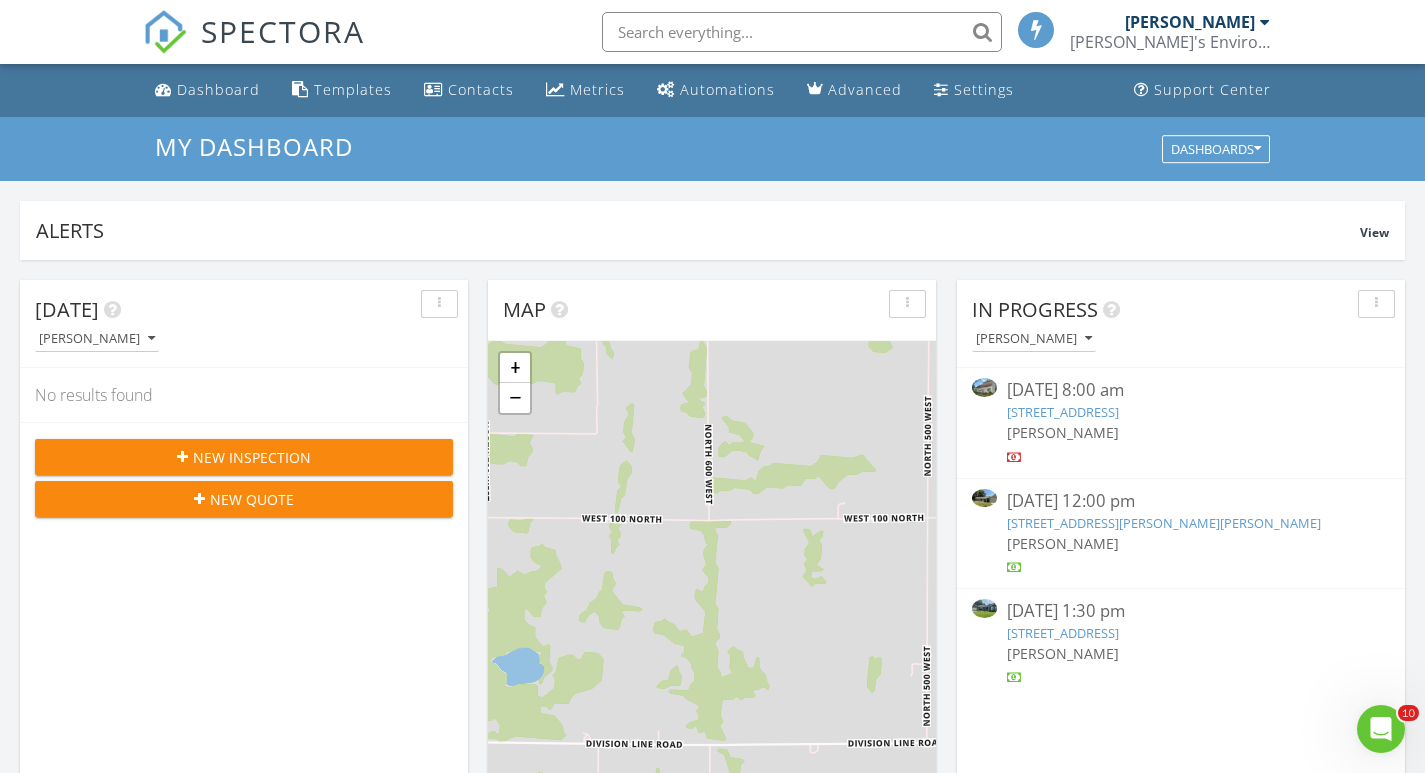 scroll, scrollTop: 0, scrollLeft: 0, axis: both 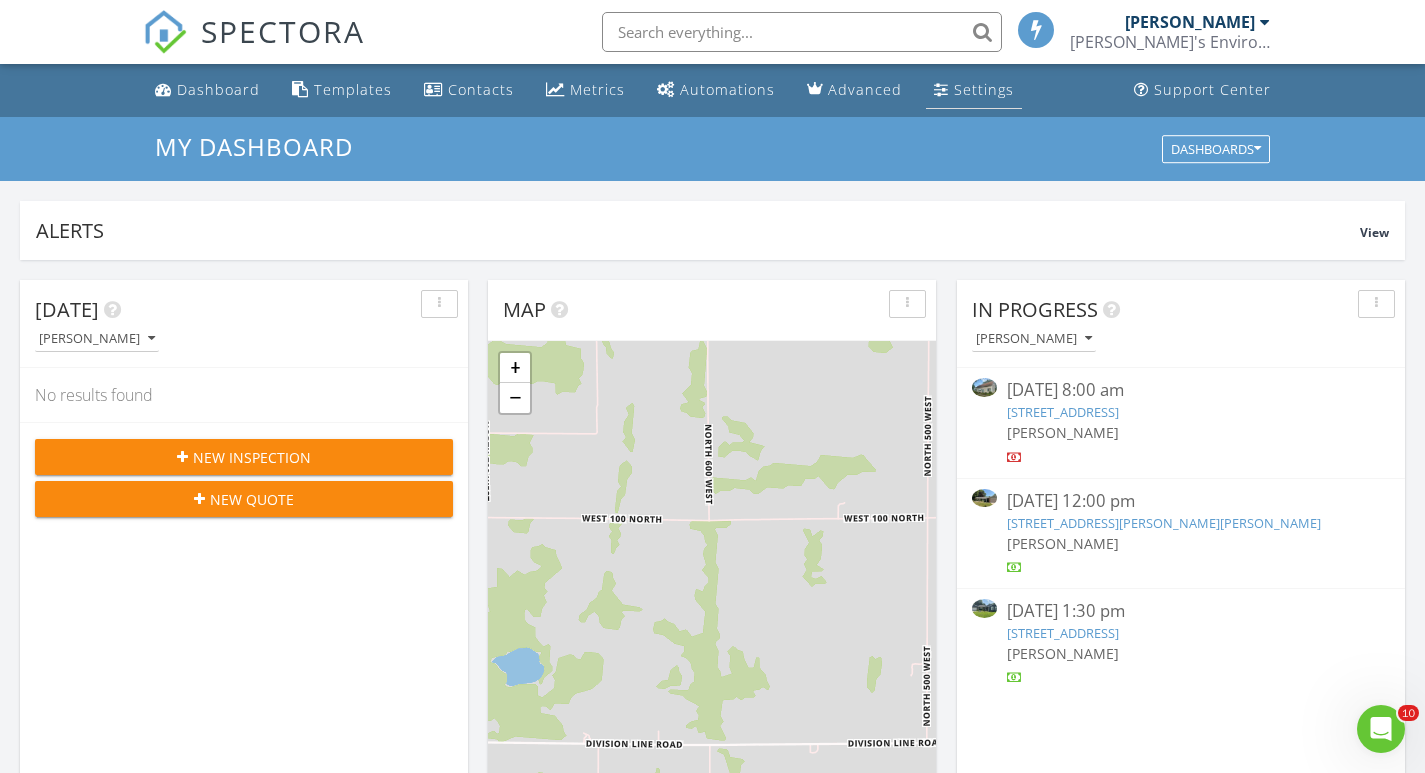 click on "Settings" at bounding box center (974, 90) 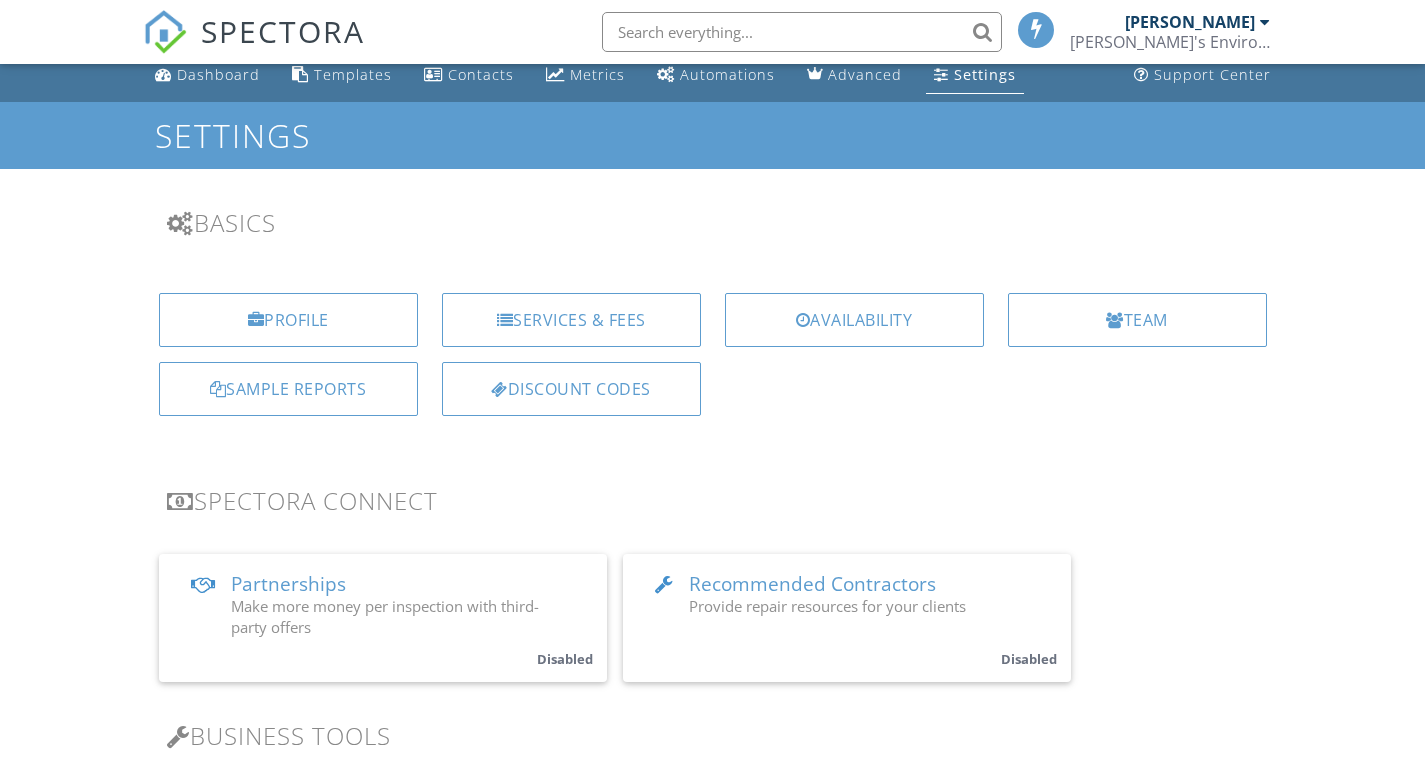 scroll, scrollTop: 0, scrollLeft: 0, axis: both 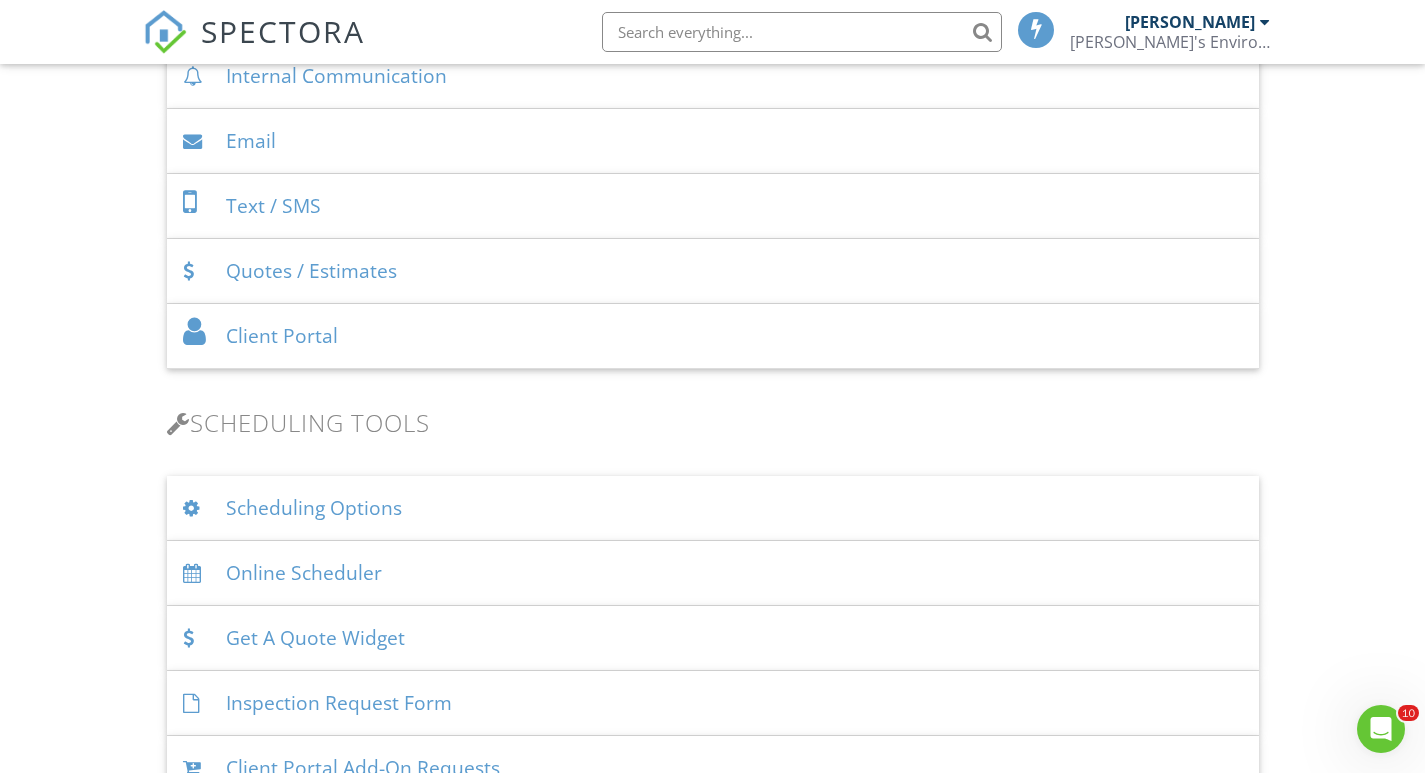 click at bounding box center [1381, 729] 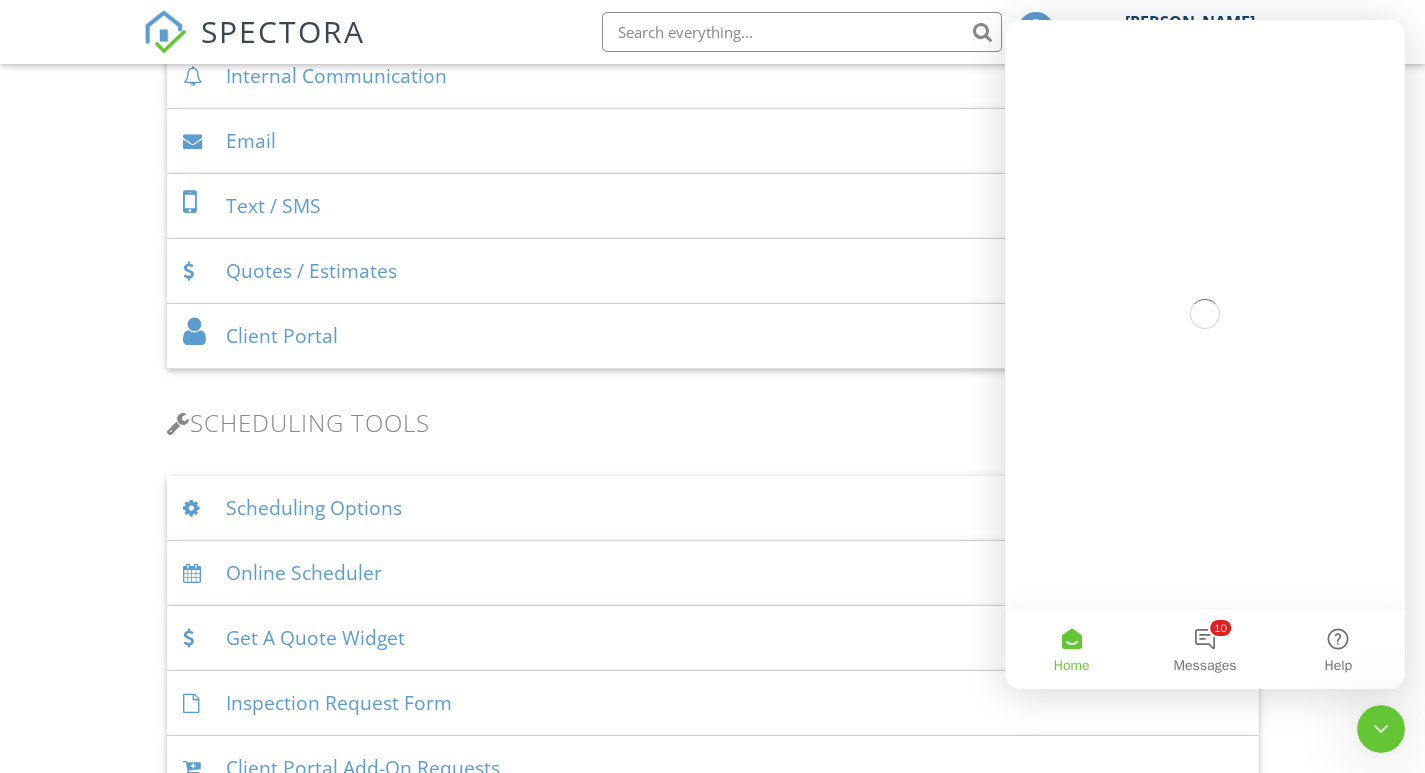 scroll, scrollTop: 0, scrollLeft: 0, axis: both 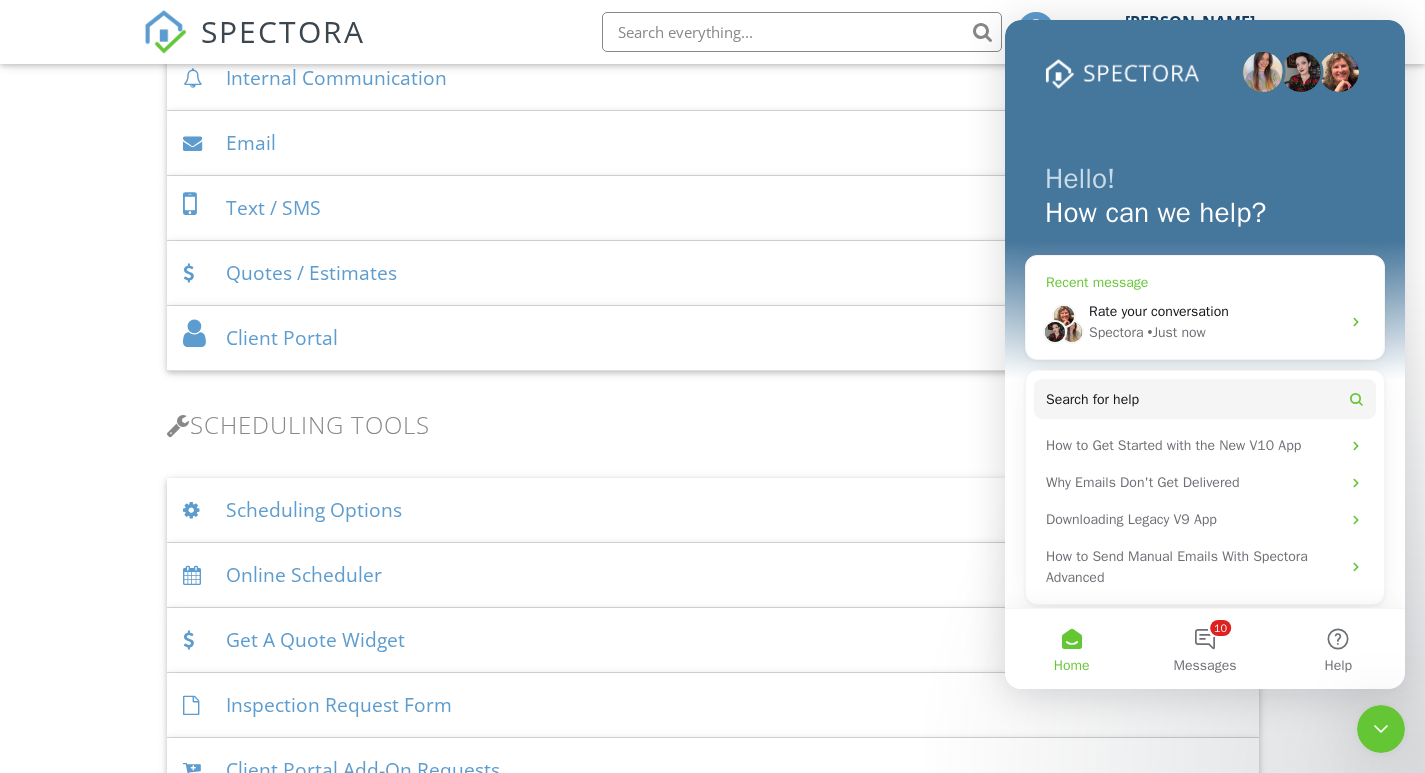 click on "Spectora •  Just now" at bounding box center (1214, 332) 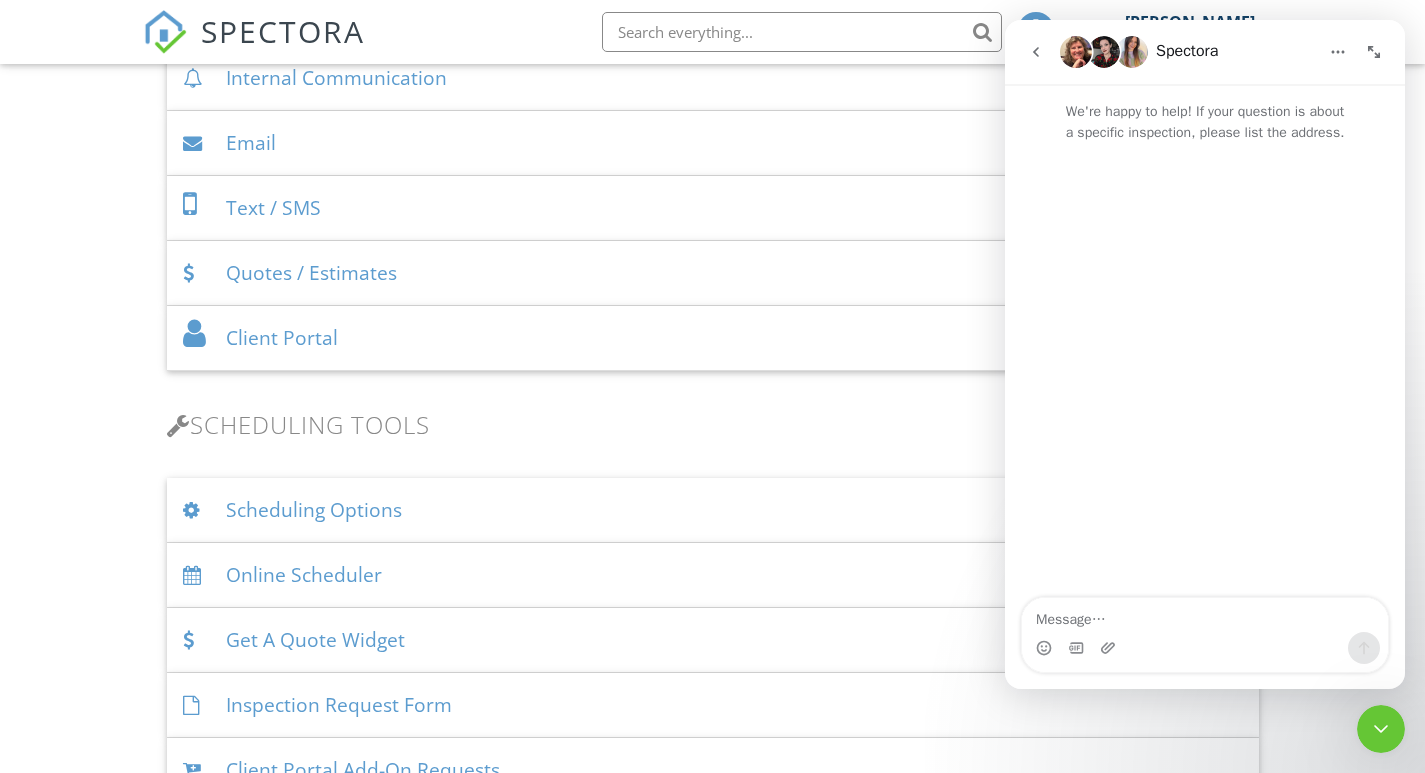 scroll, scrollTop: 945, scrollLeft: 0, axis: vertical 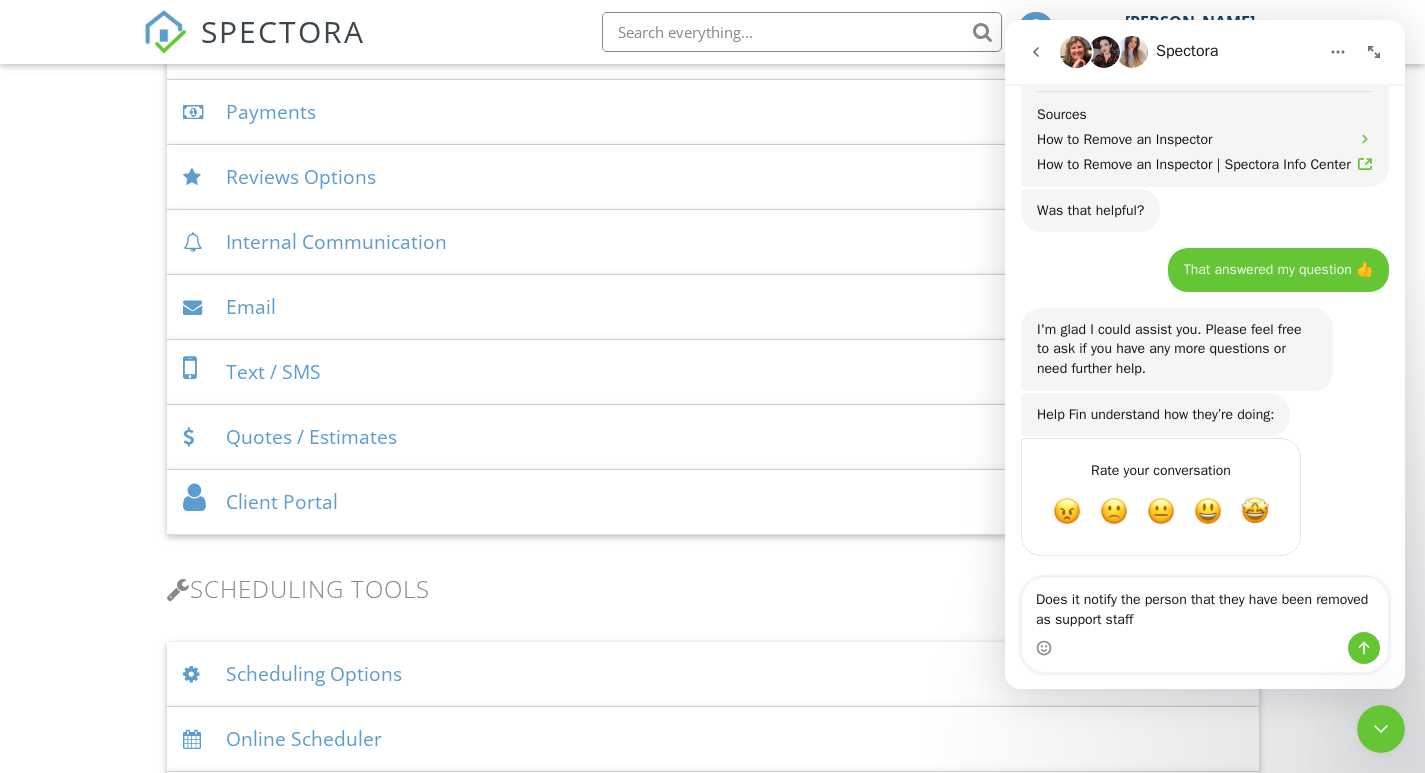 type on "Does it notify the person that they have been removed as support staff?" 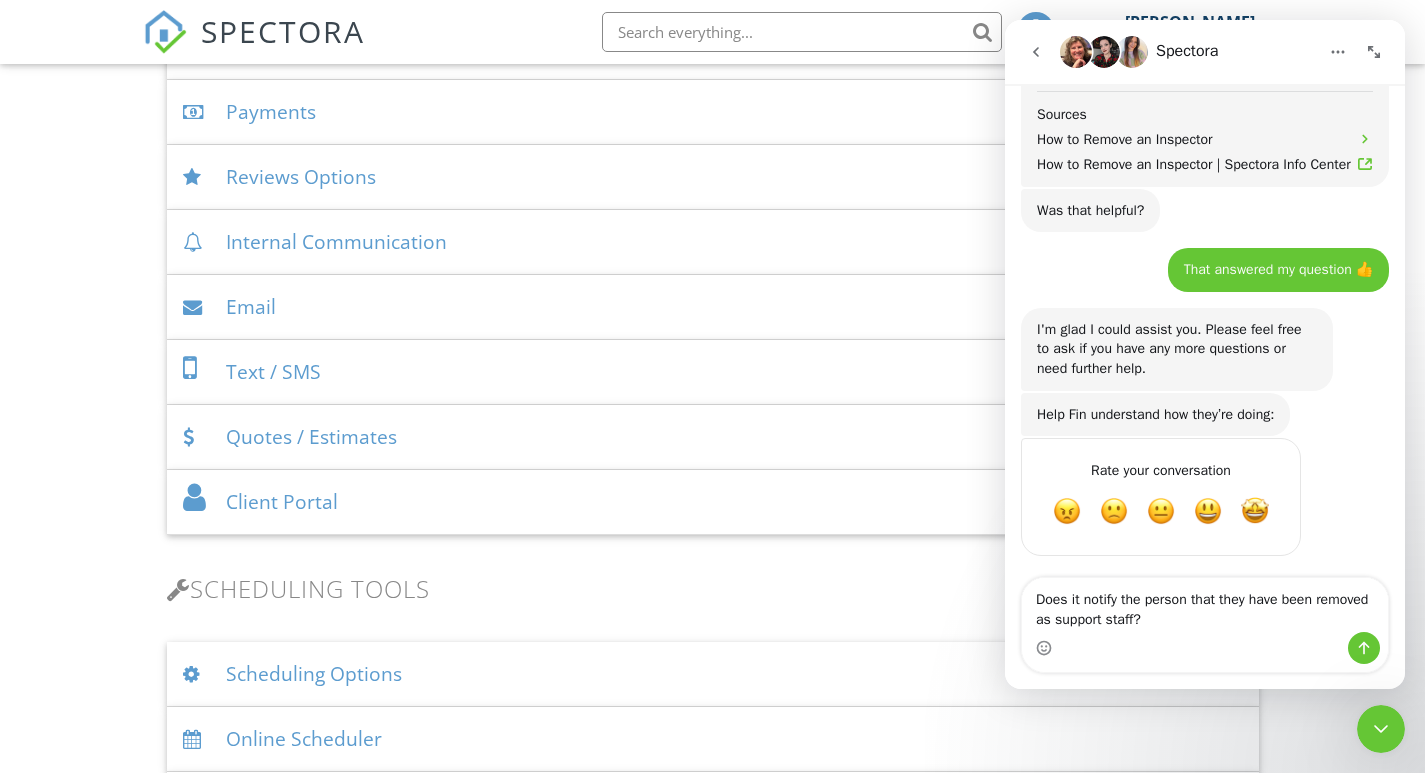 type 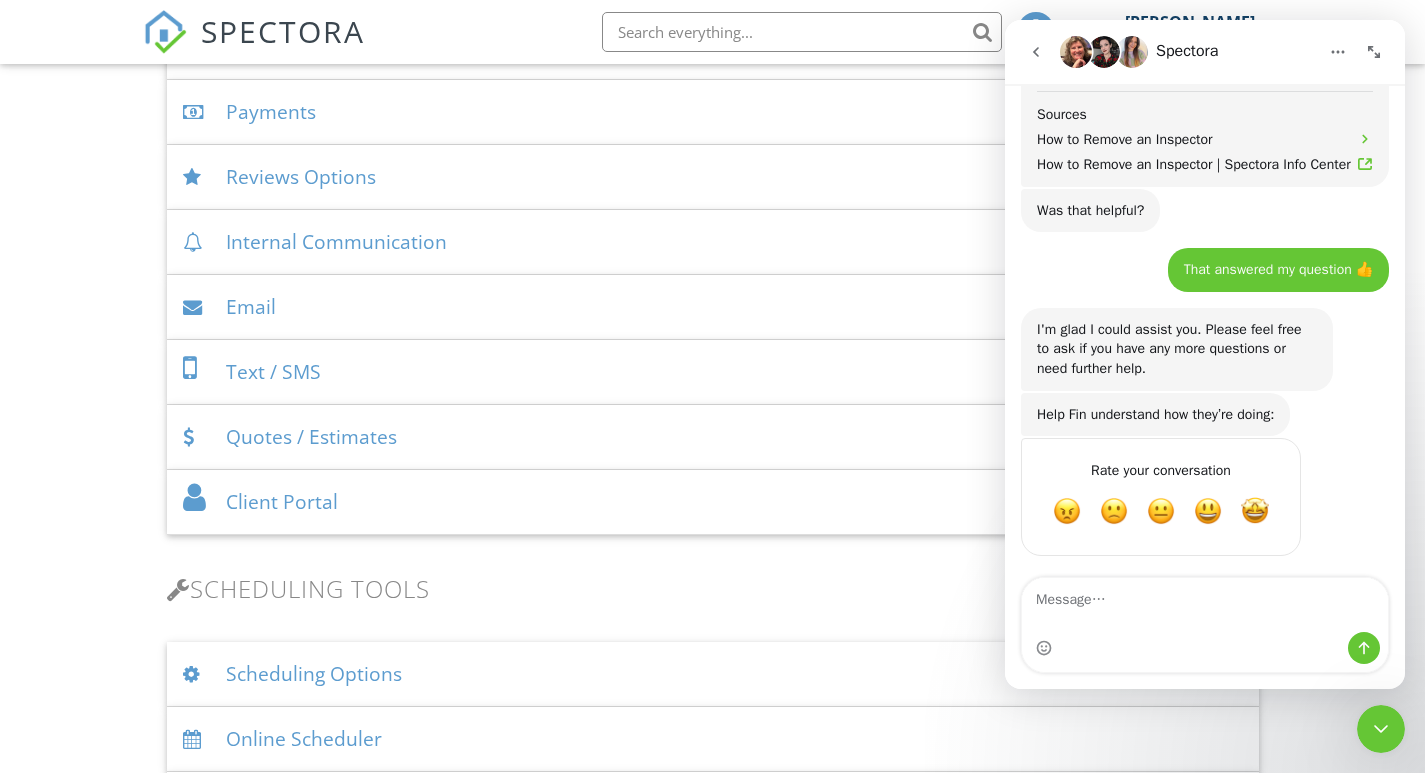 scroll, scrollTop: 651, scrollLeft: 0, axis: vertical 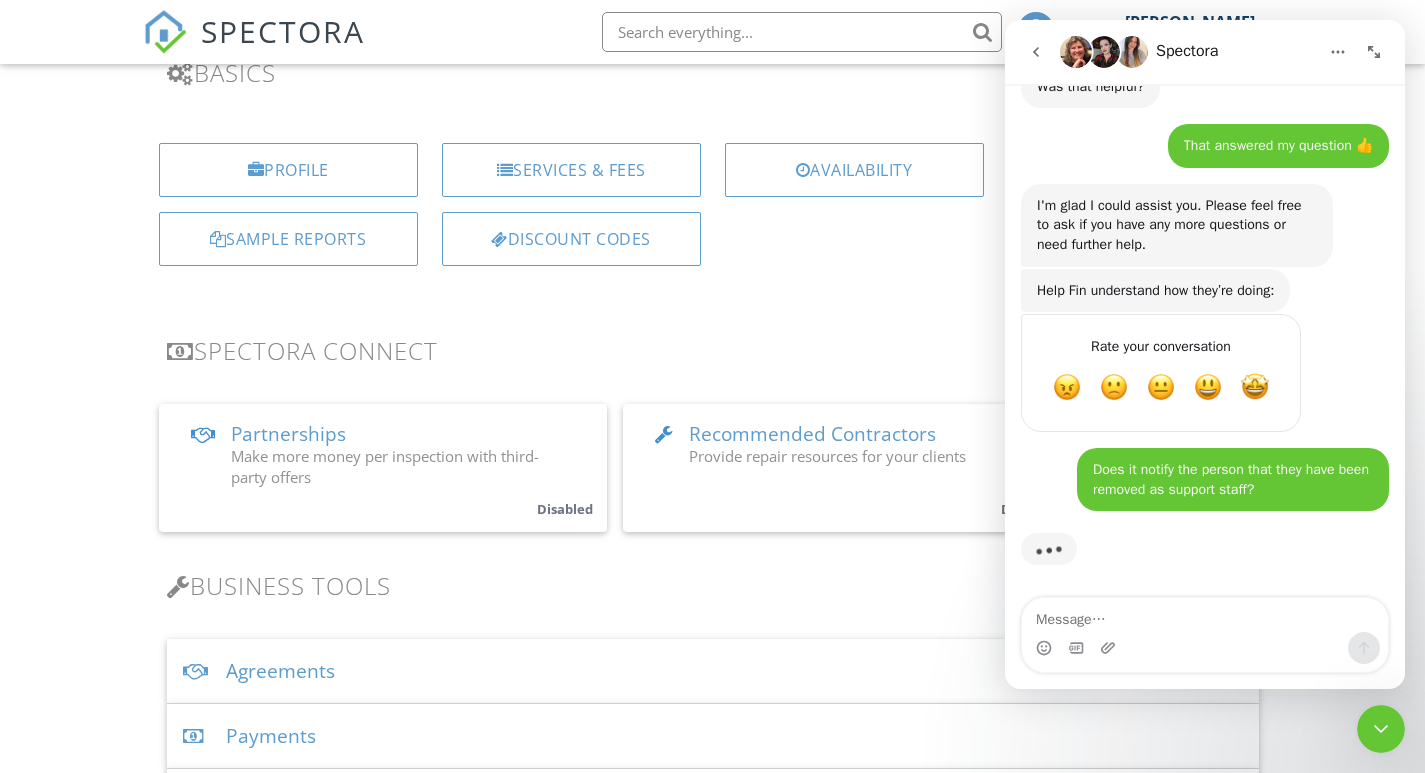 click on "Rate your conversation Terrible Bad OK Great Amazing" at bounding box center [1161, 370] 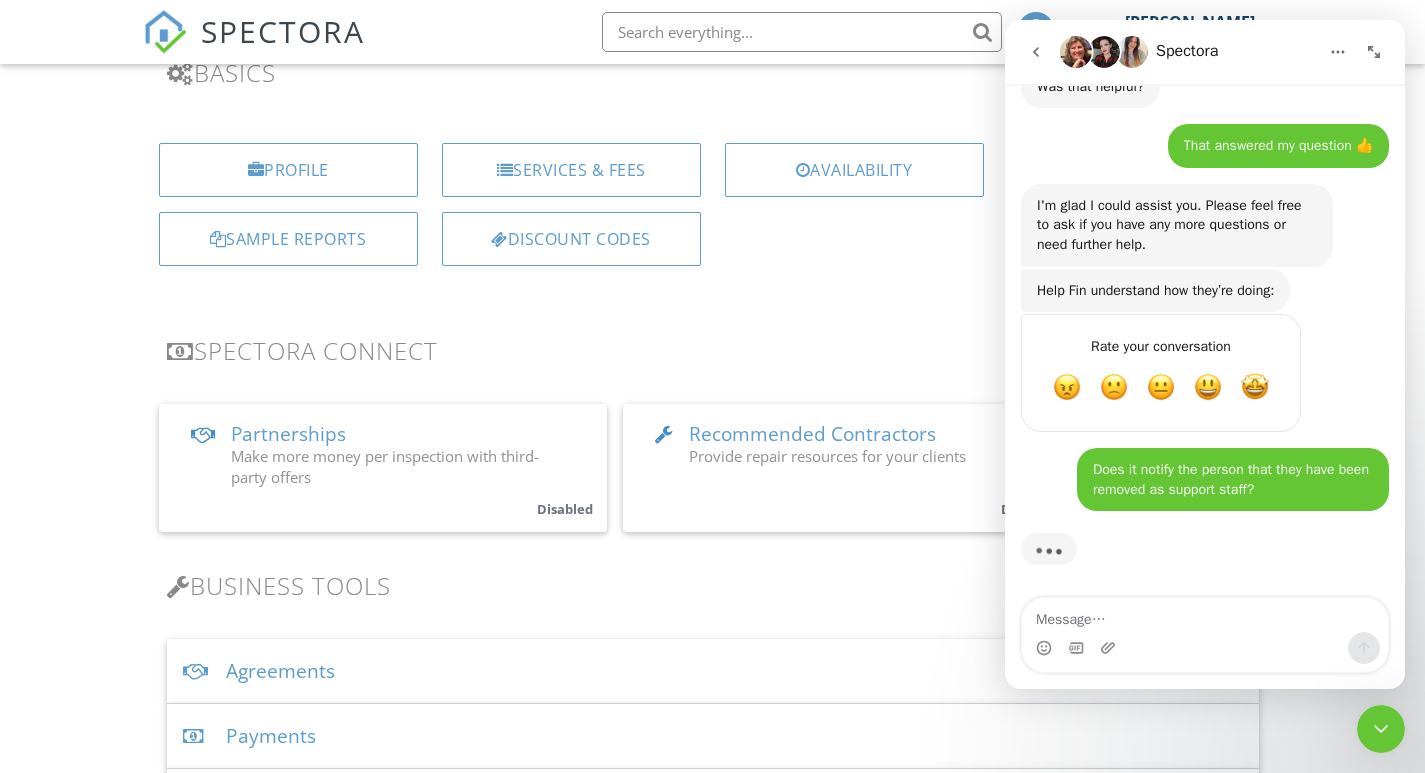 scroll, scrollTop: 1001, scrollLeft: 0, axis: vertical 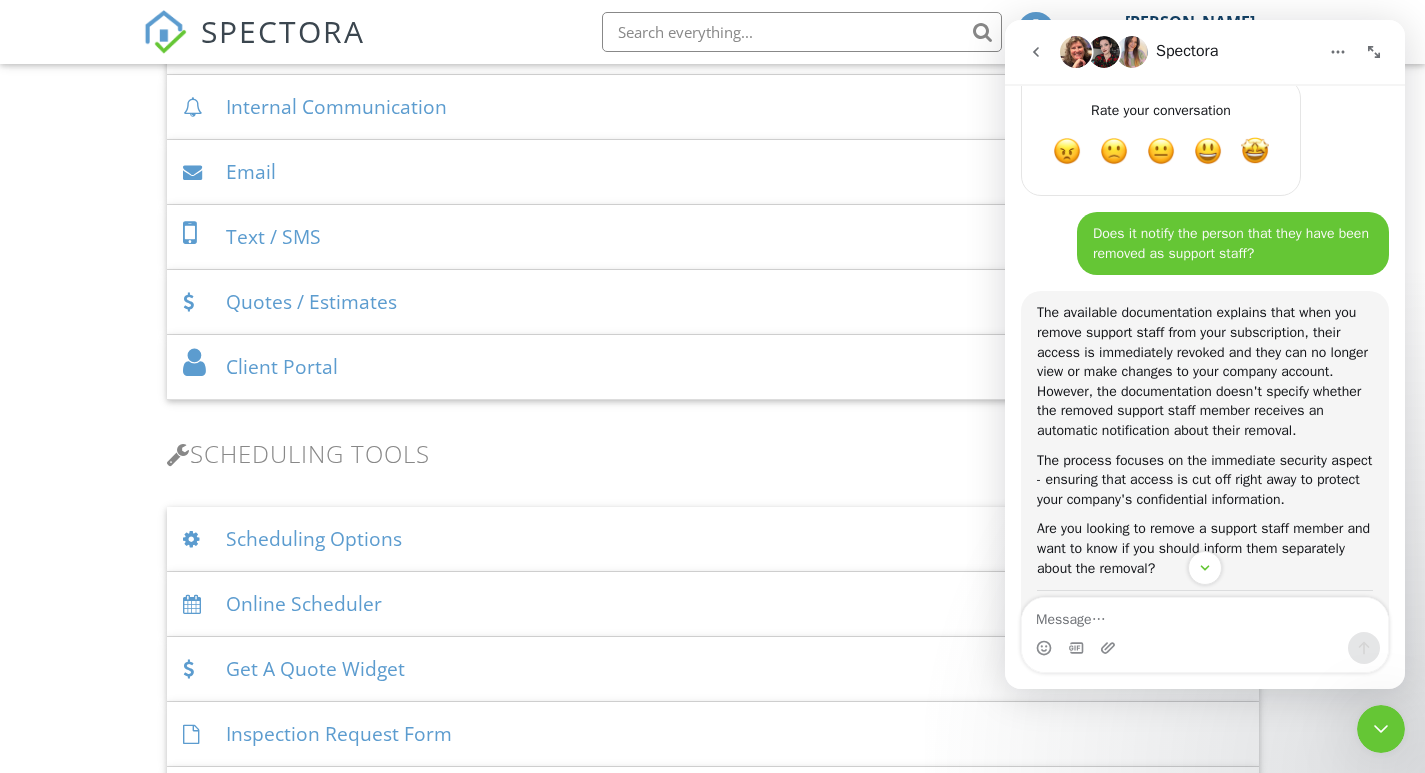 click 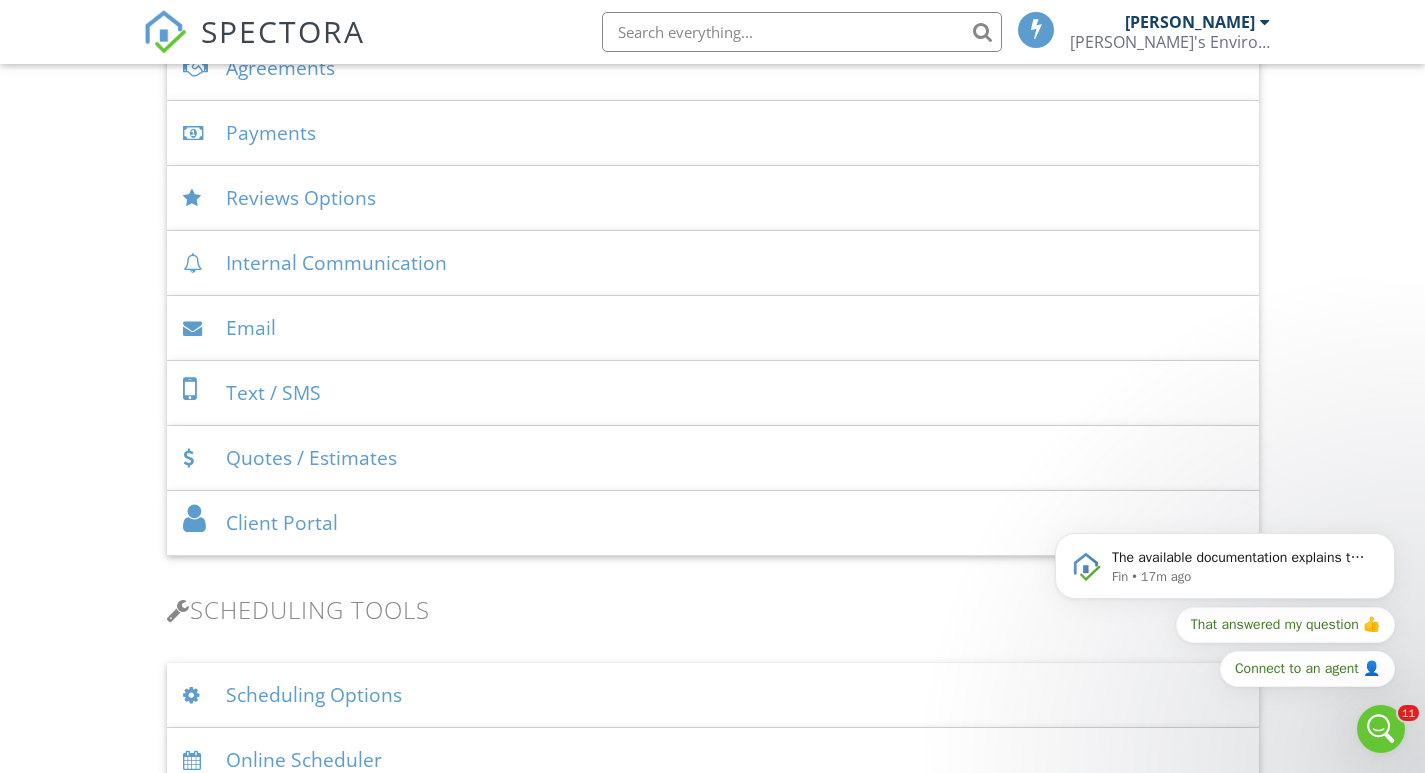 scroll, scrollTop: 0, scrollLeft: 0, axis: both 